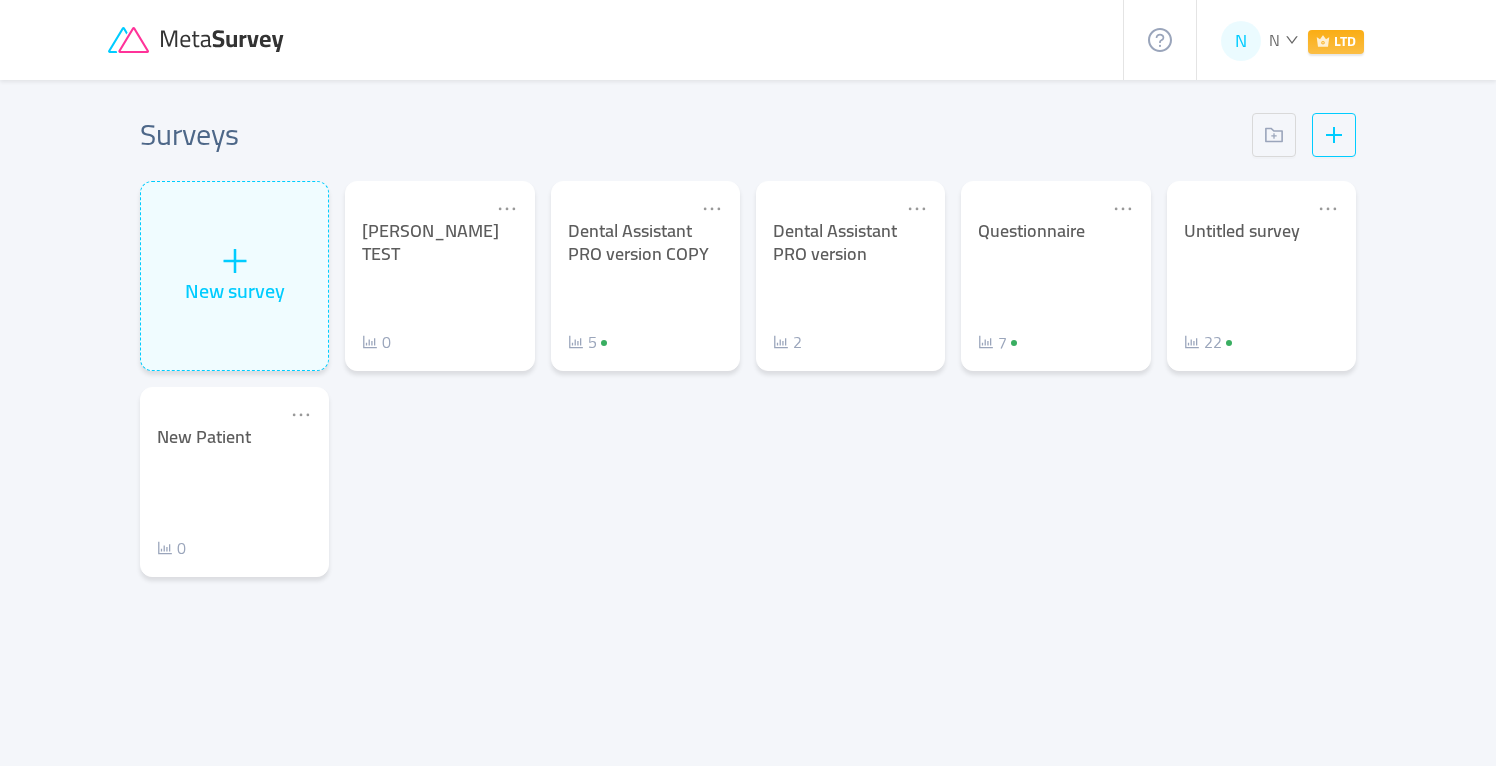 scroll, scrollTop: 0, scrollLeft: 0, axis: both 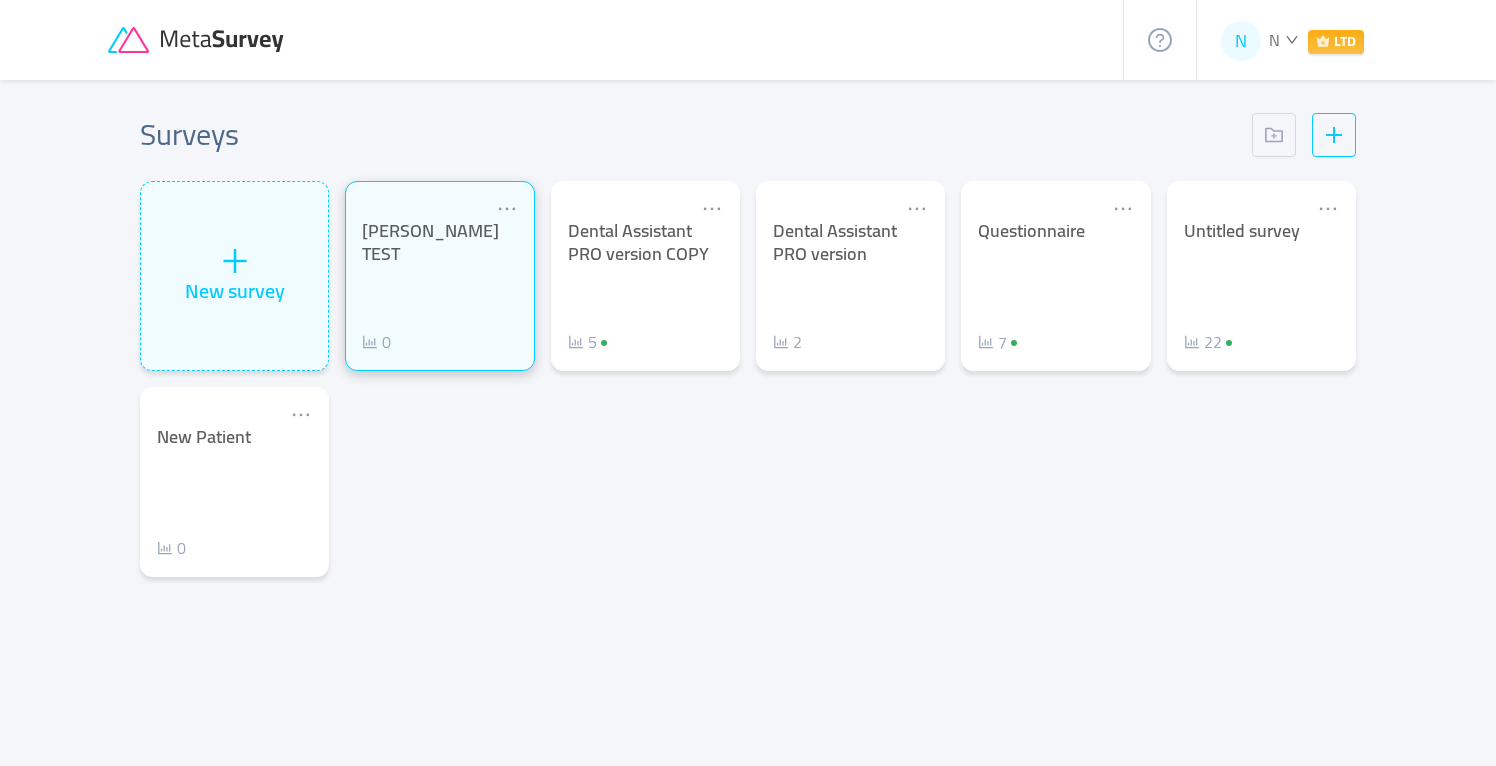 click on "[PERSON_NAME] TEST  0" at bounding box center [439, 287] 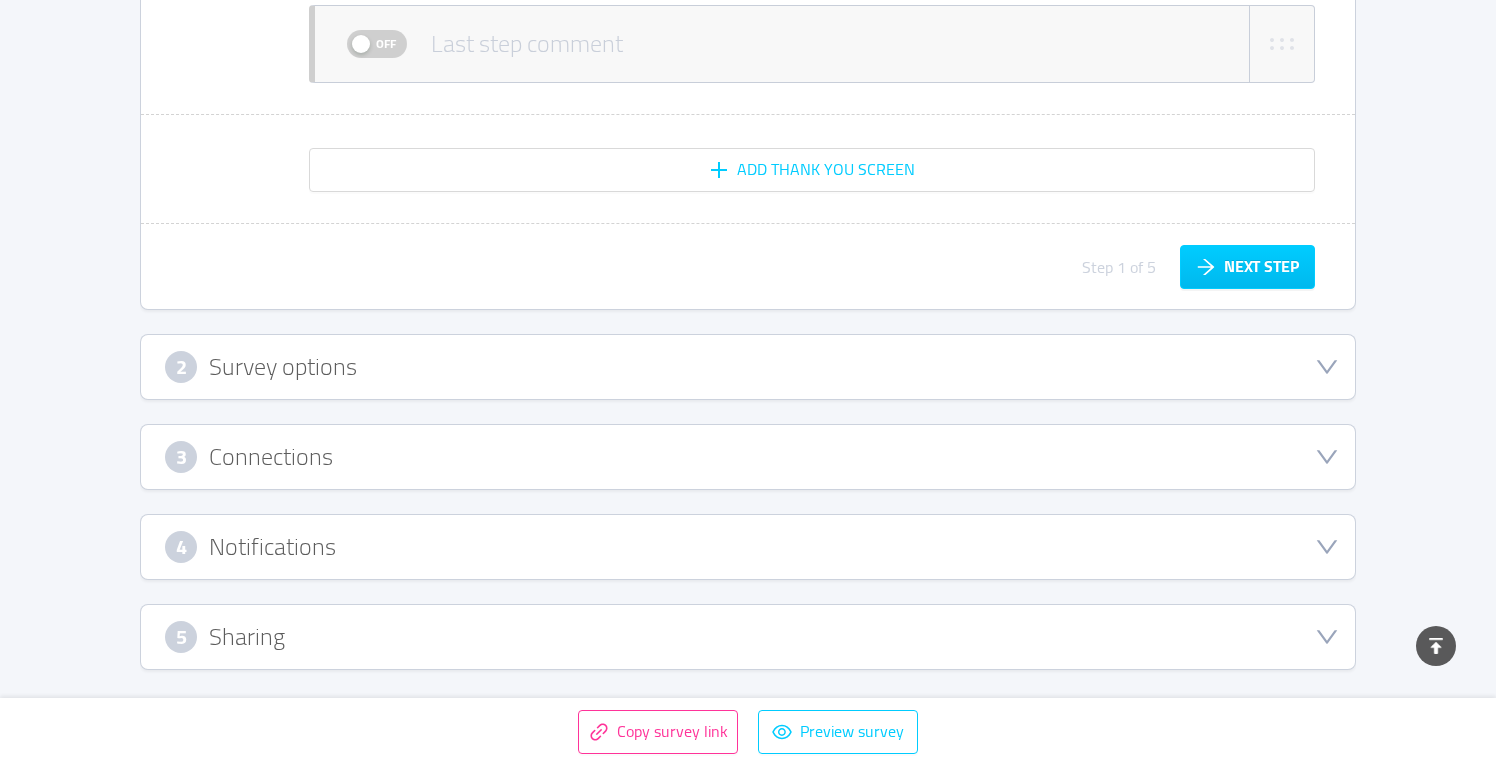 click on "5  Sharing" at bounding box center (748, 637) 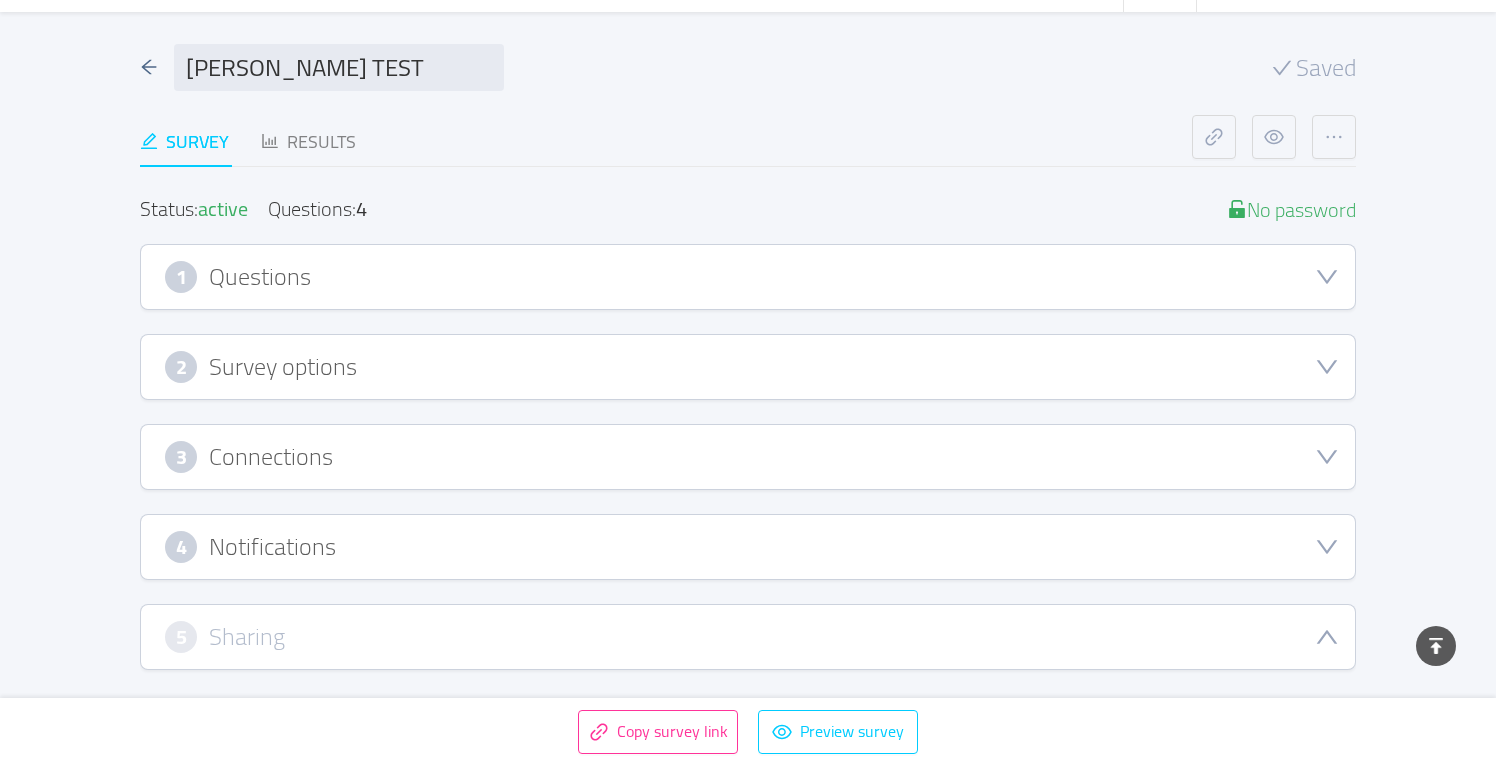 type 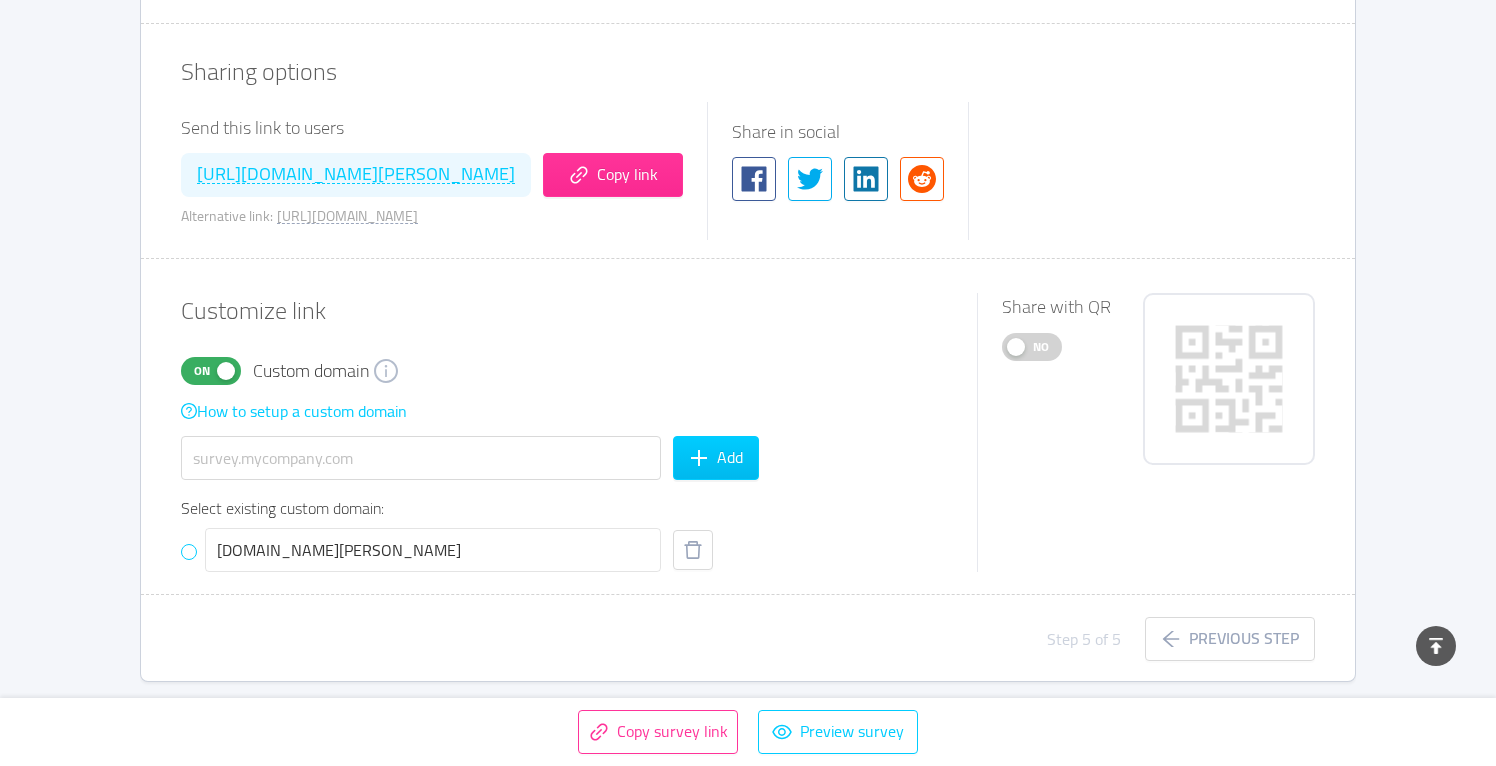 click on "[DOMAIN_NAME][PERSON_NAME]" at bounding box center [189, 552] 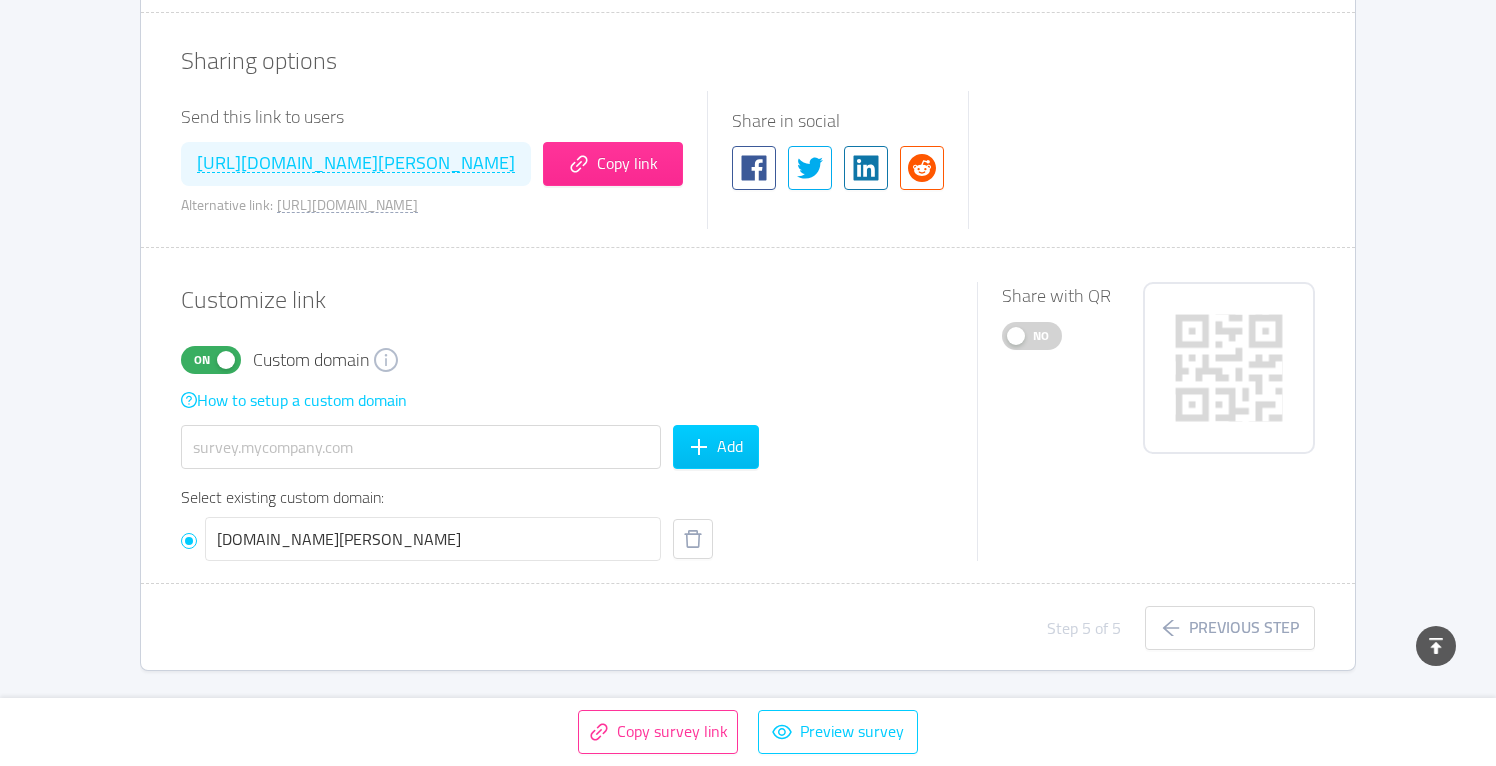 scroll, scrollTop: 1065, scrollLeft: 0, axis: vertical 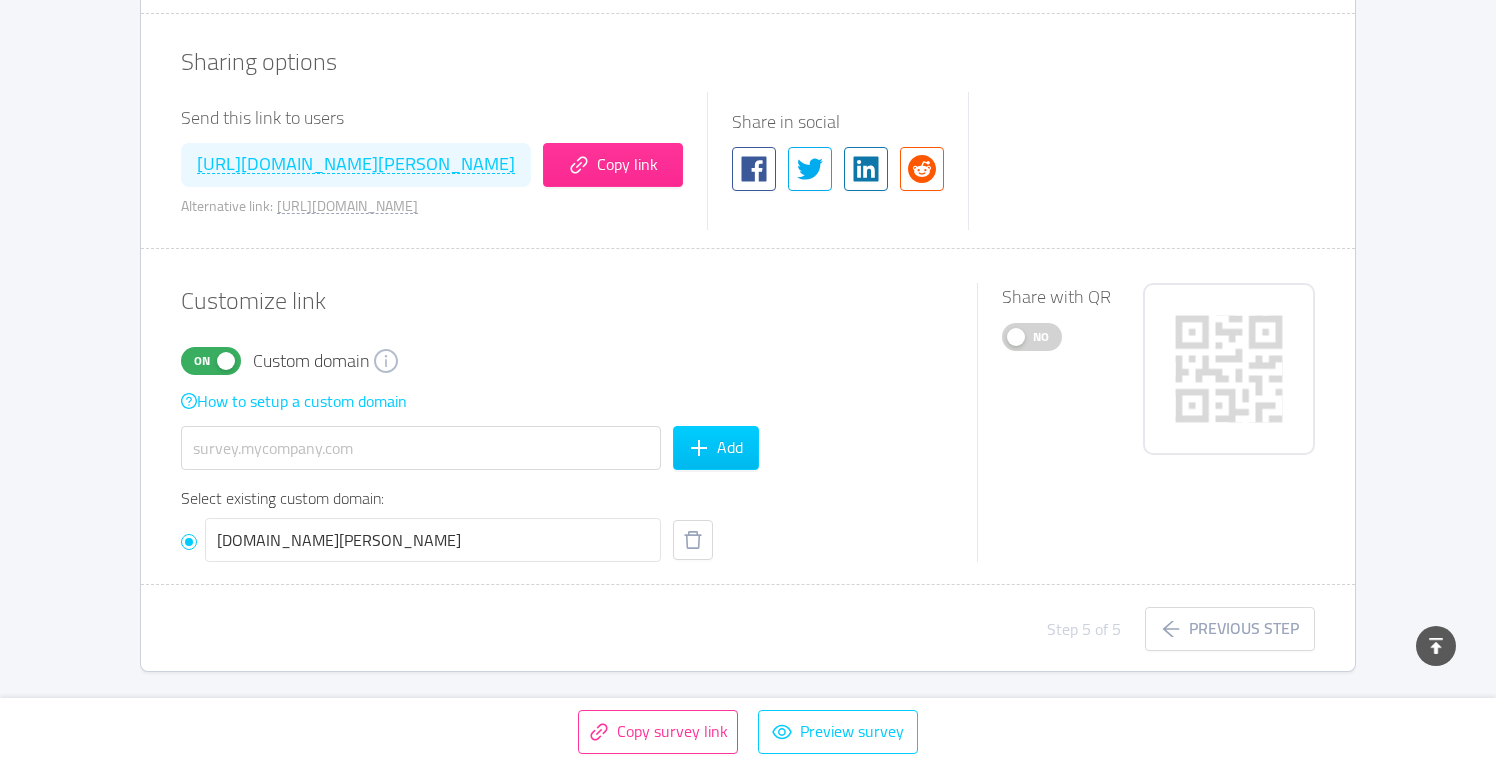 click on "No" at bounding box center (1041, 337) 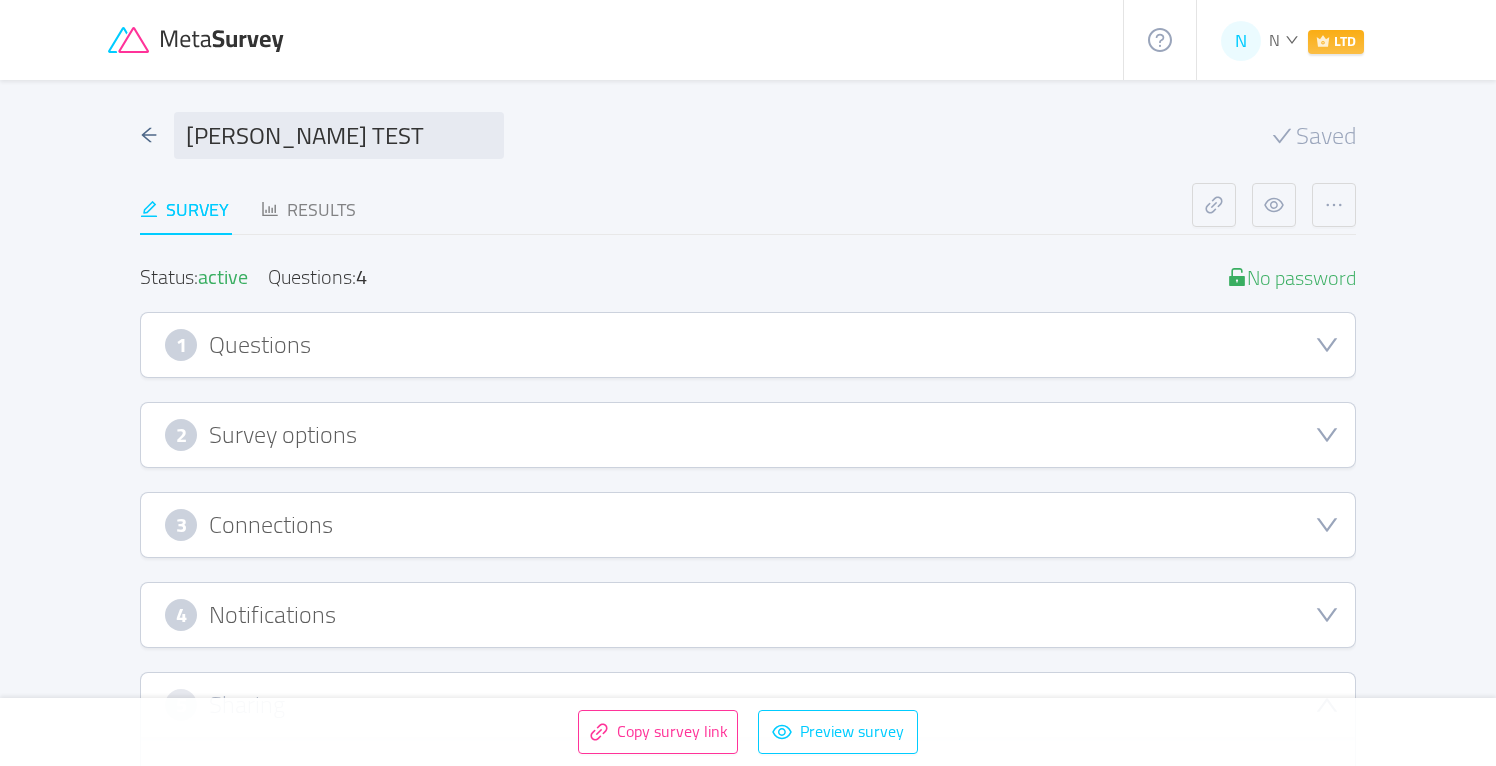 scroll, scrollTop: 0, scrollLeft: 0, axis: both 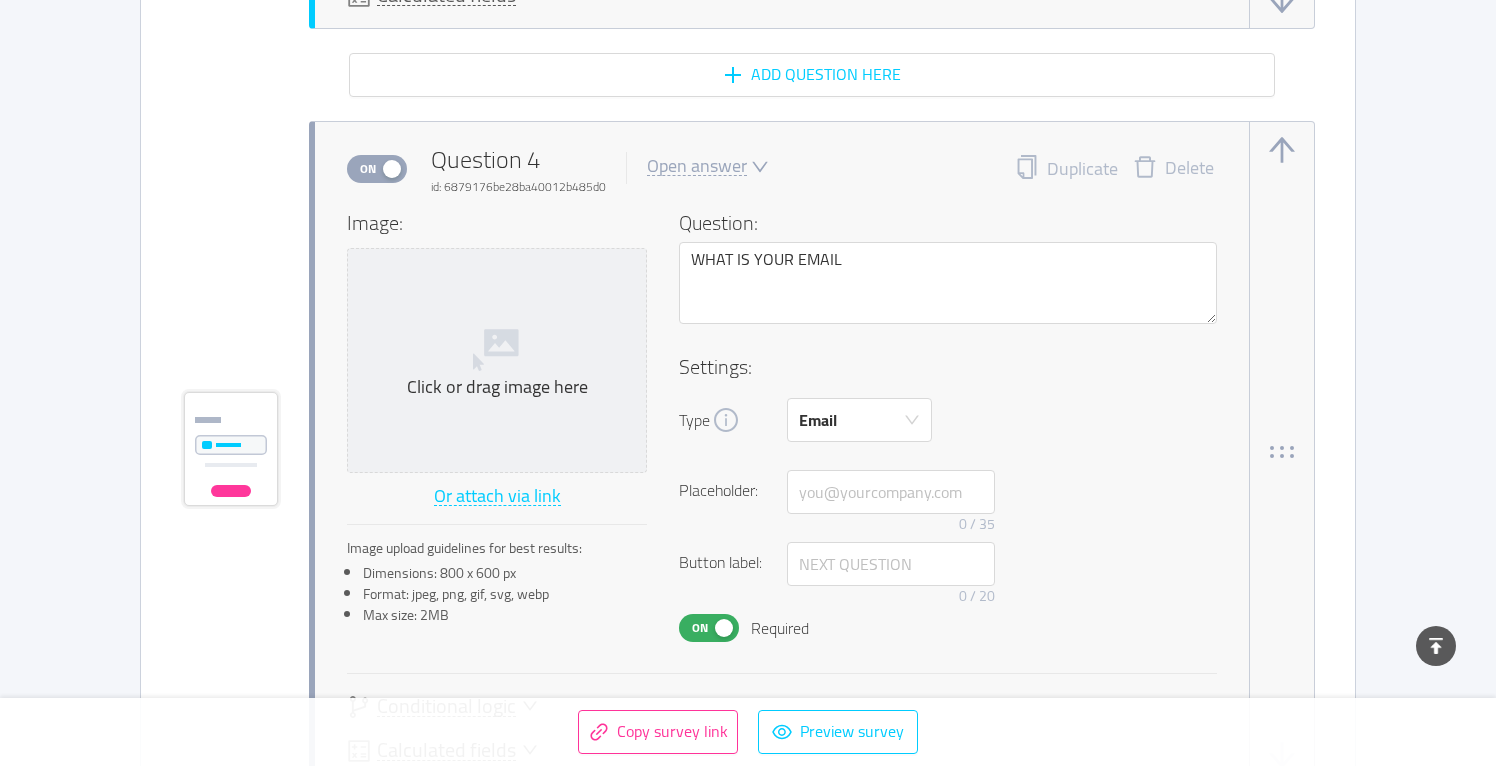 click on "Open answer" at bounding box center [697, 166] 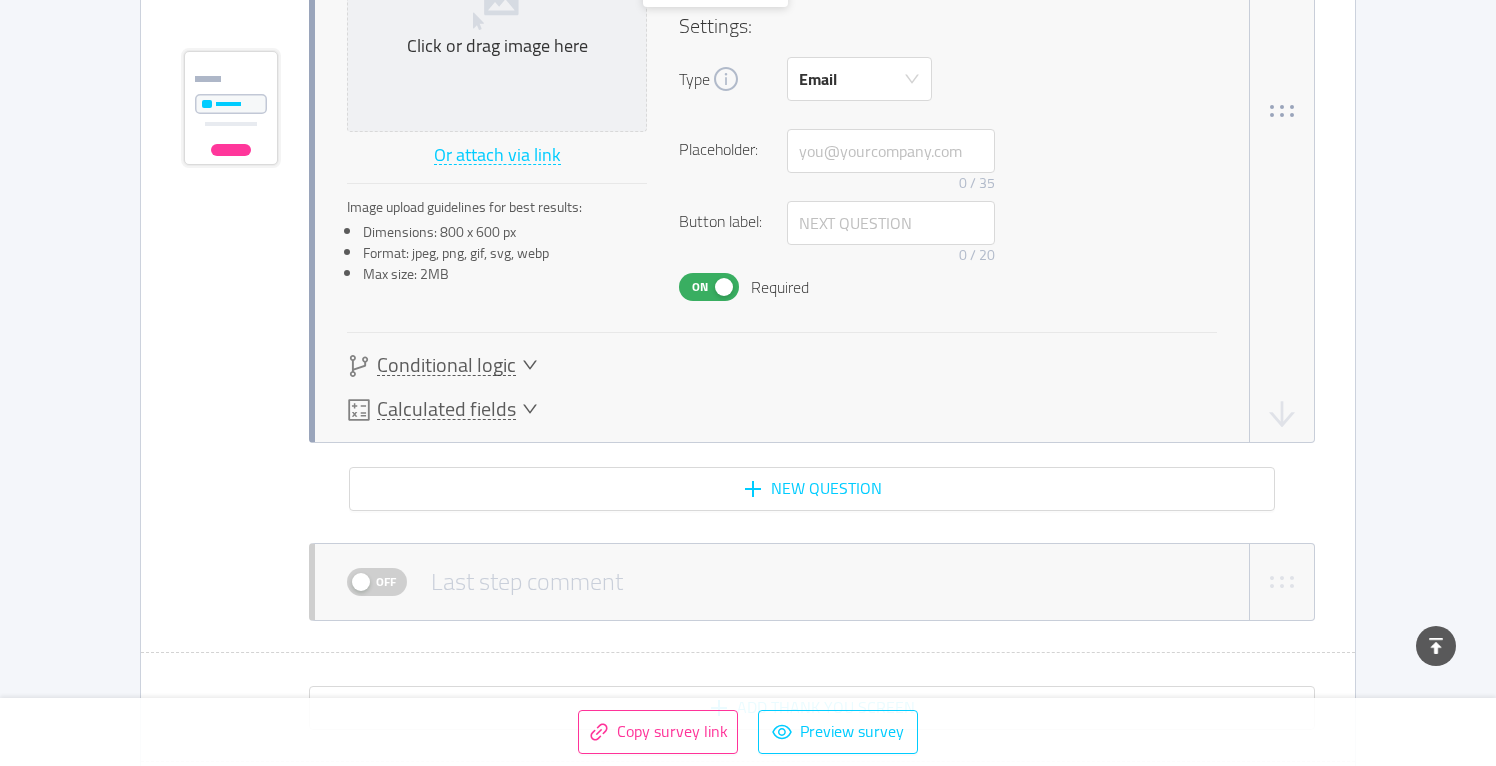 scroll, scrollTop: 3679, scrollLeft: 0, axis: vertical 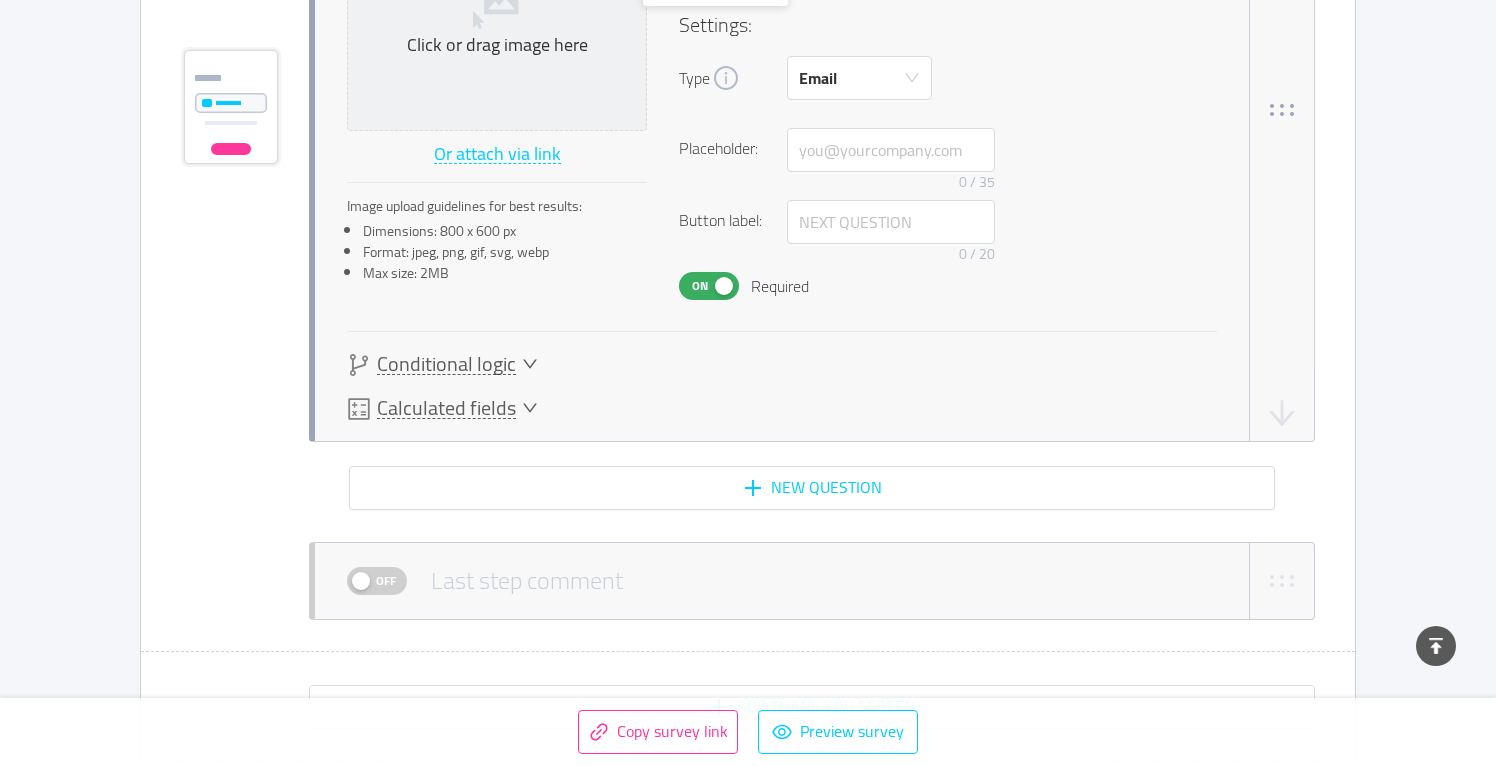 click 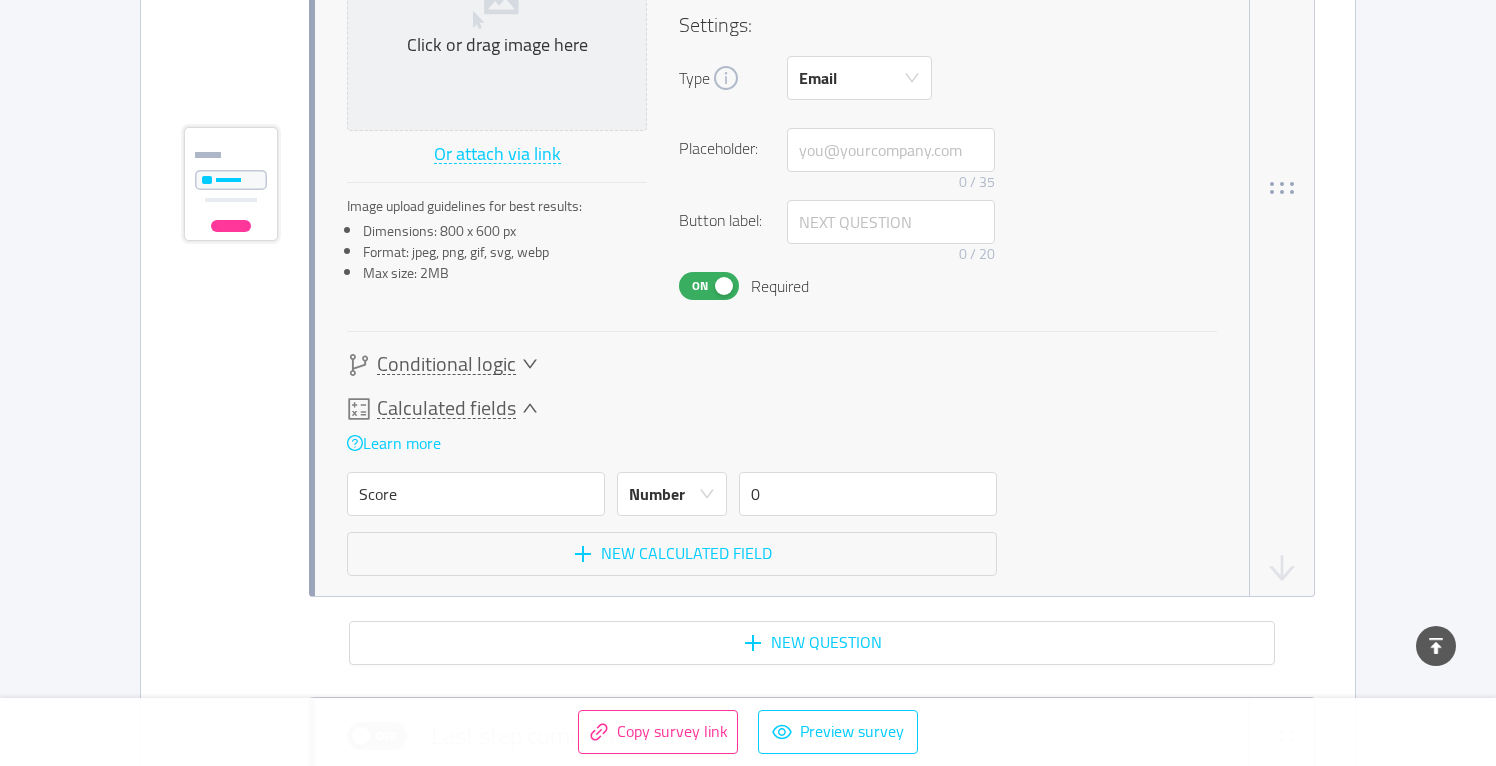 click 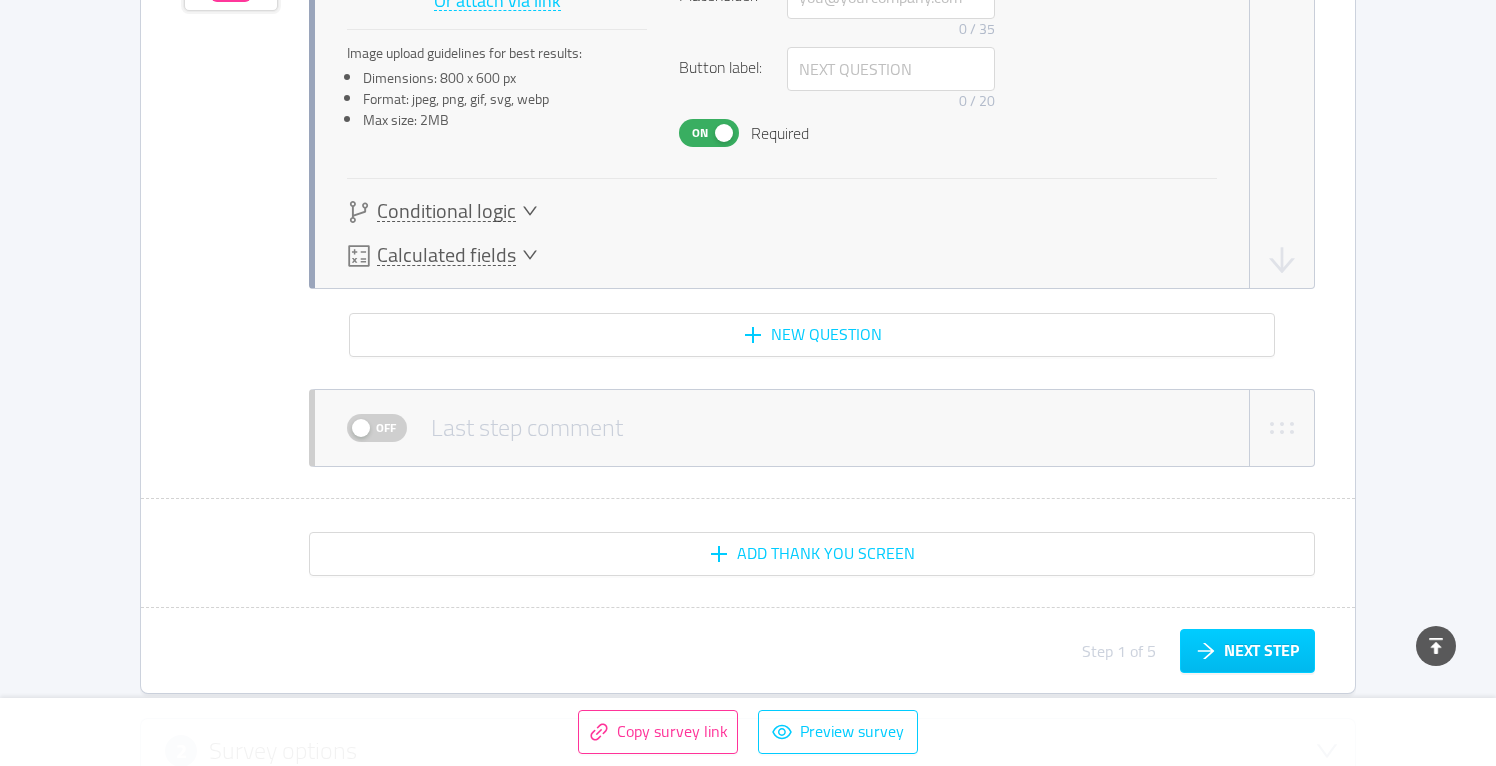 scroll, scrollTop: 3792, scrollLeft: 0, axis: vertical 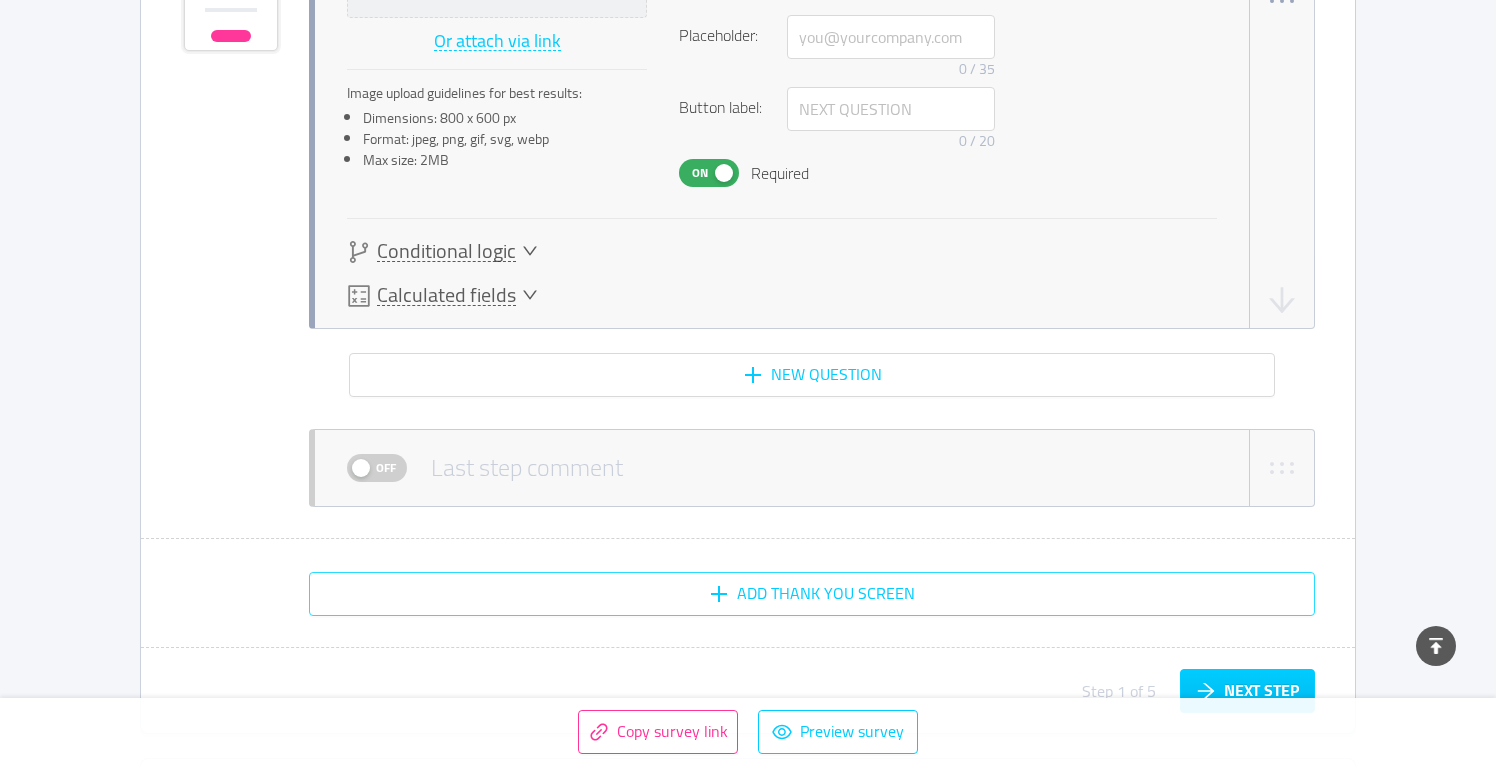 click on "Add Thank You screen" at bounding box center (812, 594) 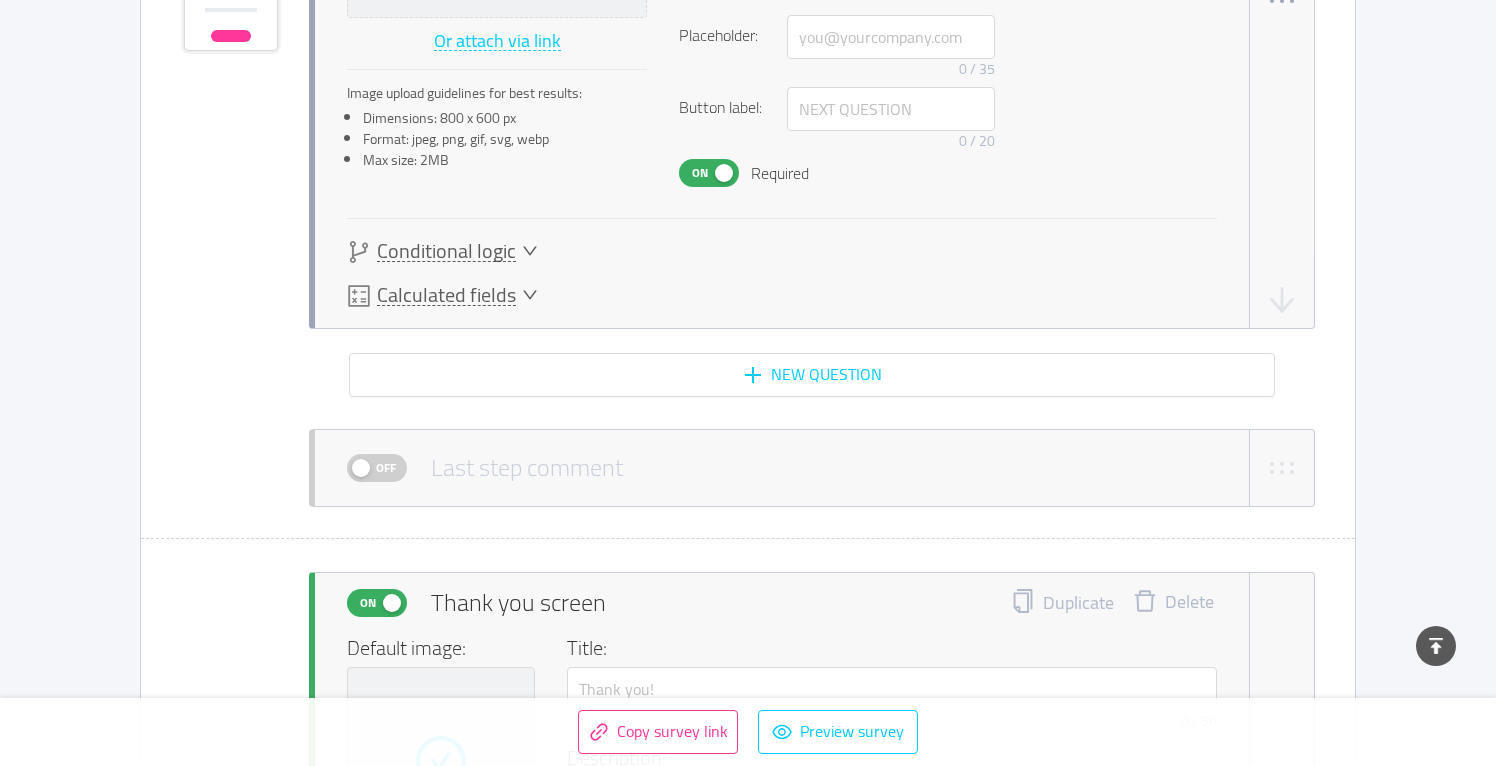 type 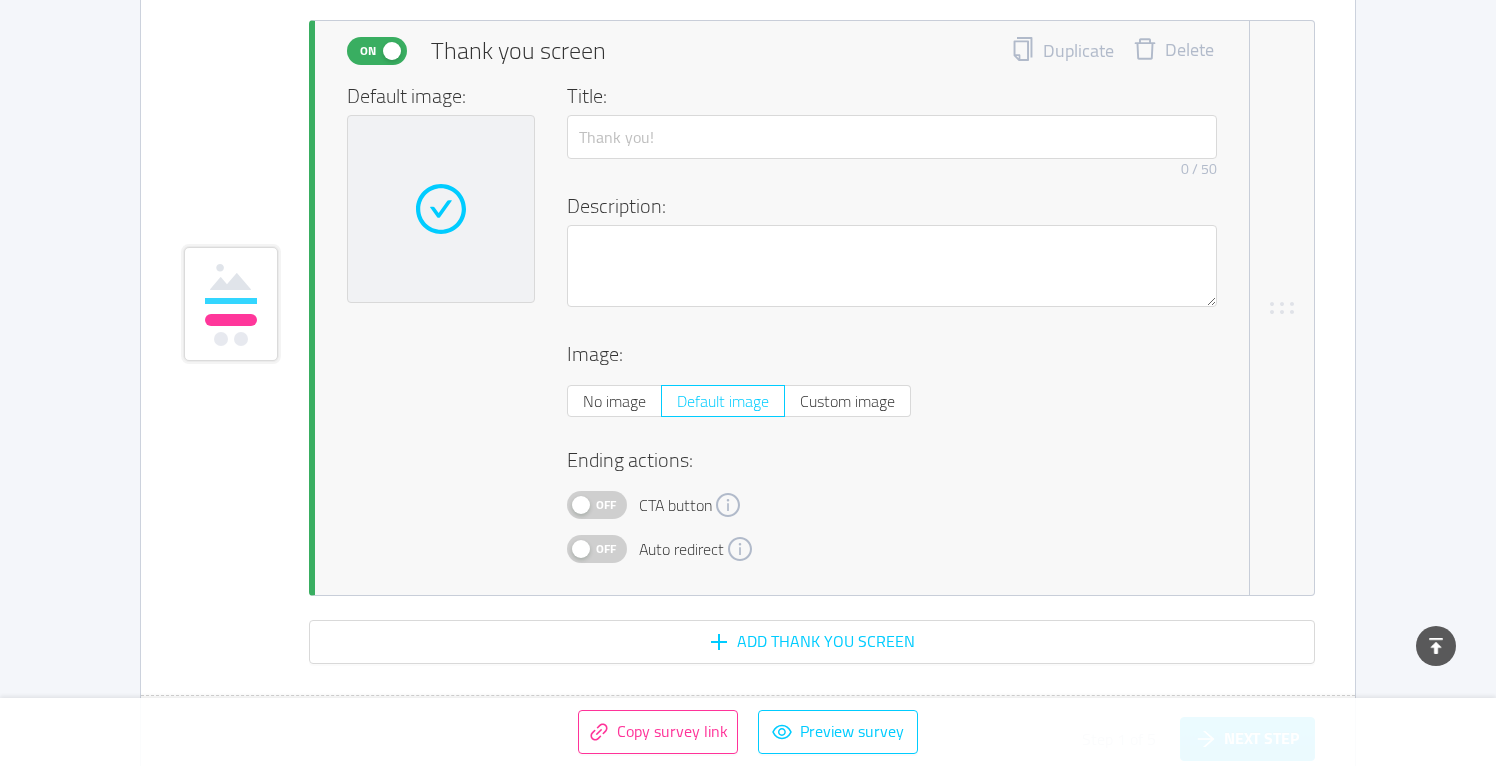 scroll, scrollTop: 4345, scrollLeft: 0, axis: vertical 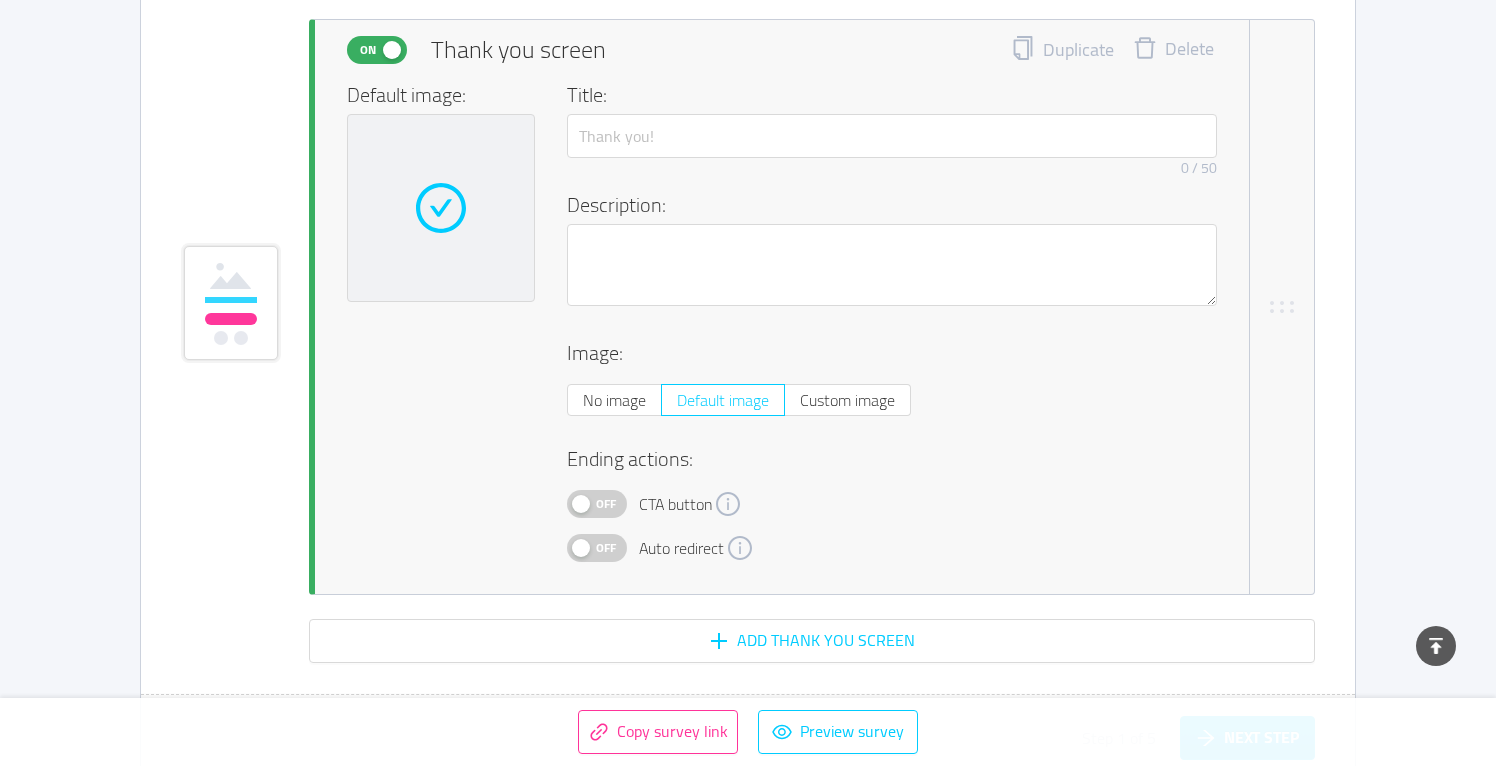 click on "Off" at bounding box center [606, 548] 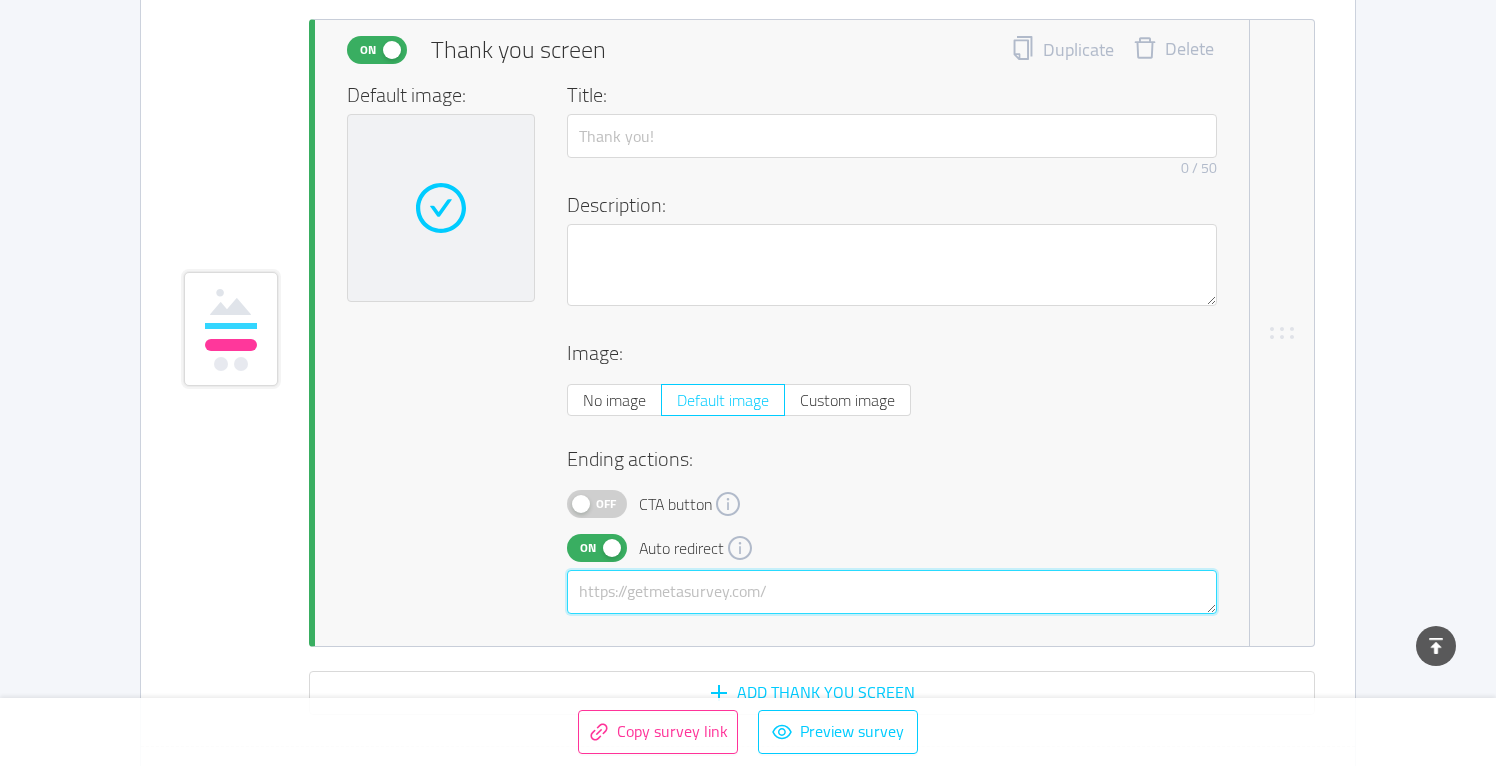 click at bounding box center (892, 592) 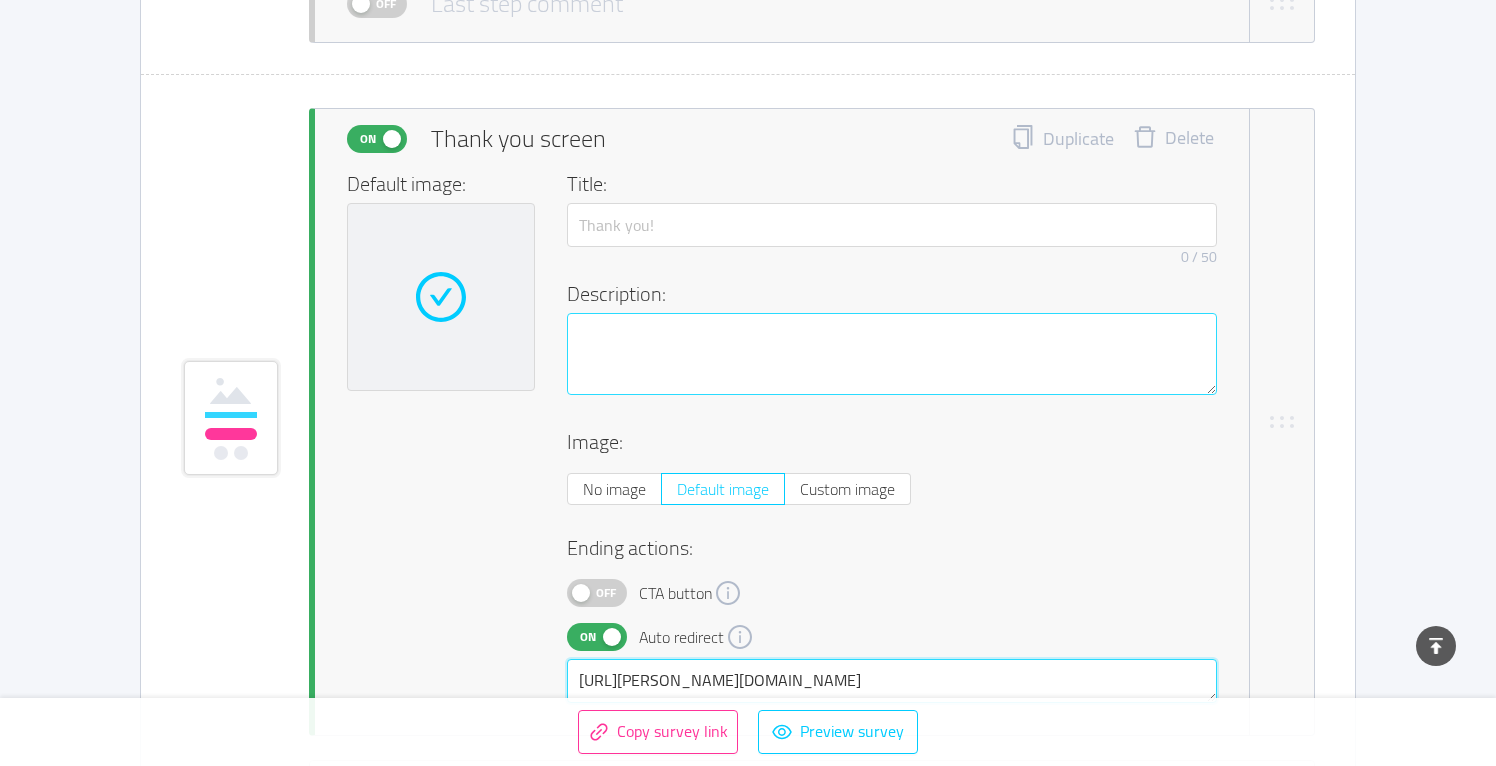 scroll, scrollTop: 4255, scrollLeft: 0, axis: vertical 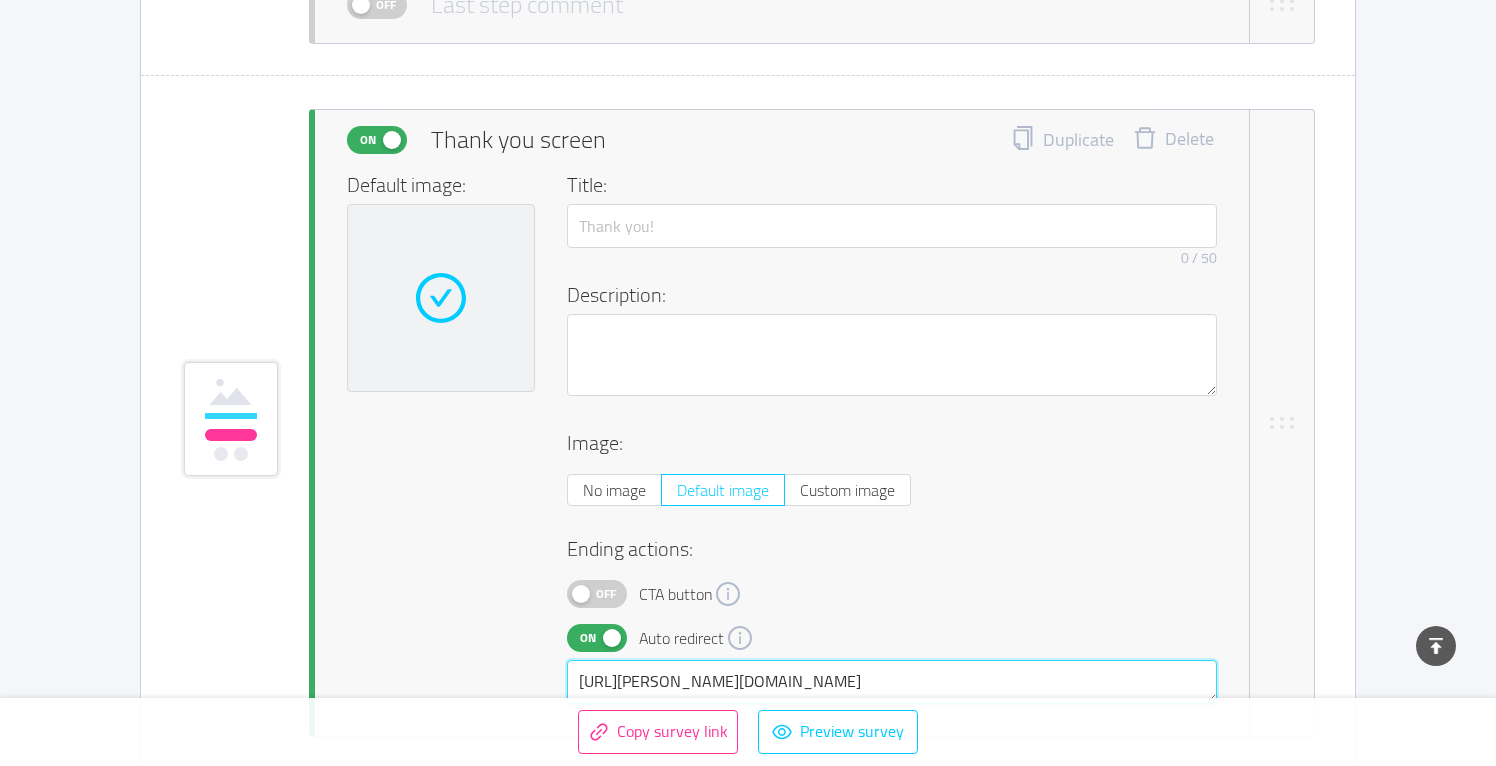 type on "[URL][PERSON_NAME][DOMAIN_NAME]" 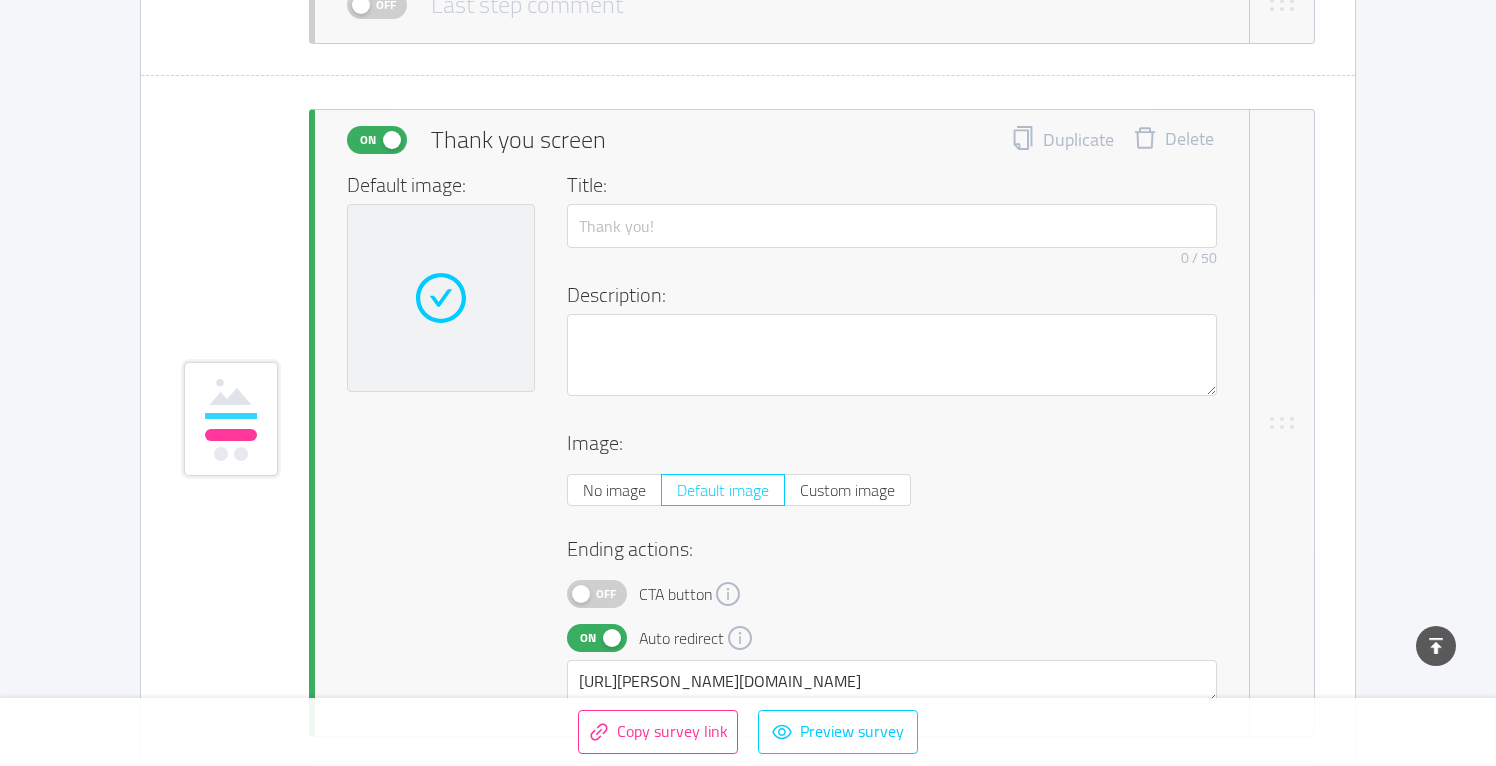 click 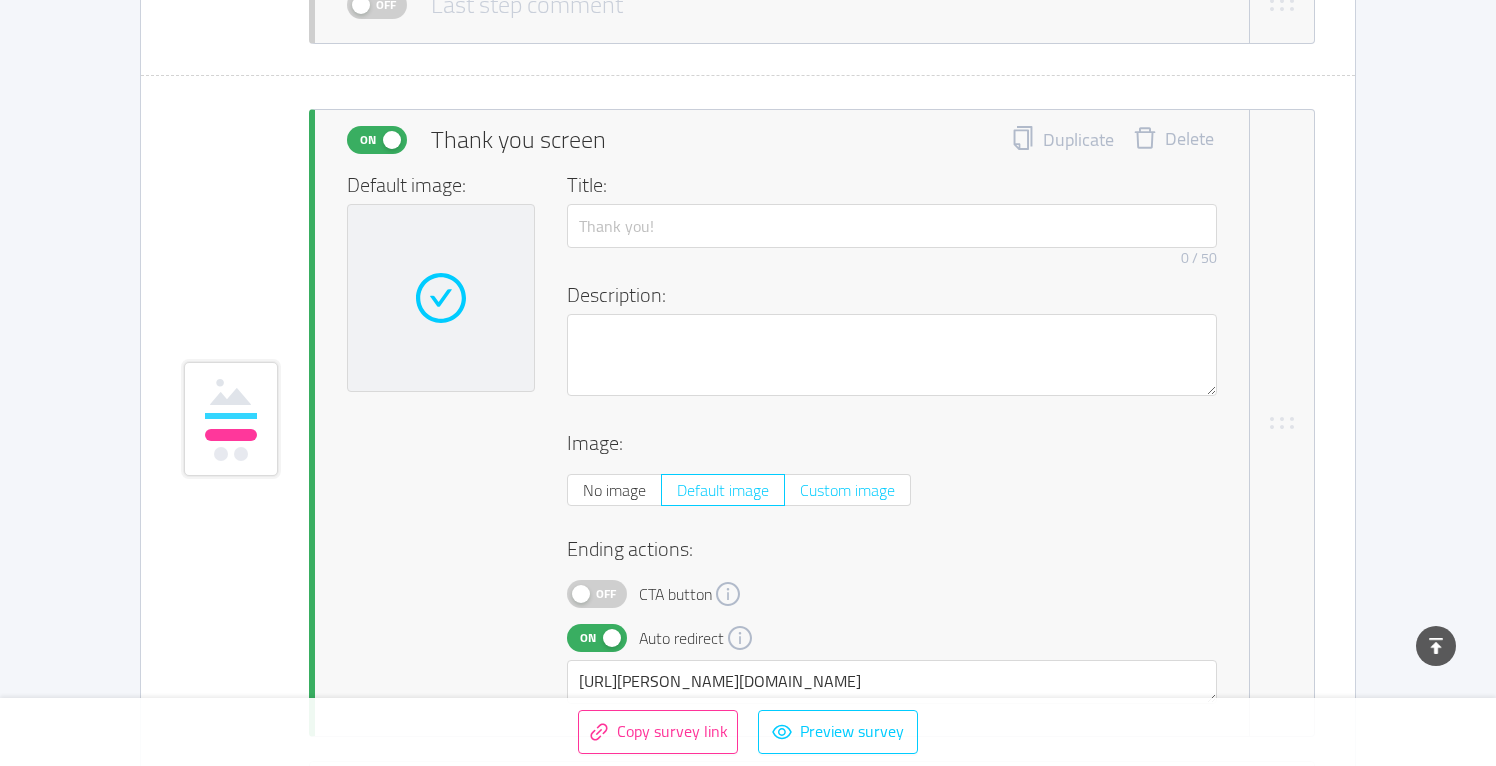 click on "Custom image" at bounding box center [847, 490] 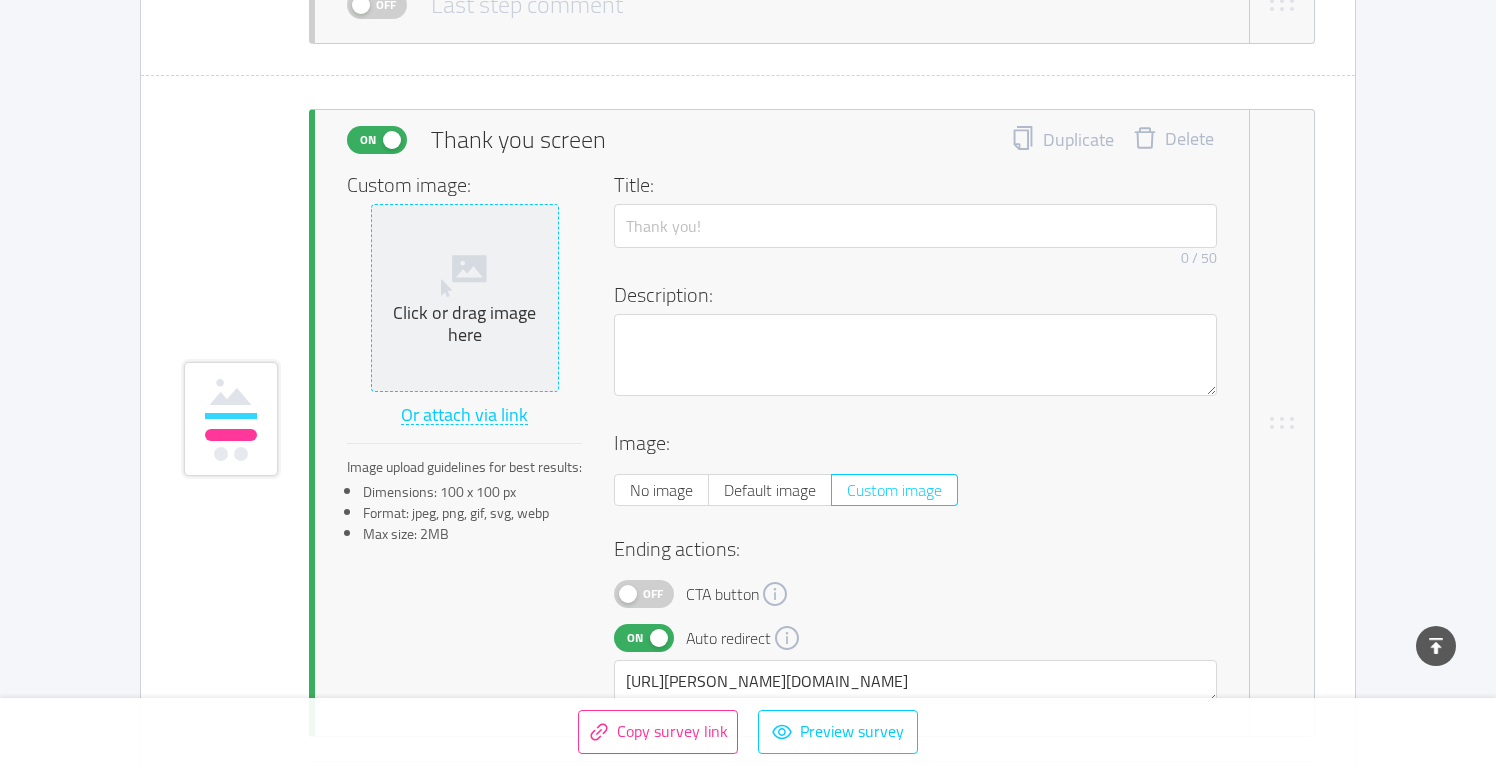 click on "Click or drag image here" at bounding box center [465, 324] 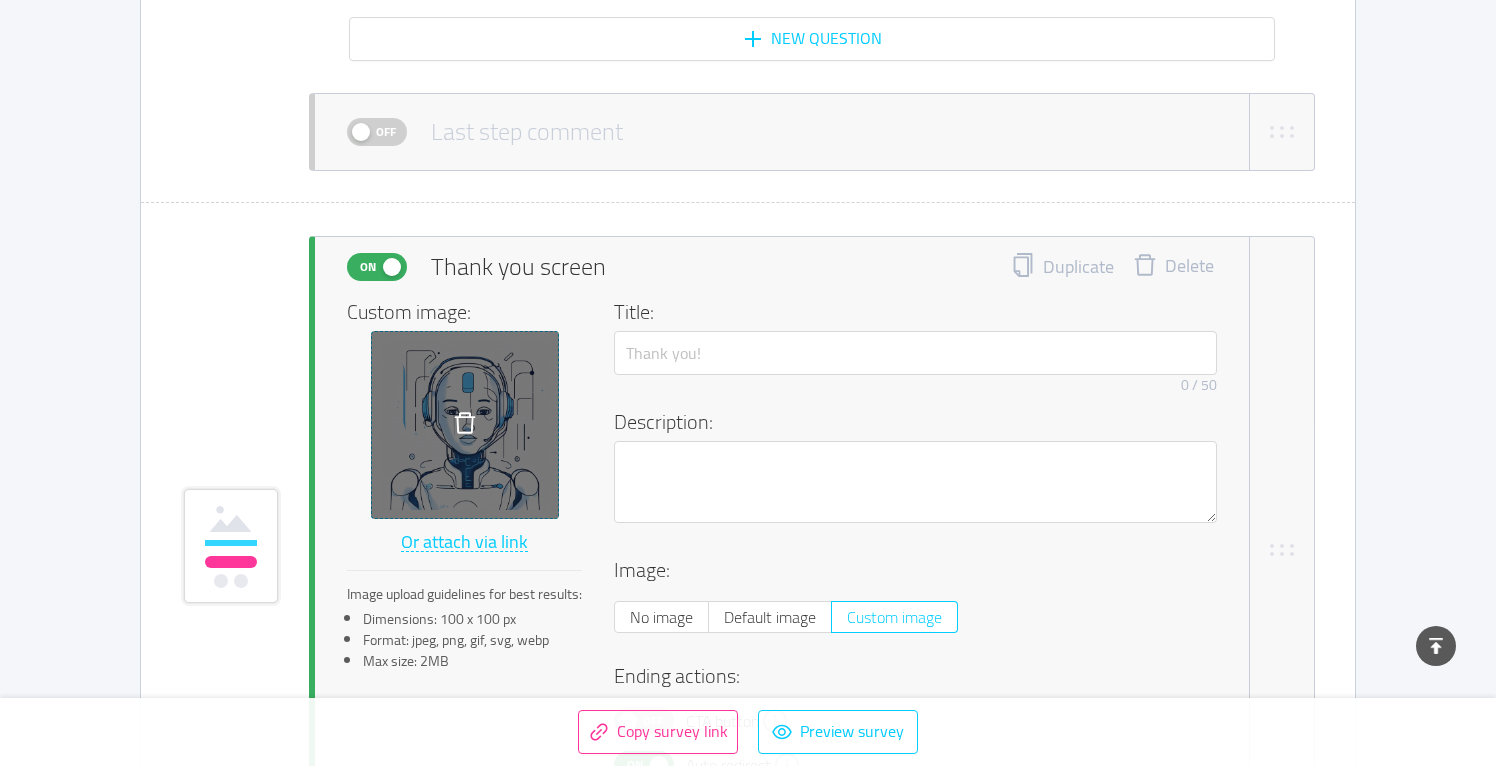 scroll, scrollTop: 4129, scrollLeft: 0, axis: vertical 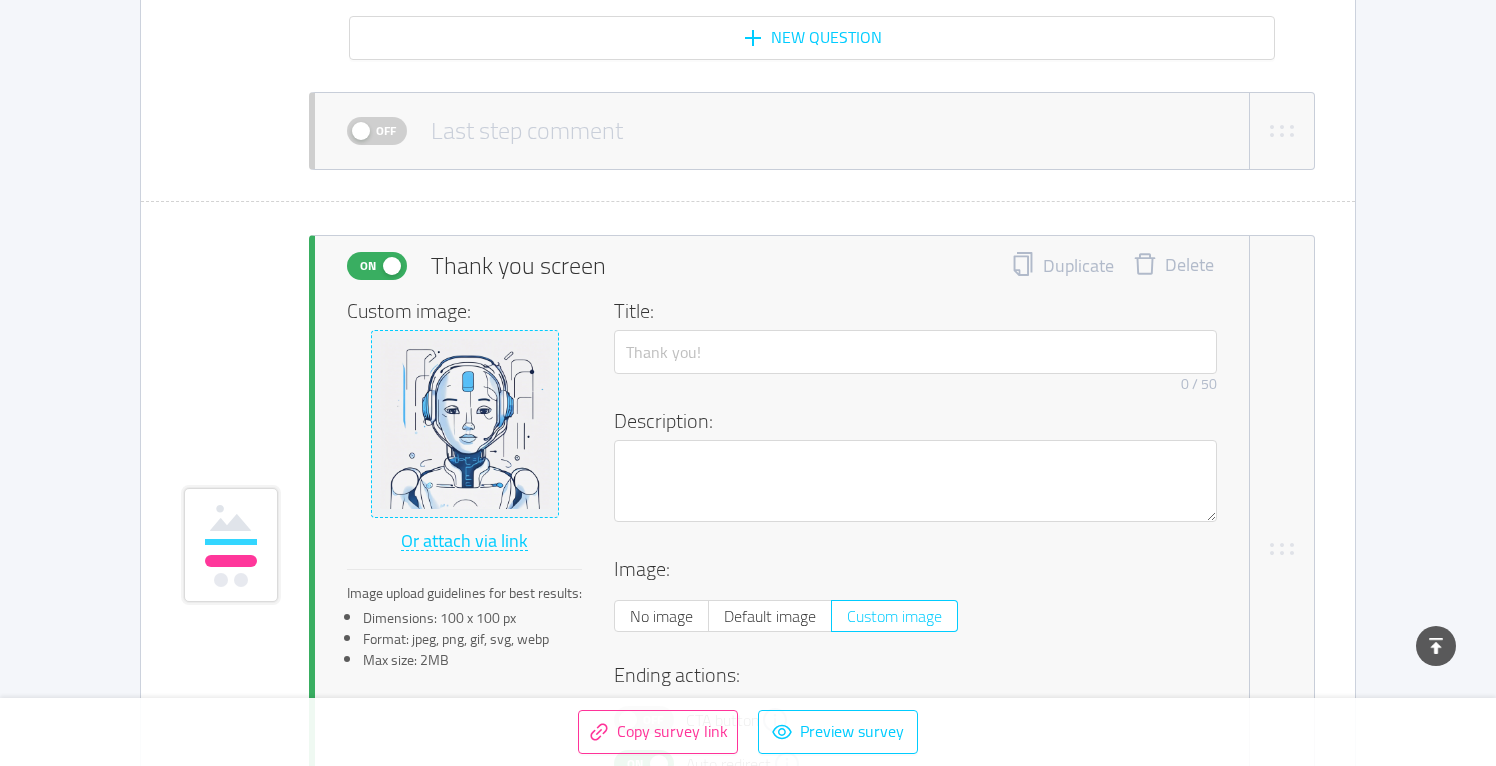 click on "Off" at bounding box center [386, 131] 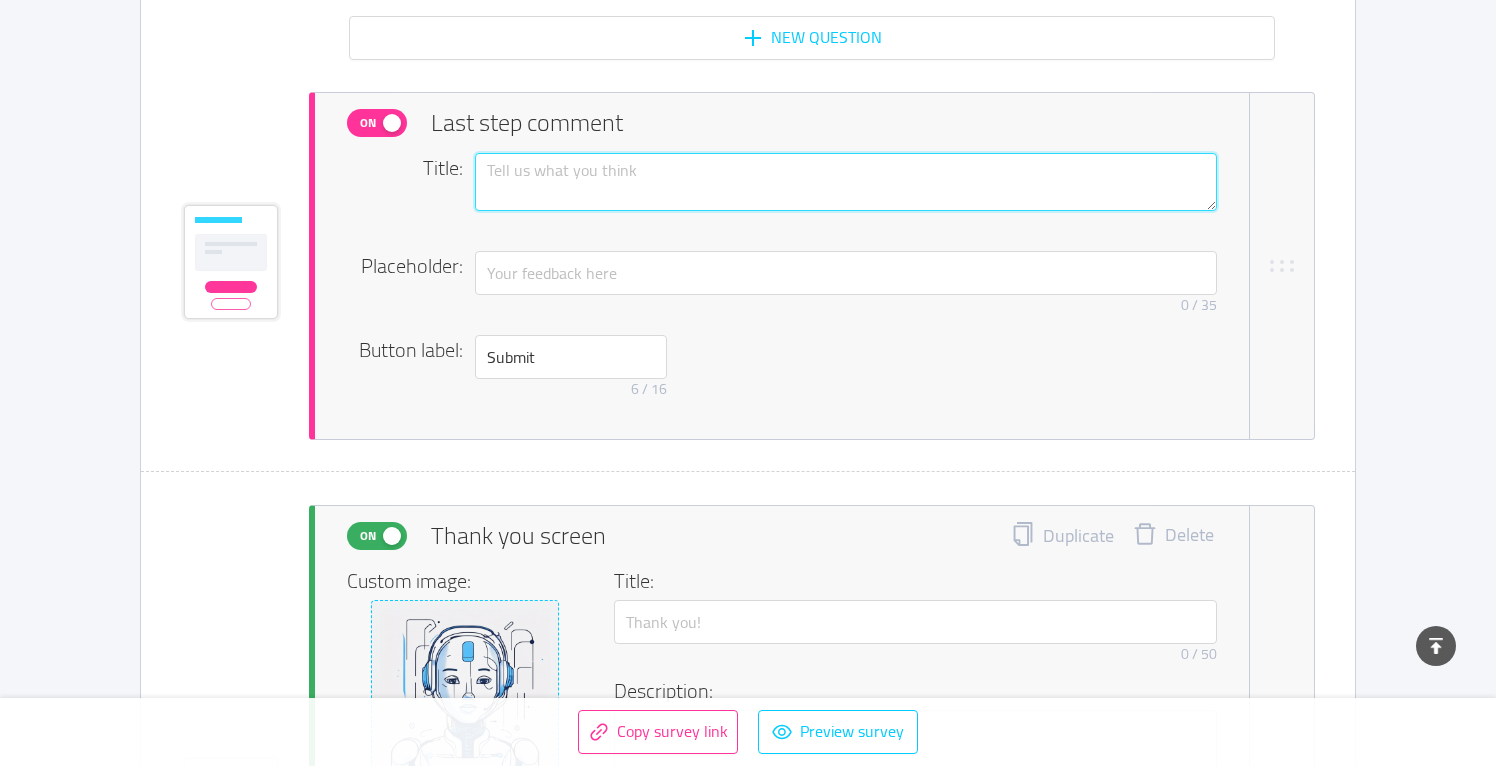 click at bounding box center (846, 182) 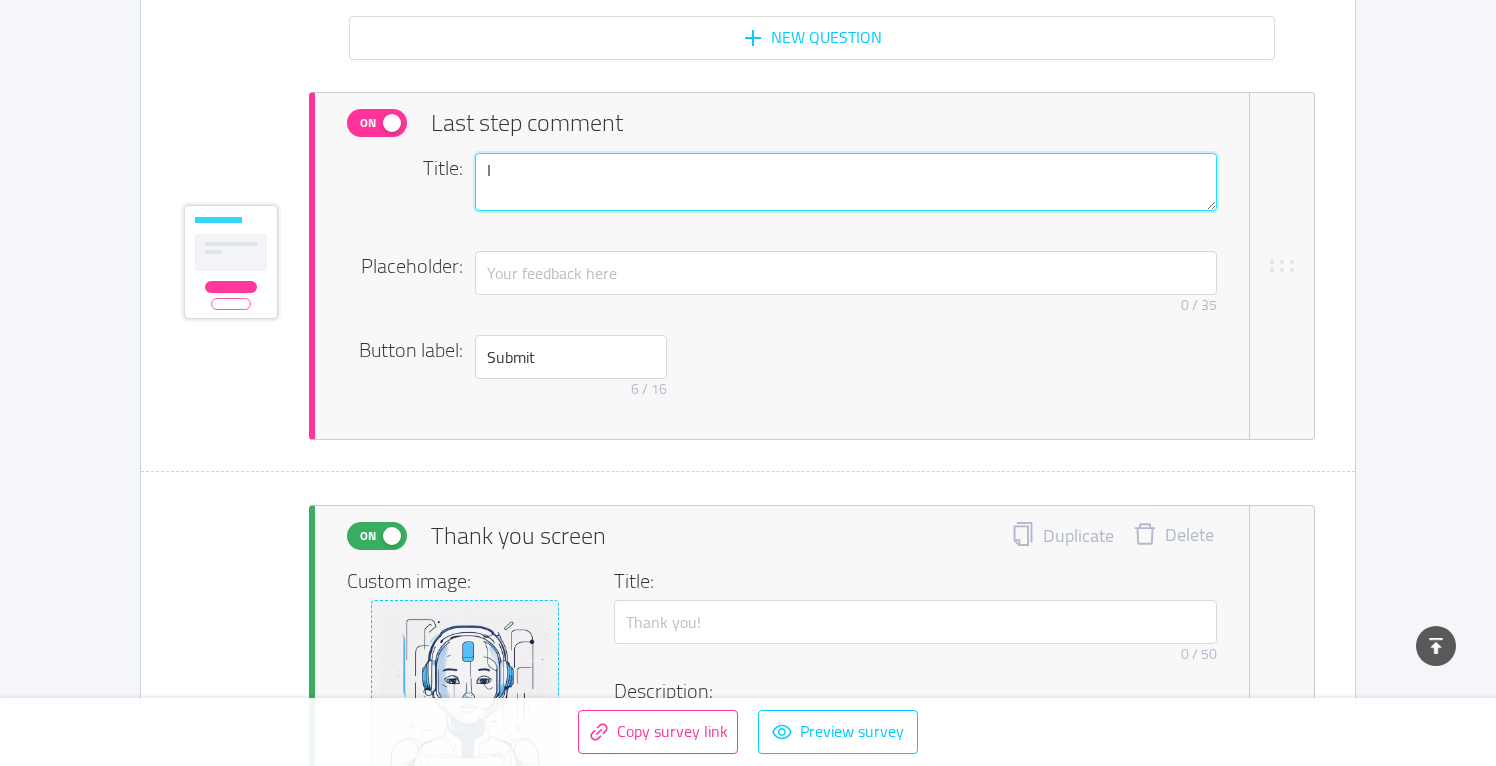 type 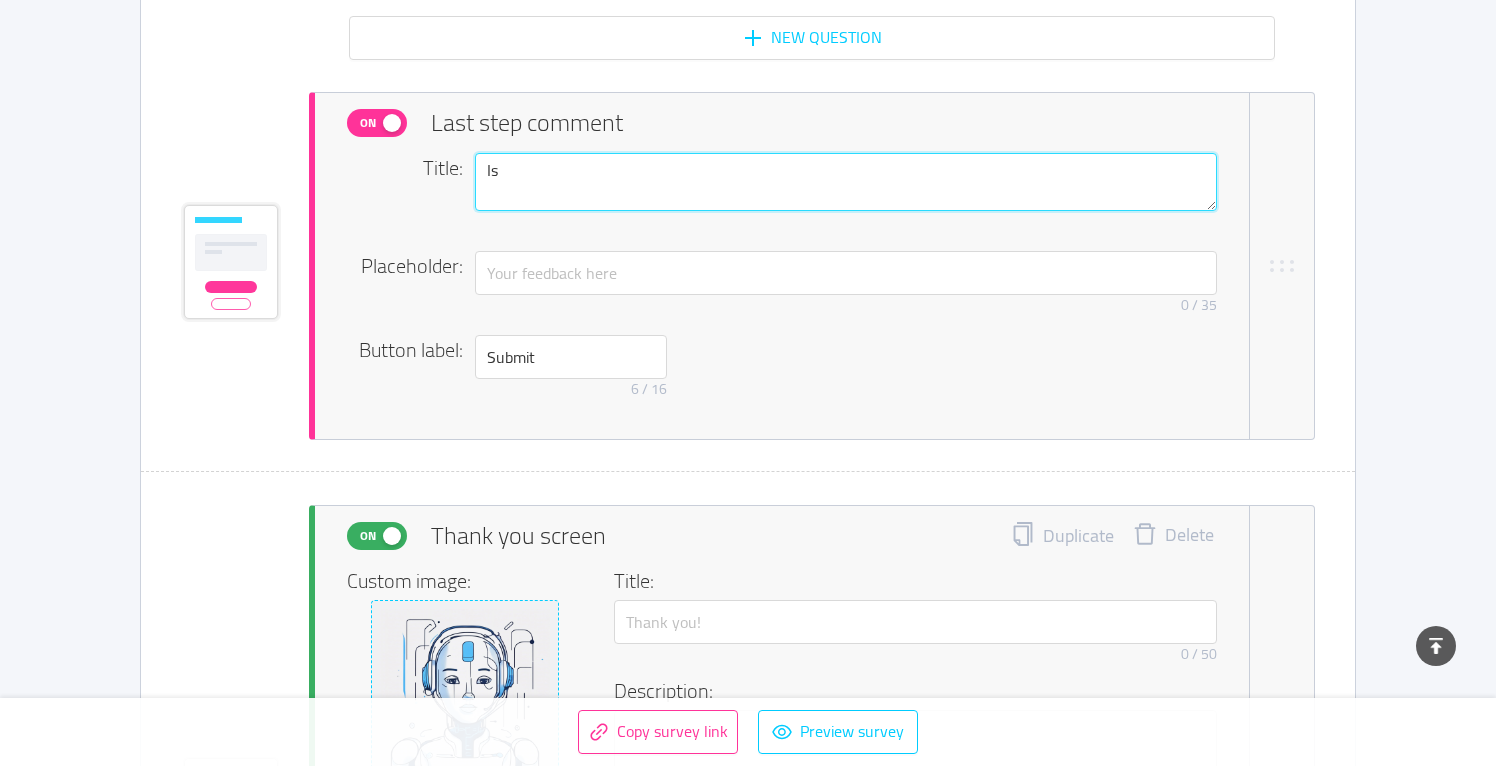 type 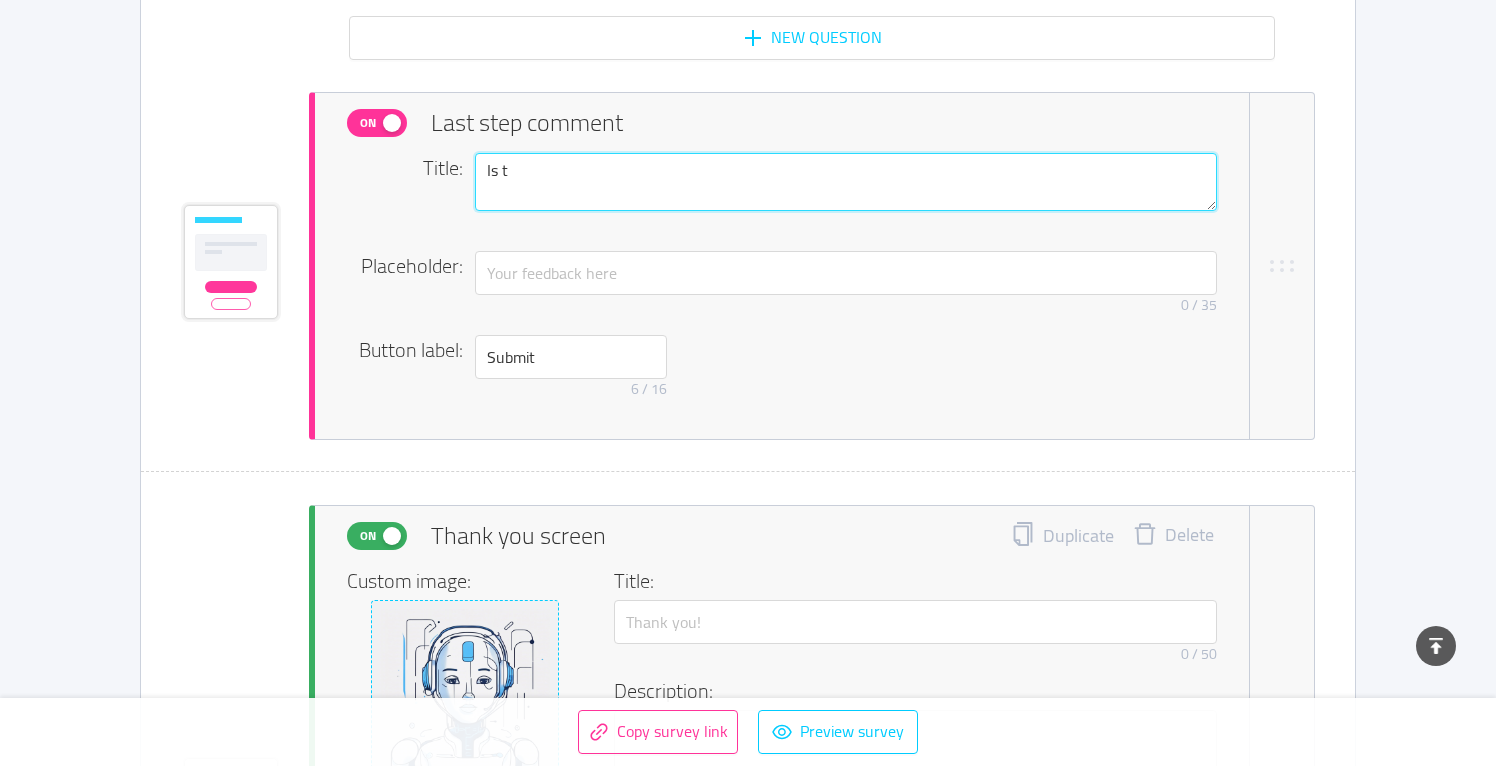type 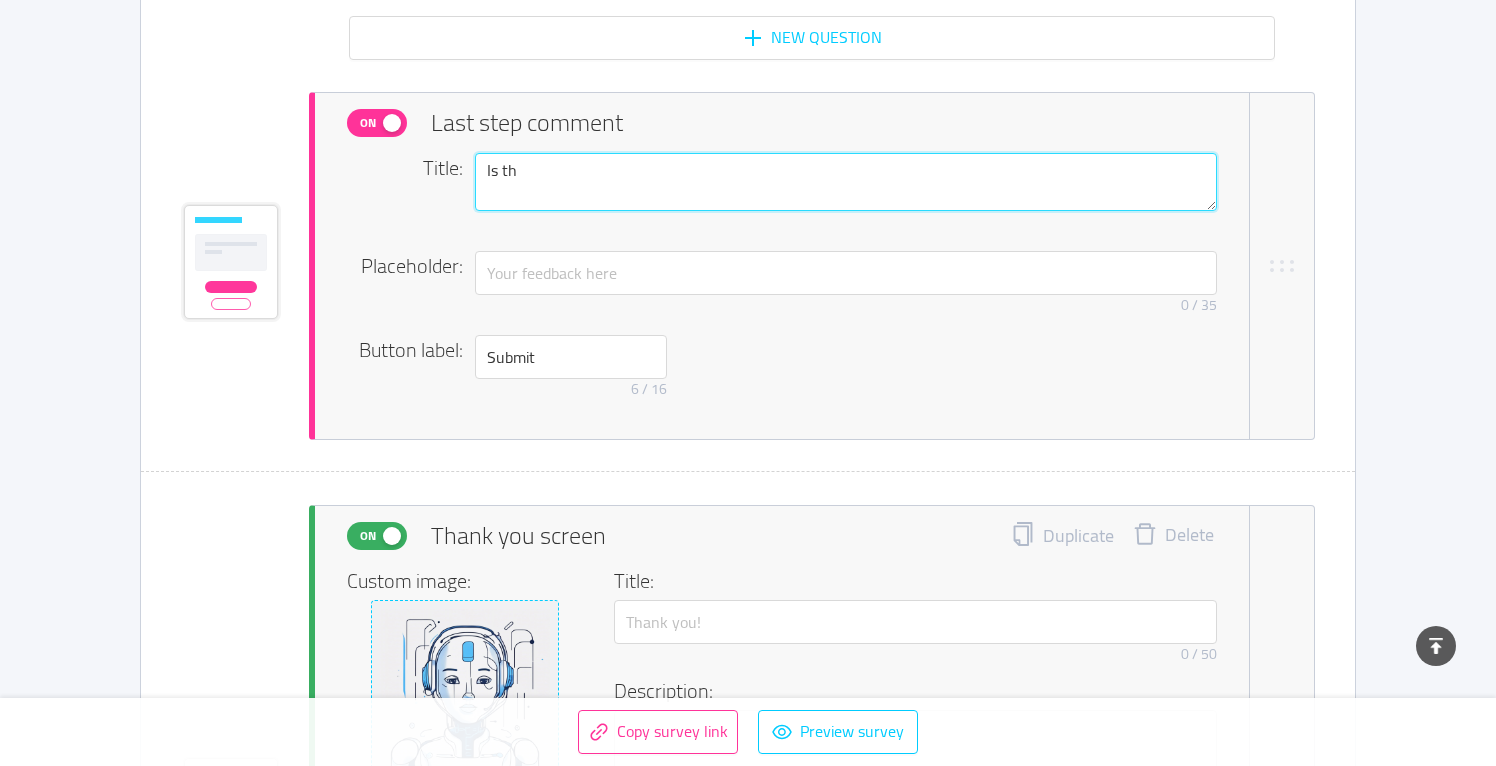type 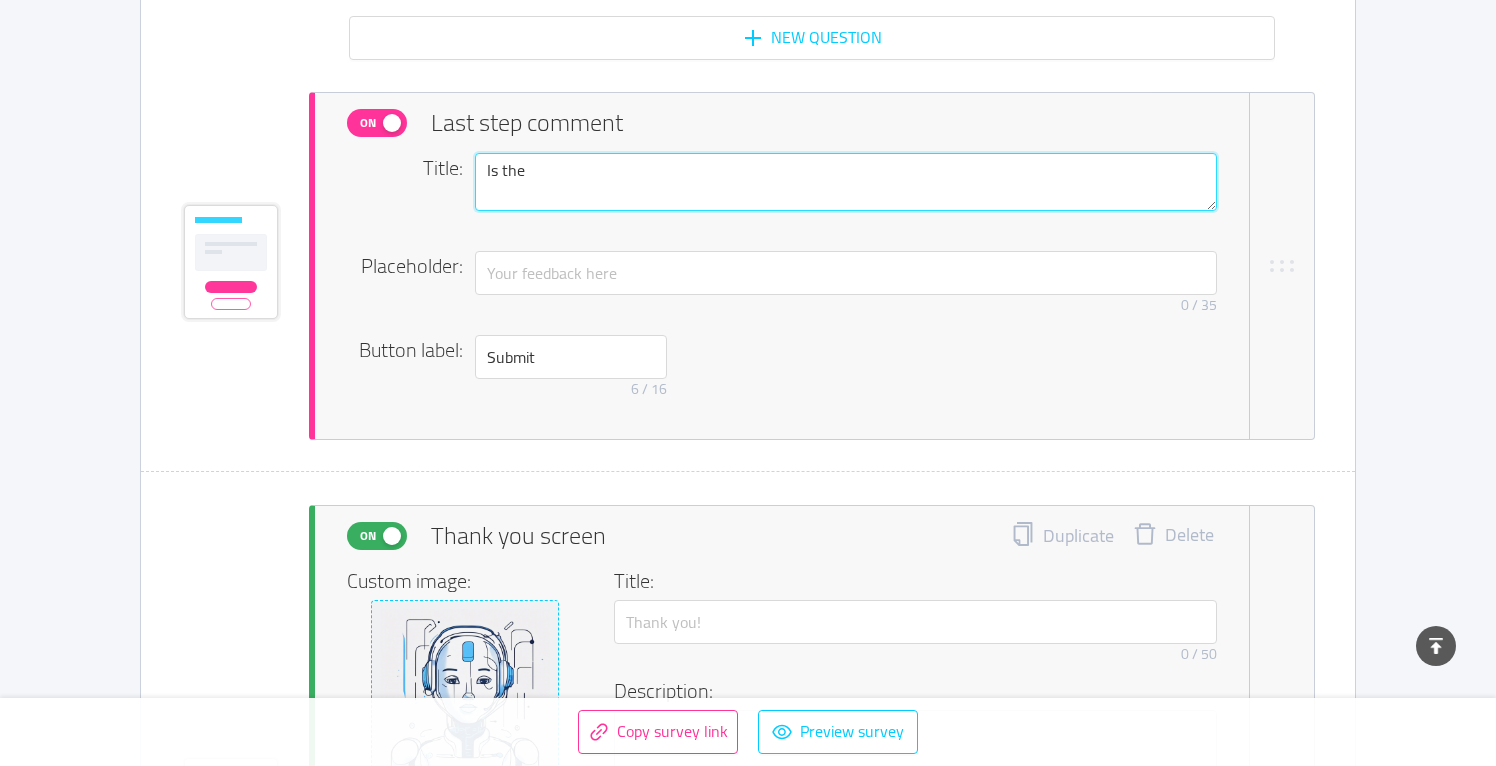 type 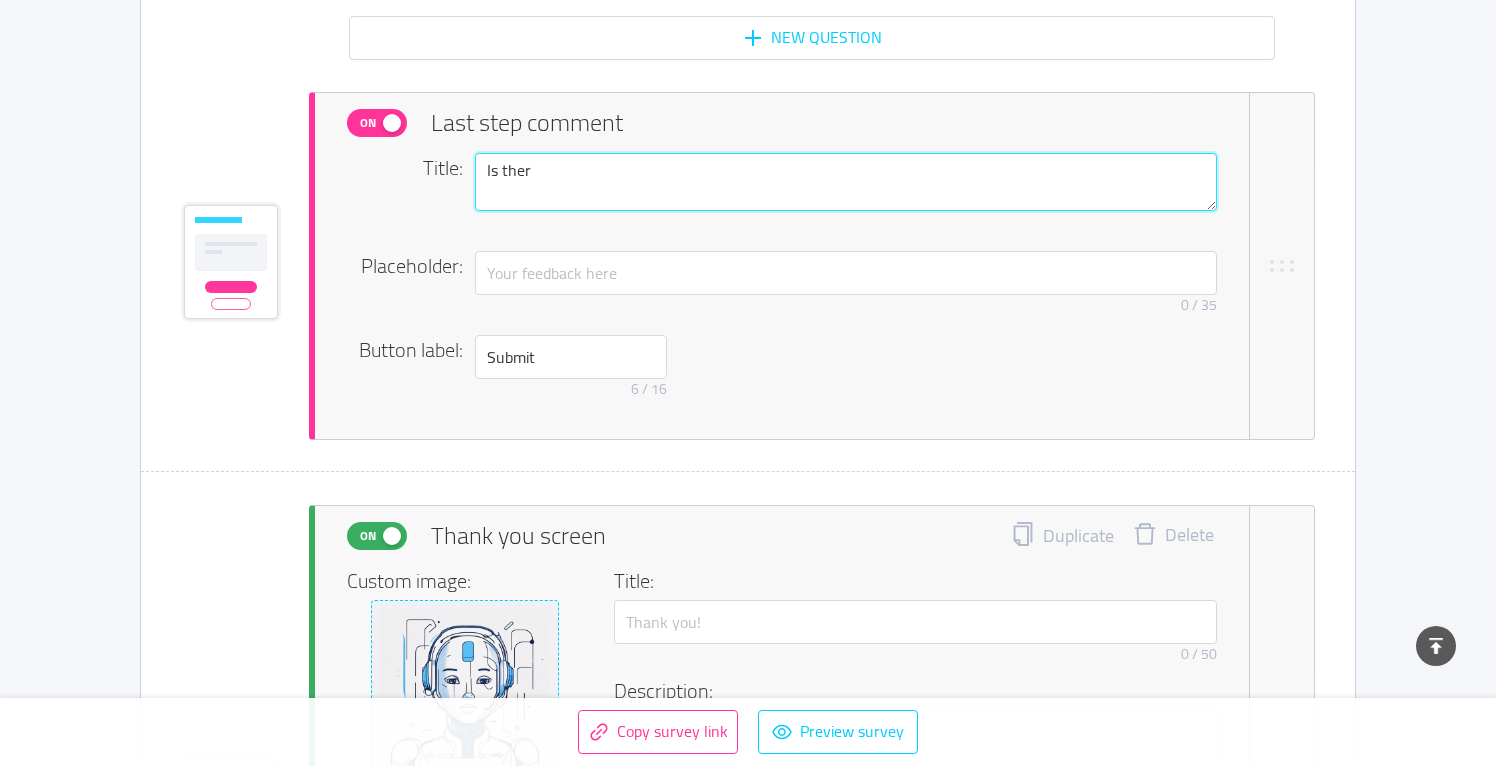 type 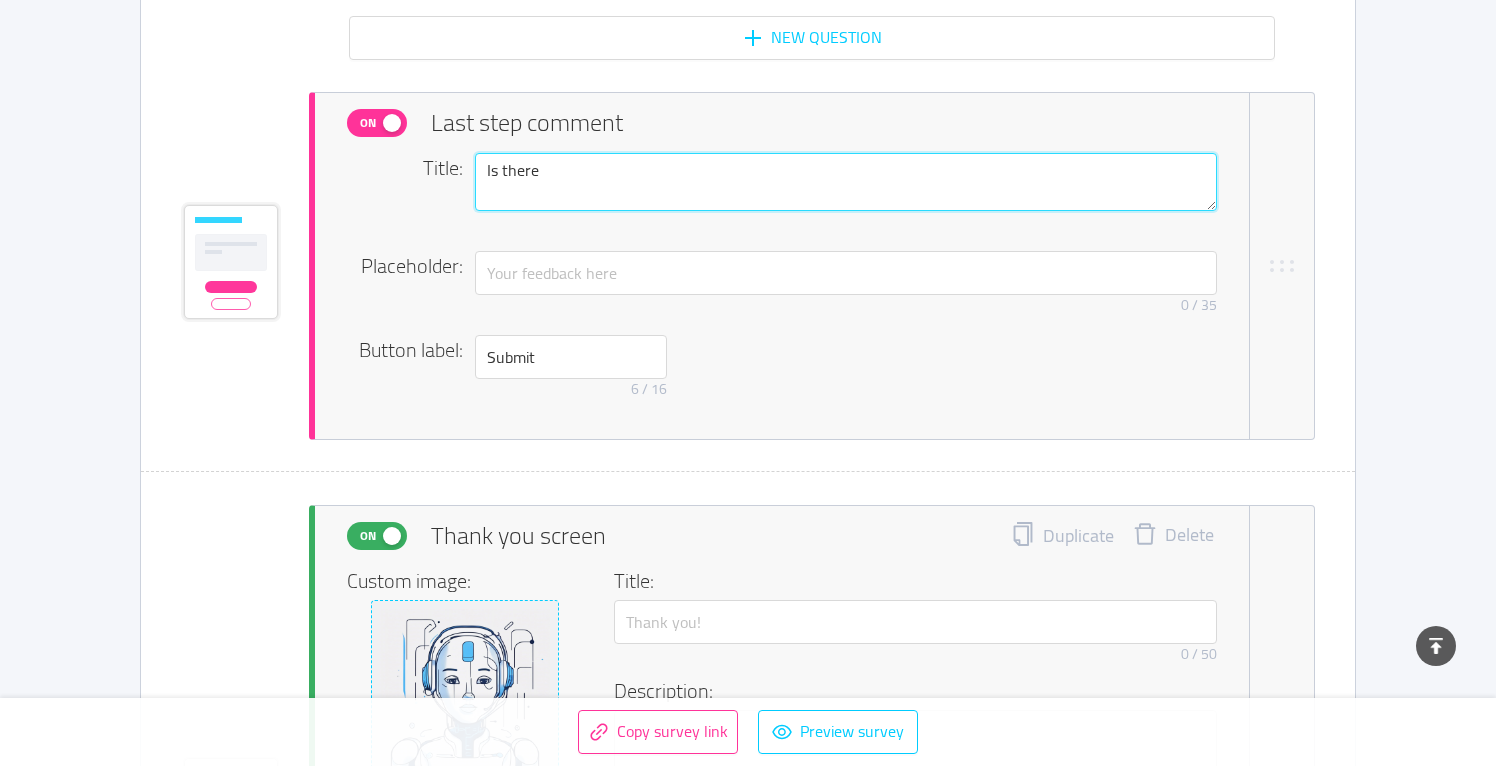 type 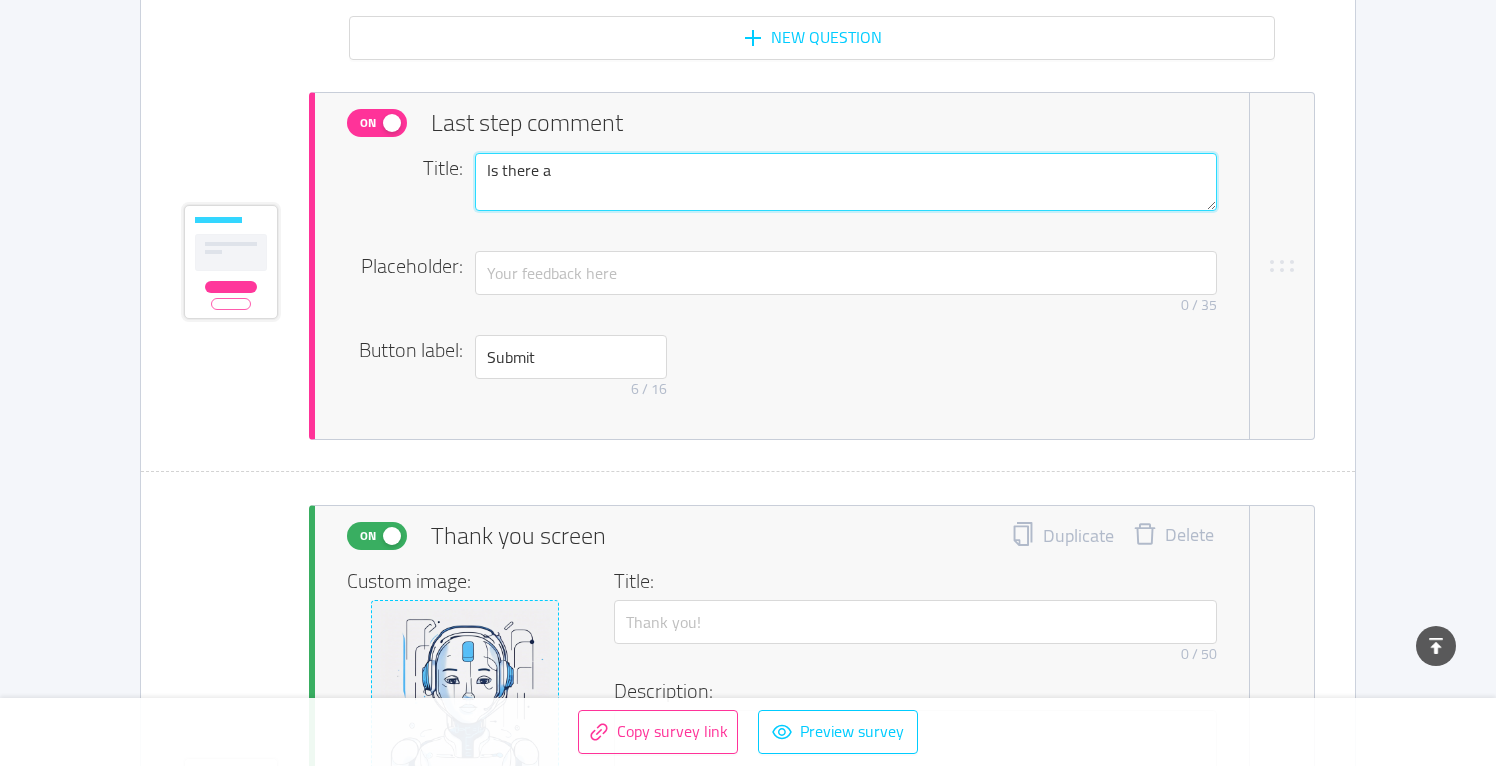 type 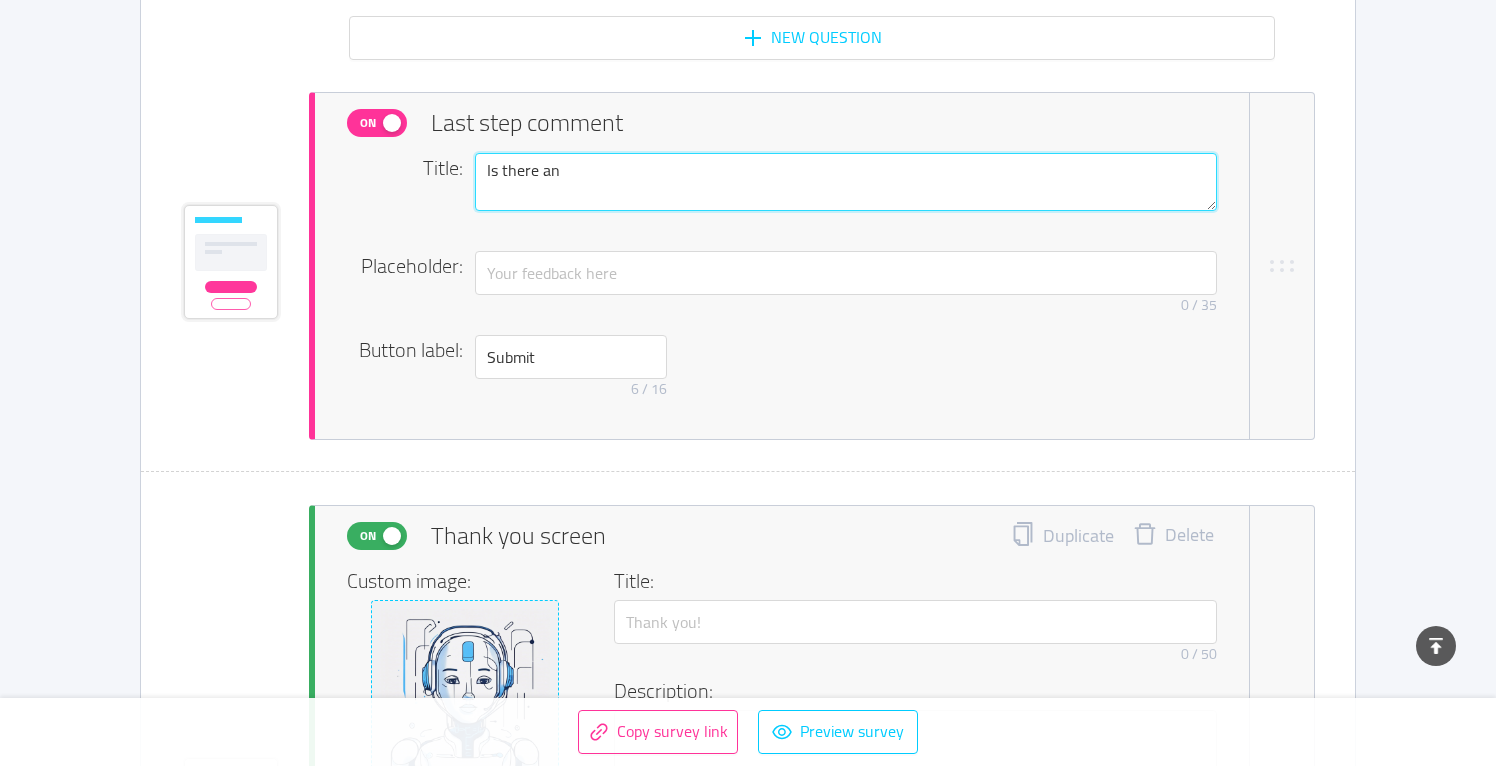 type 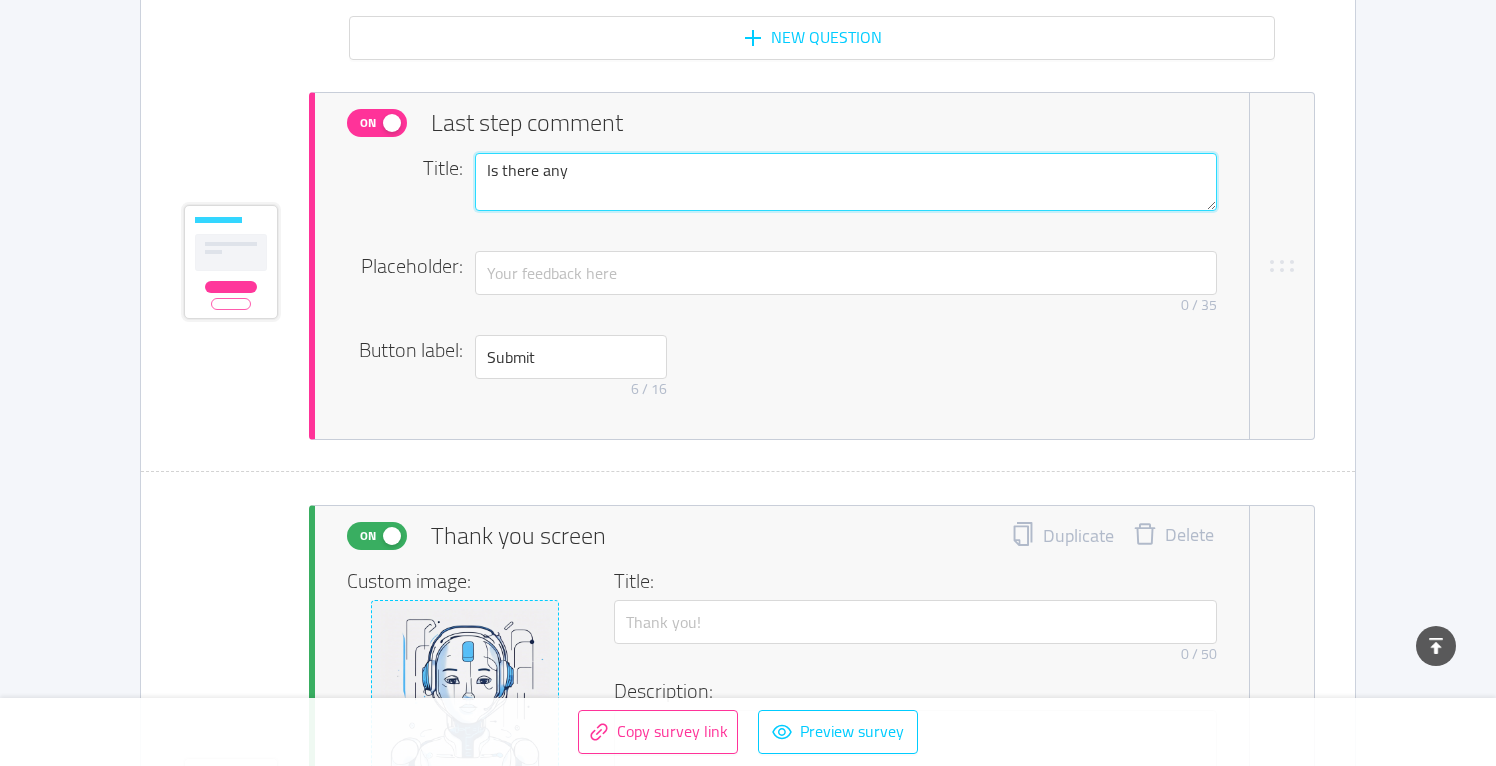 type 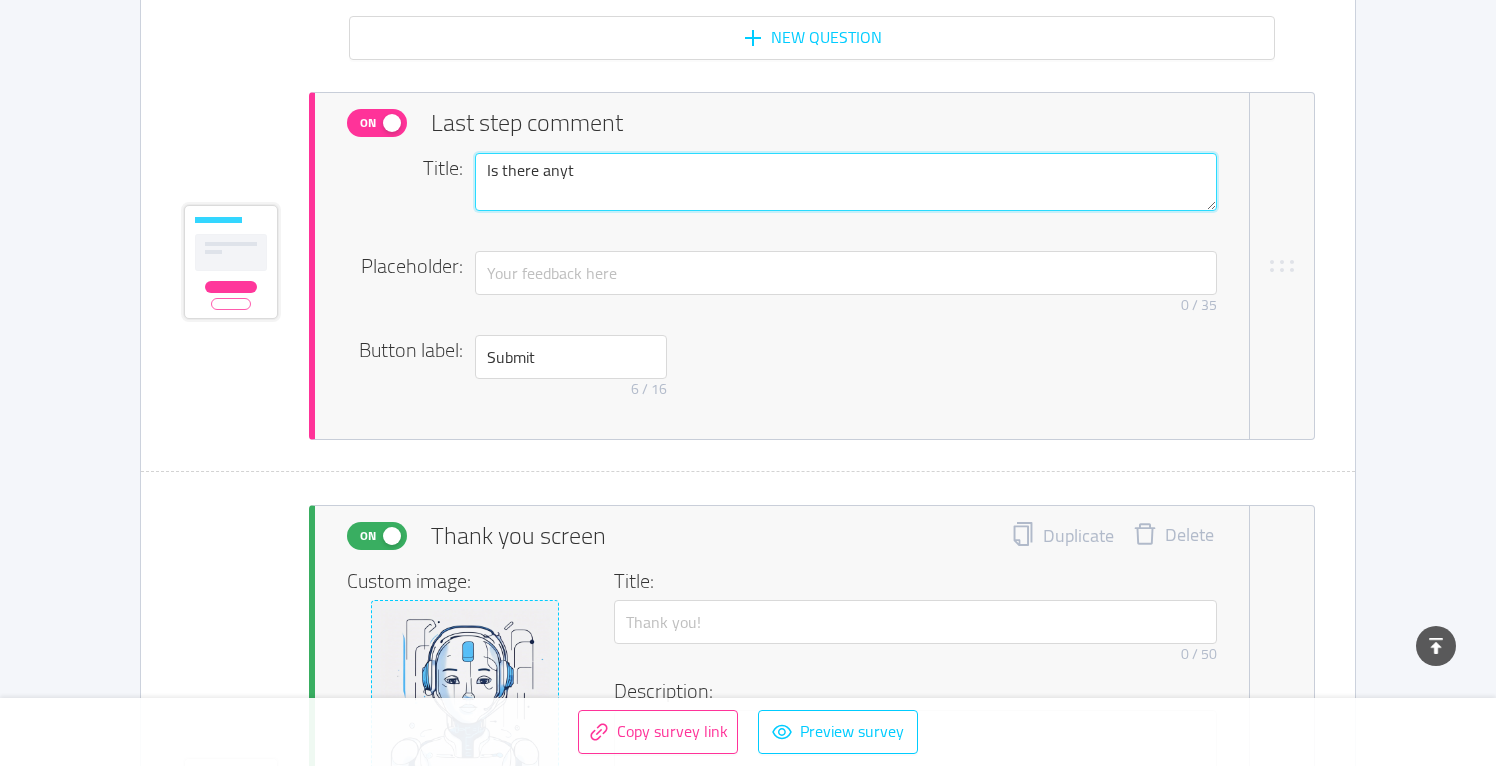 type 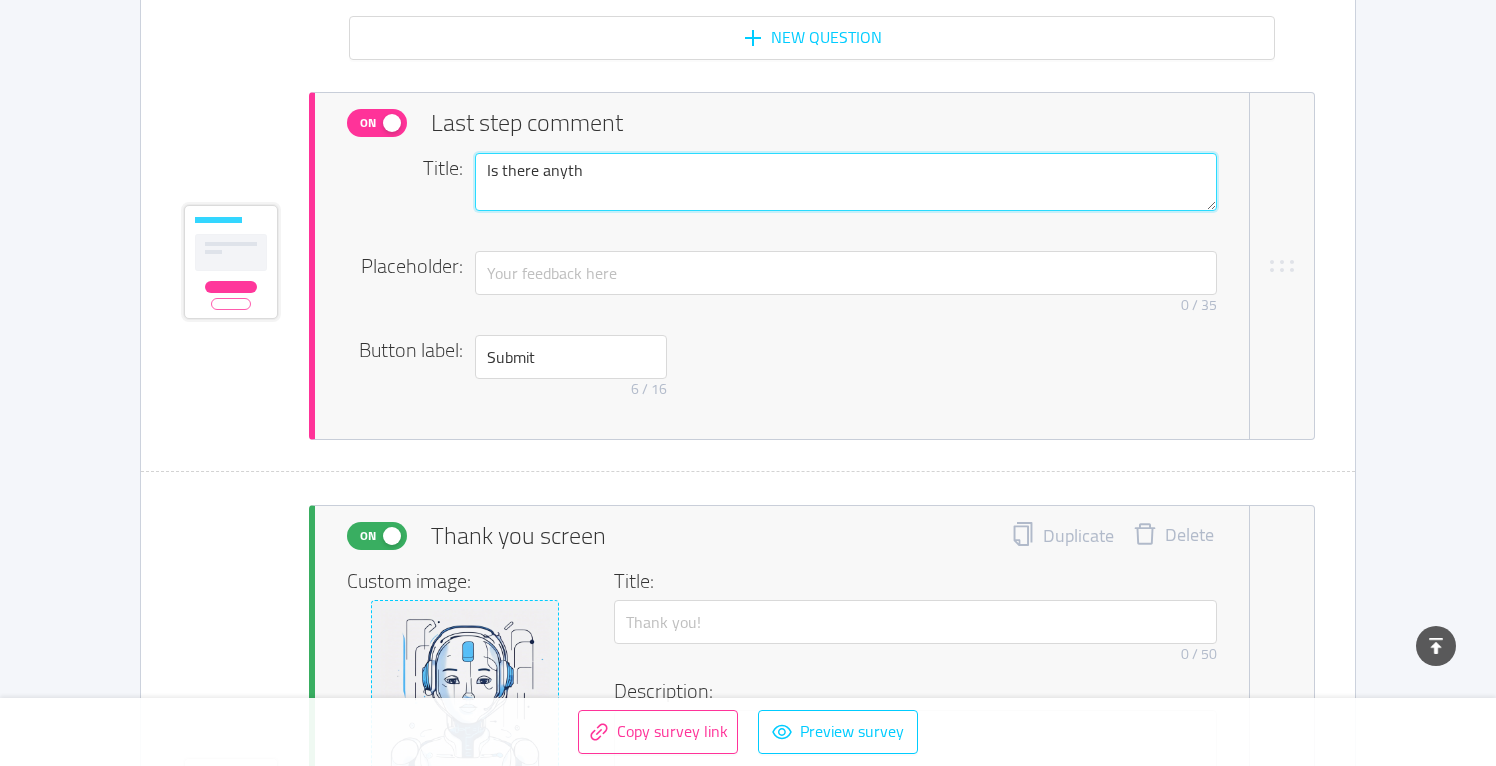 type 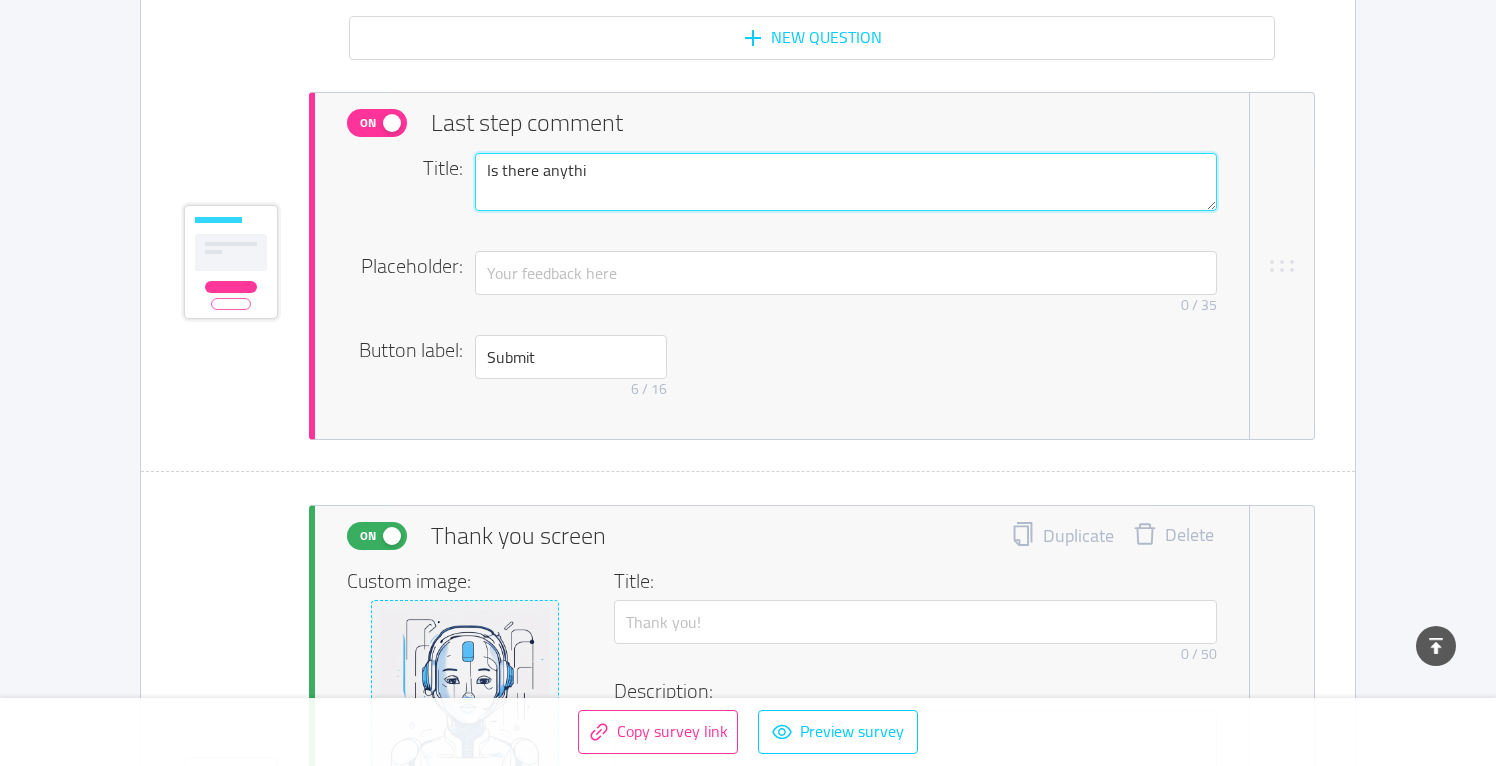 type 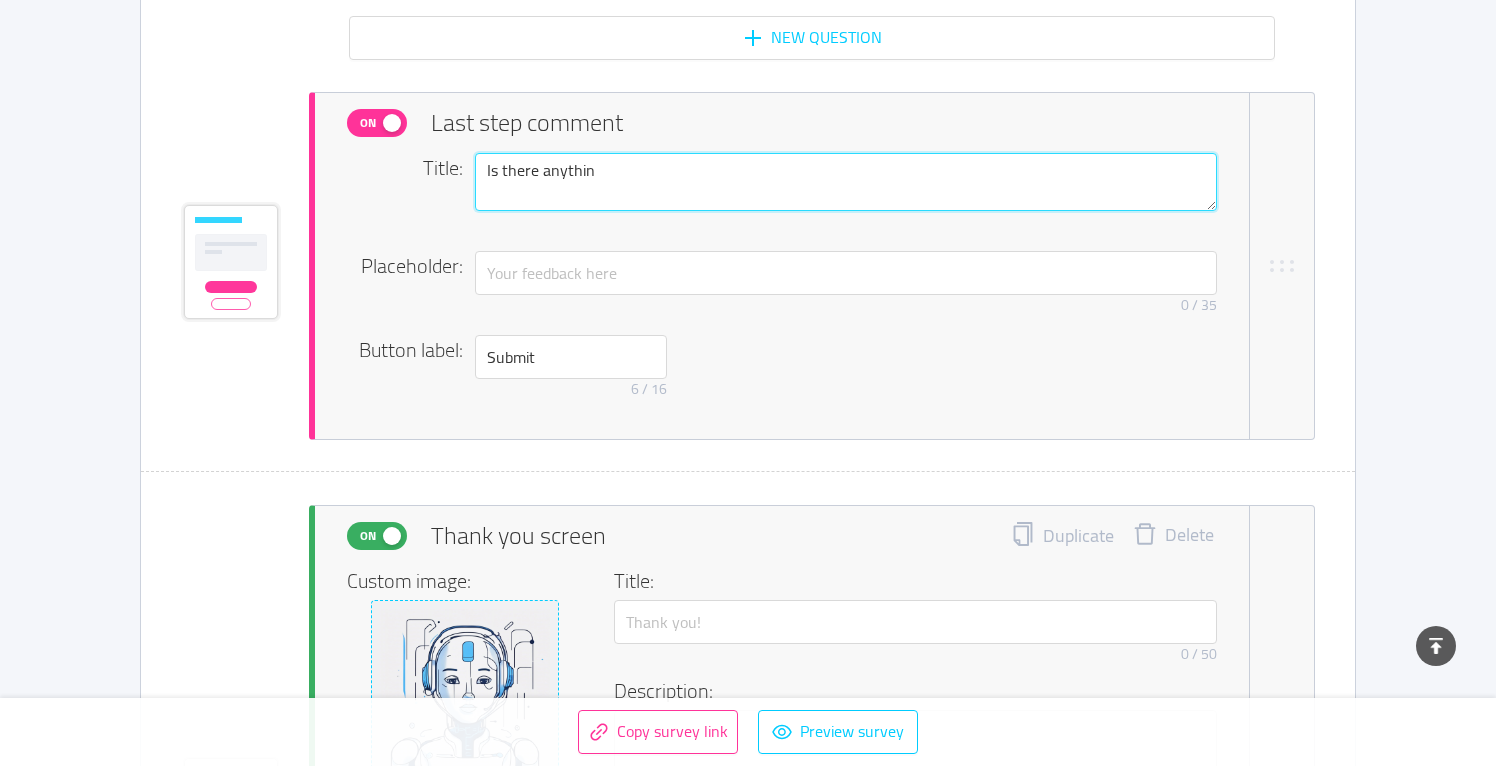 type 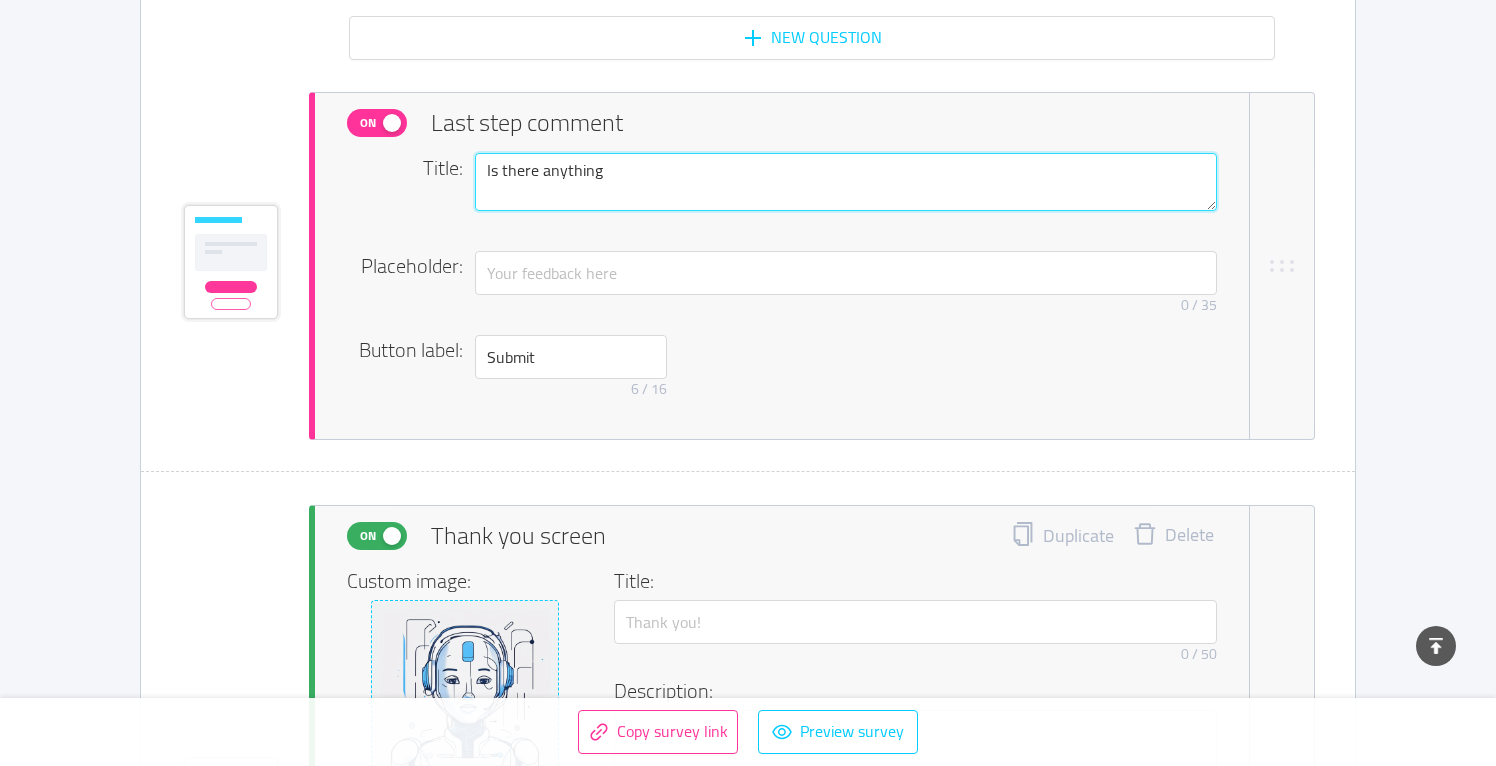 type 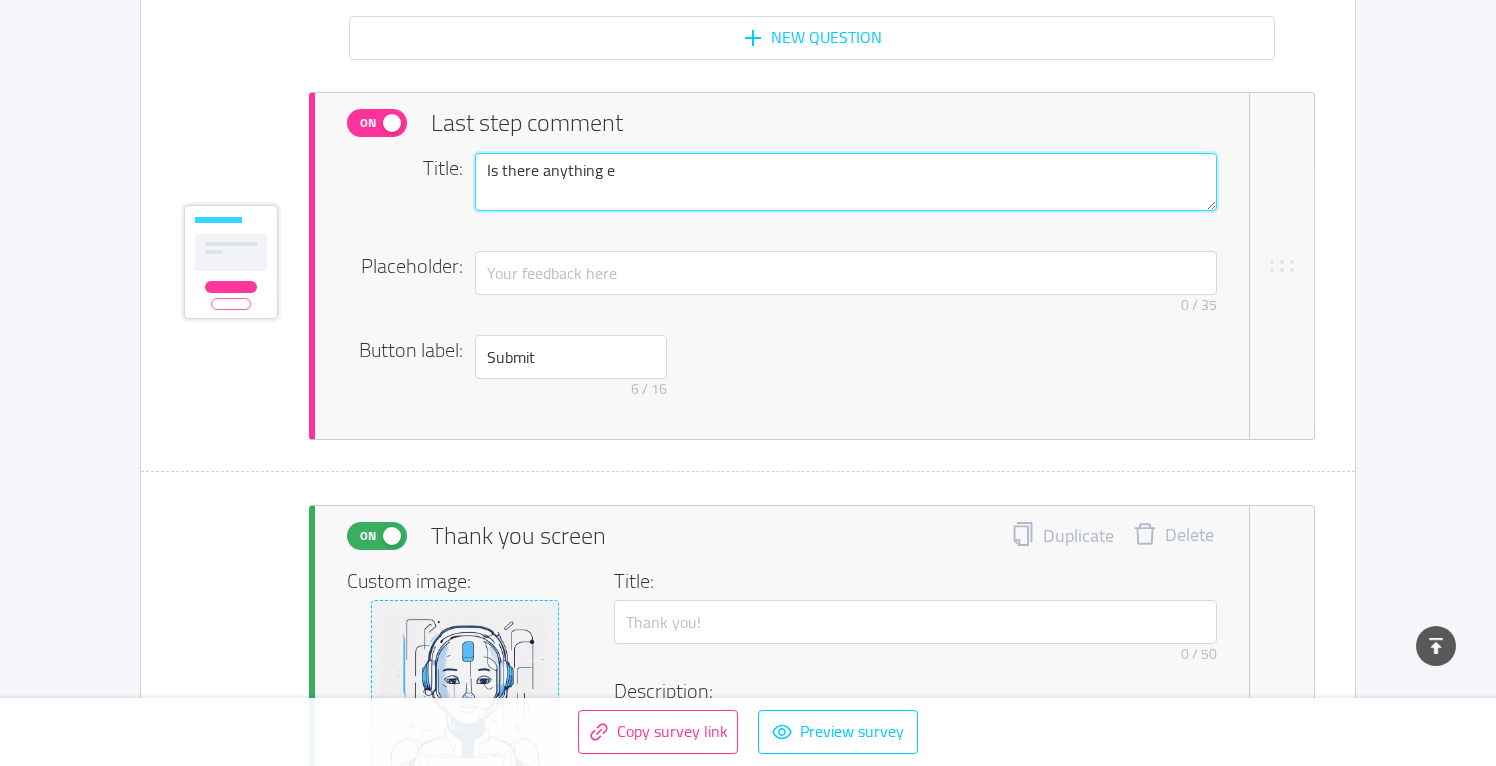 type 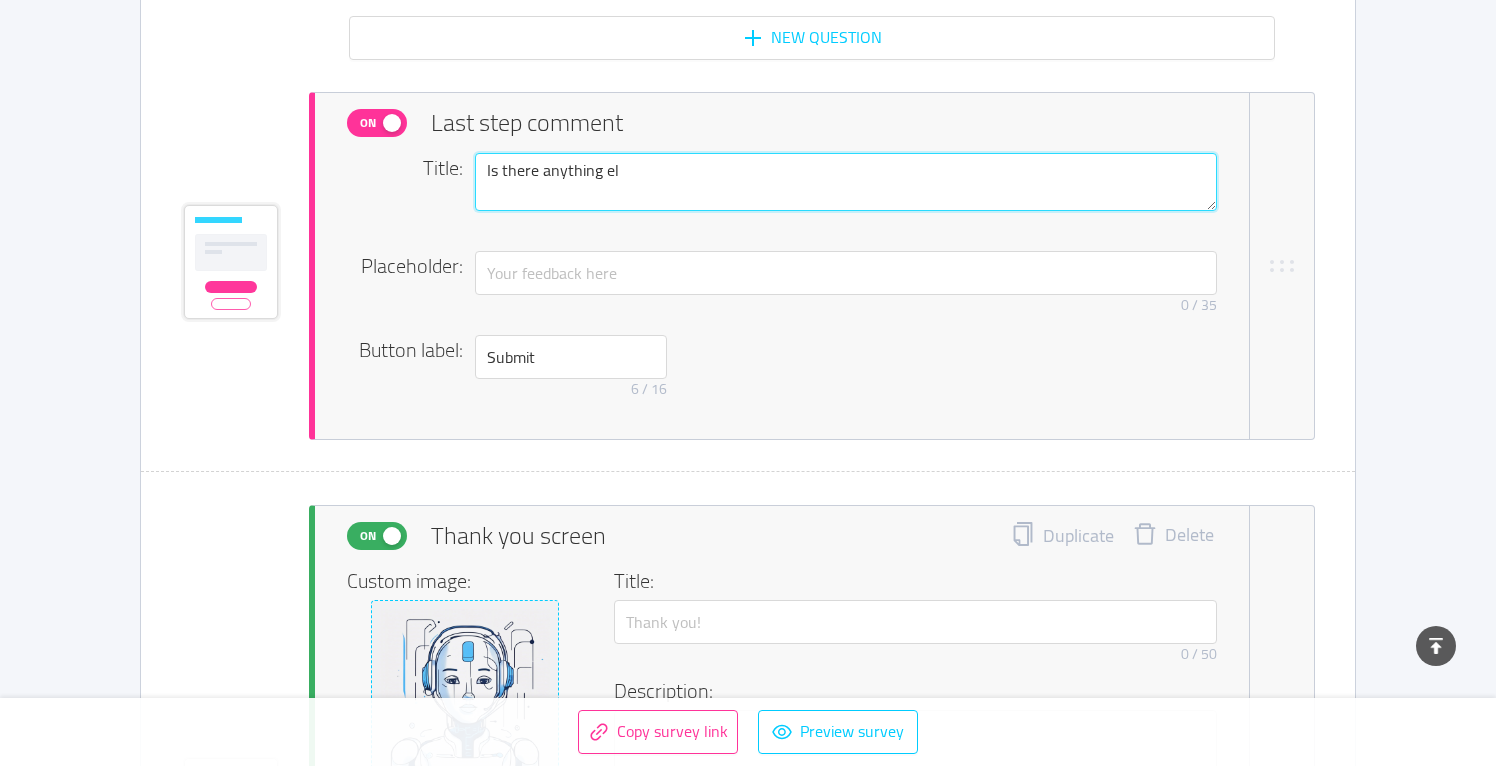 type 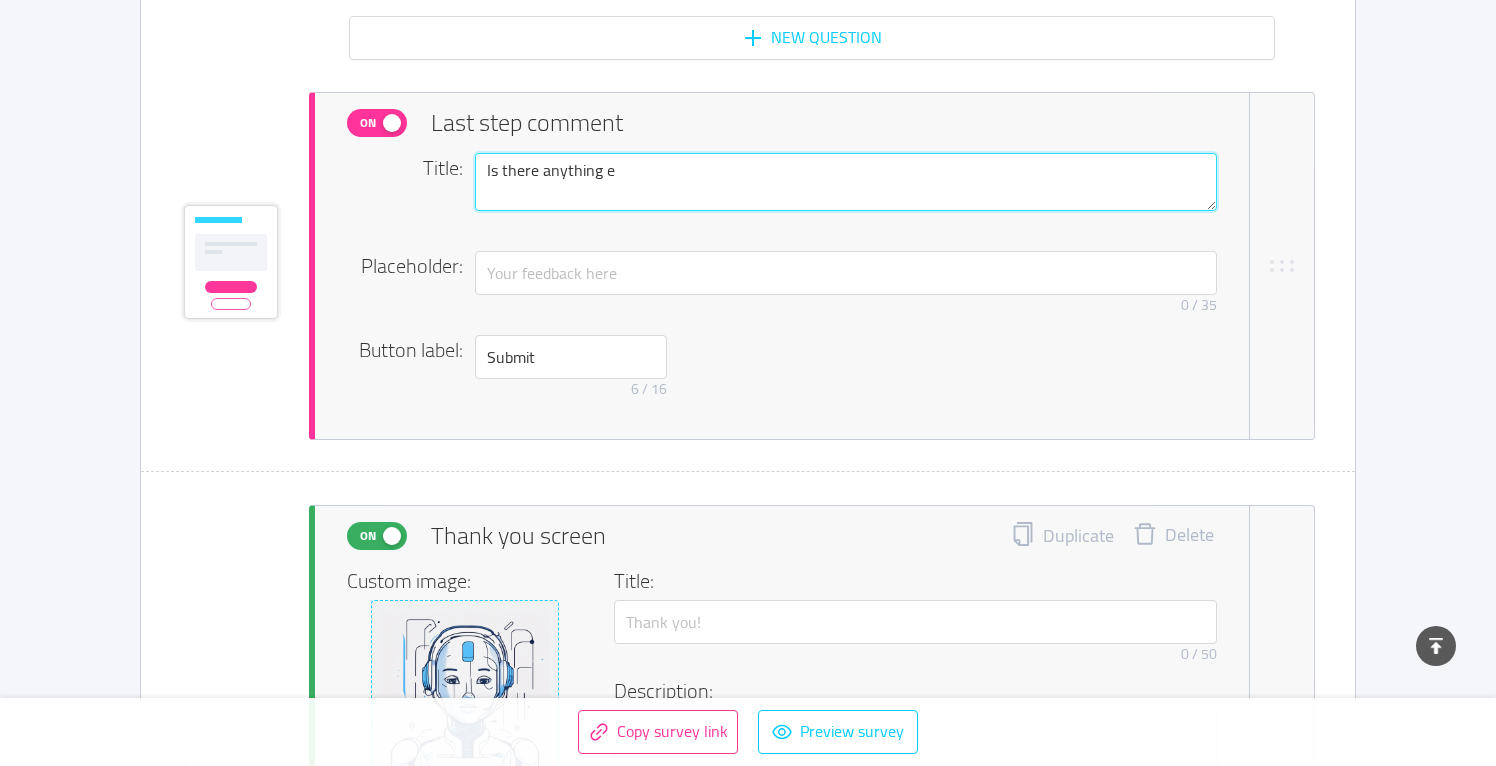 type 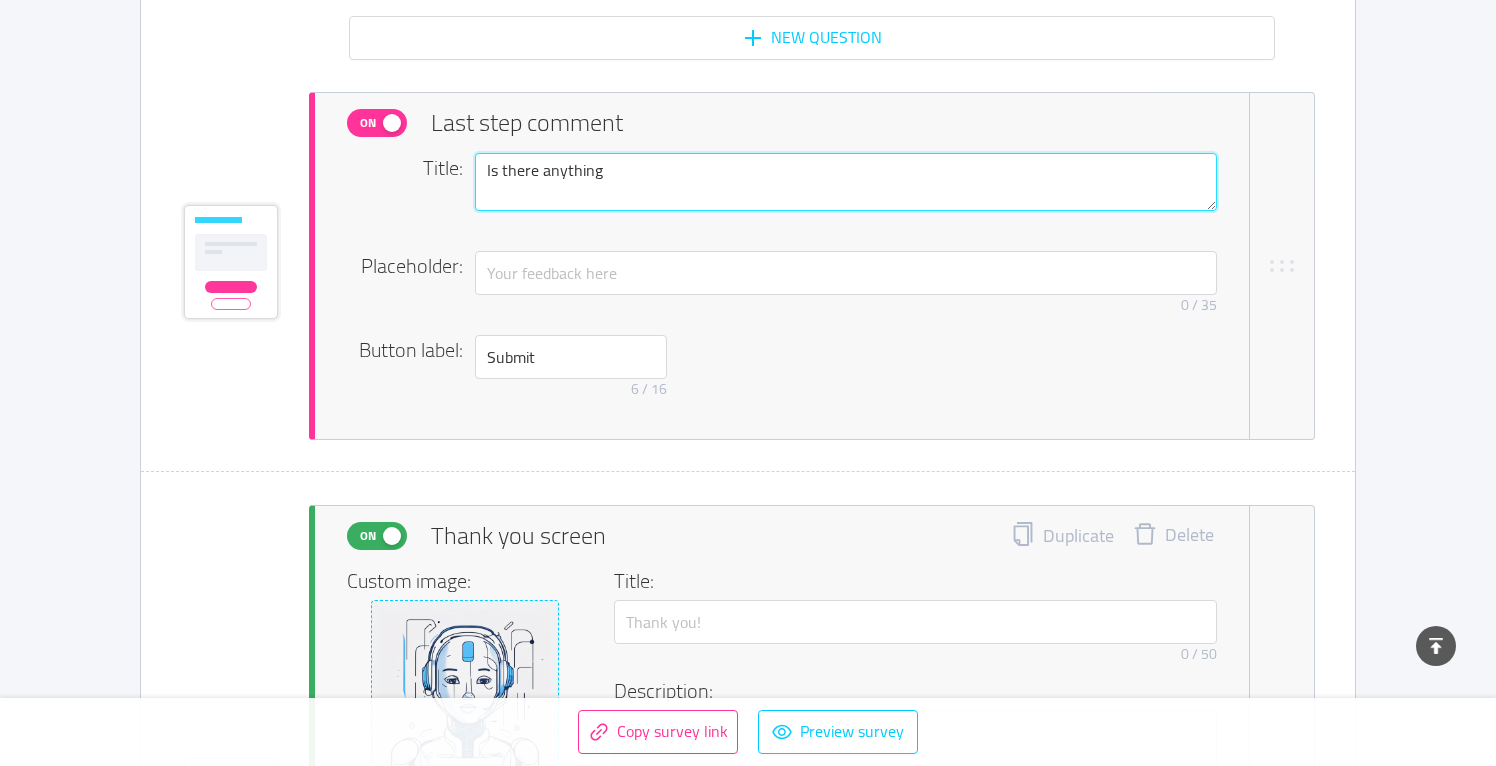 type 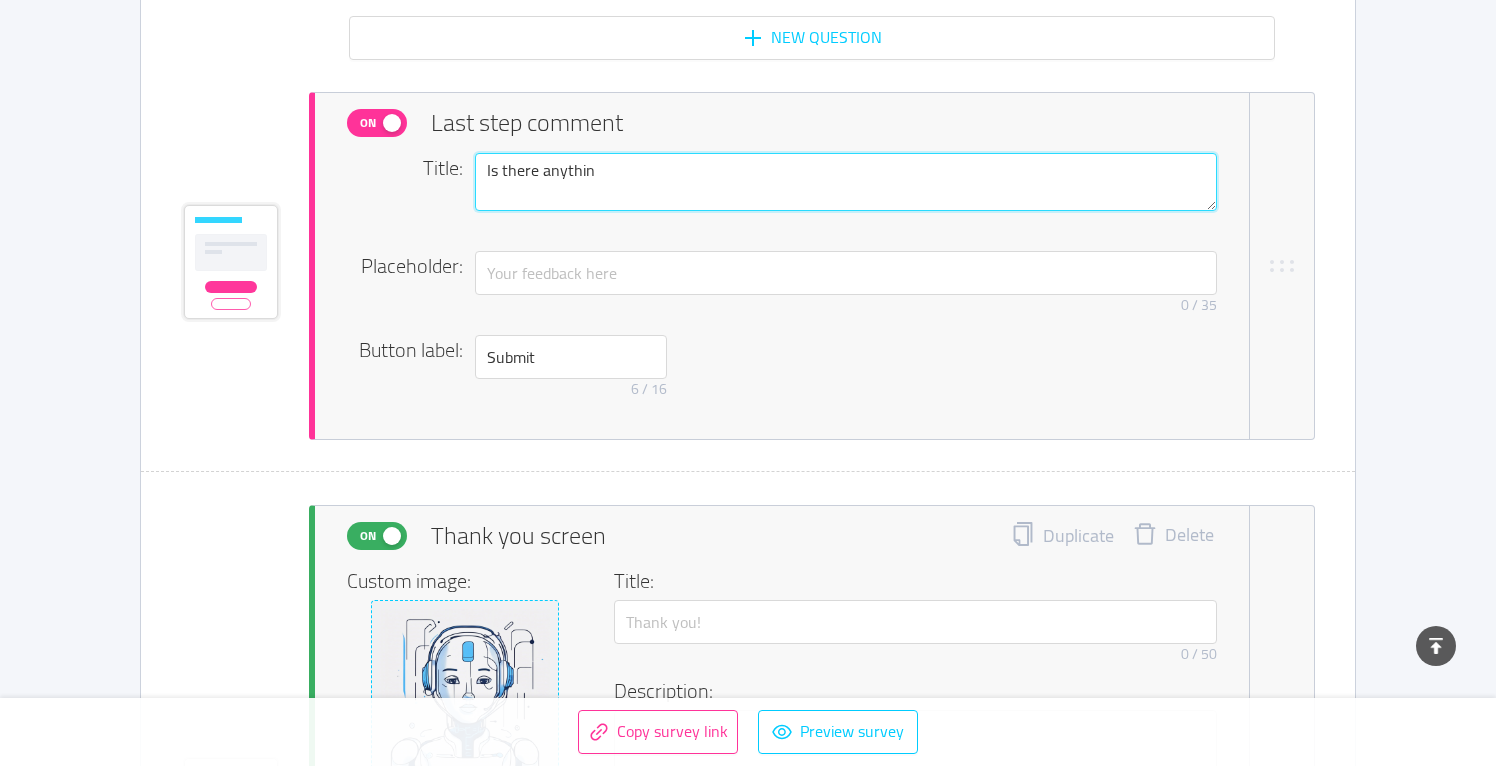 type 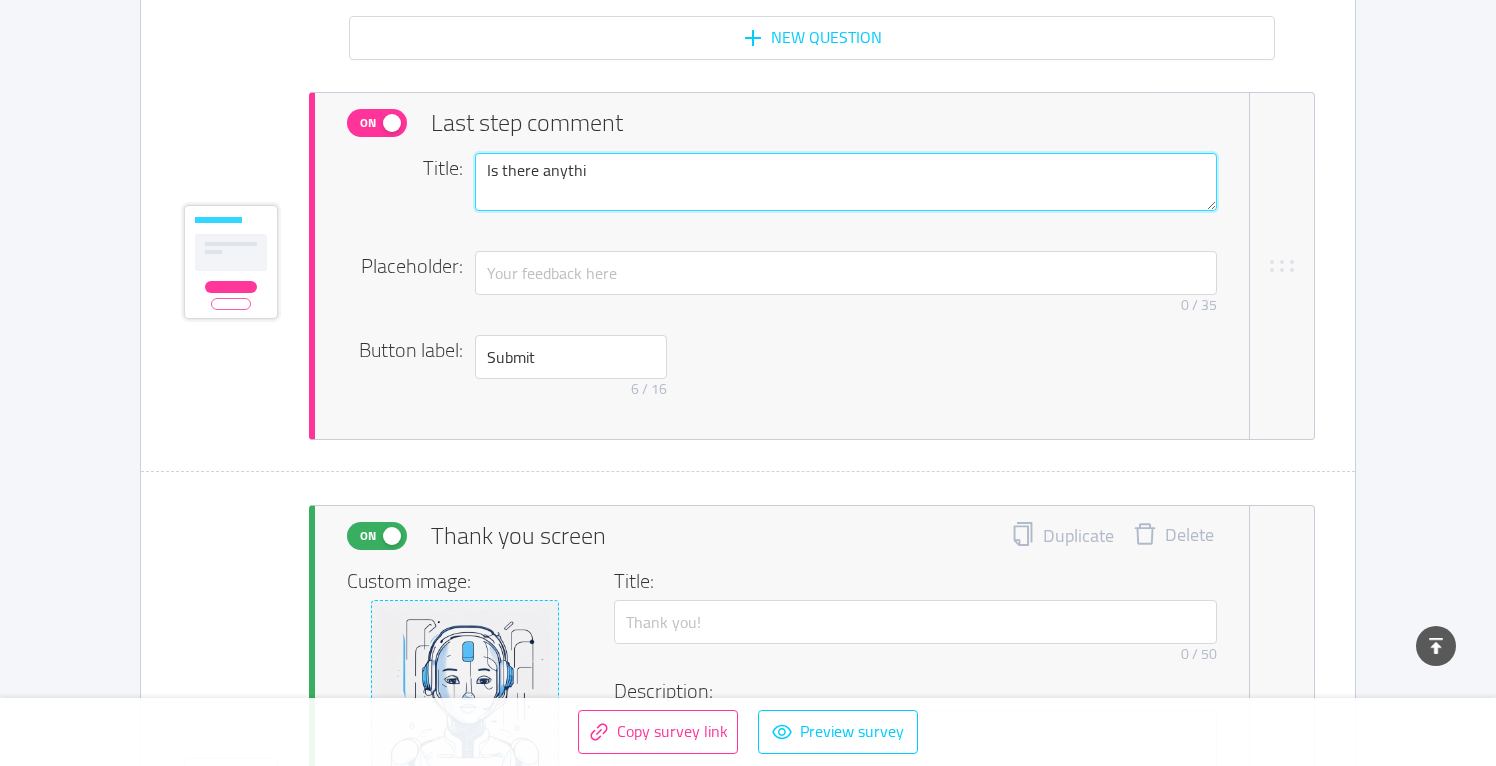 type 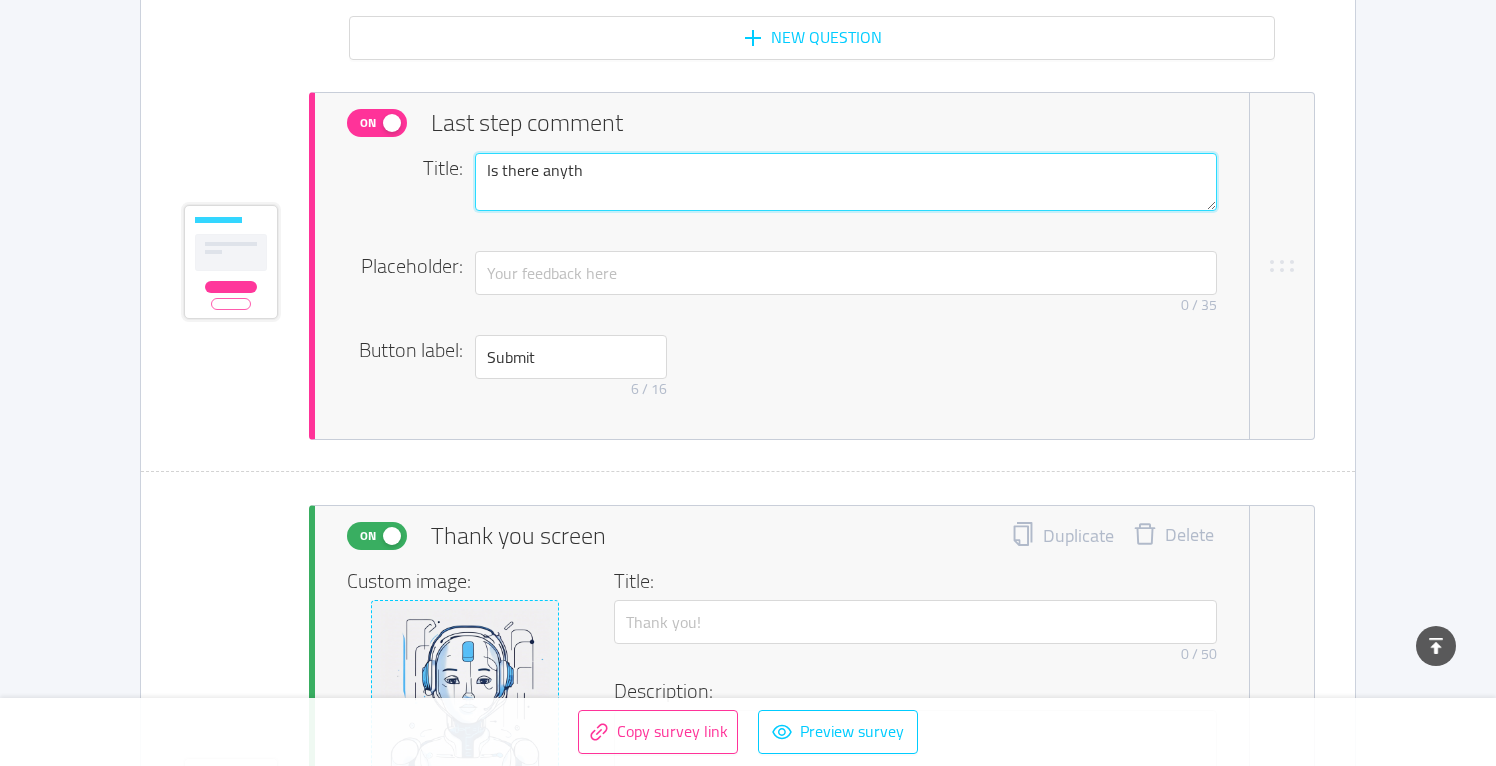 type 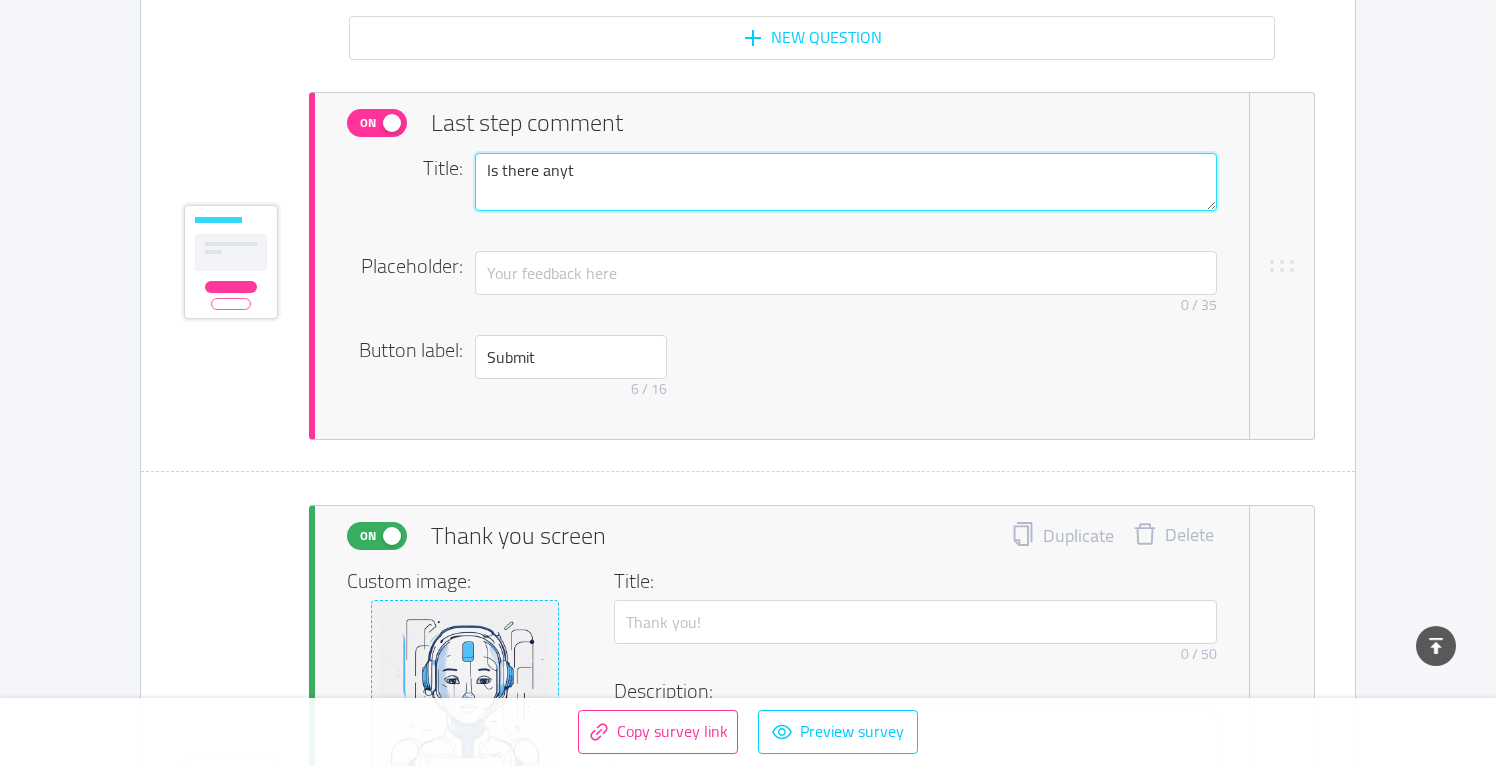 type 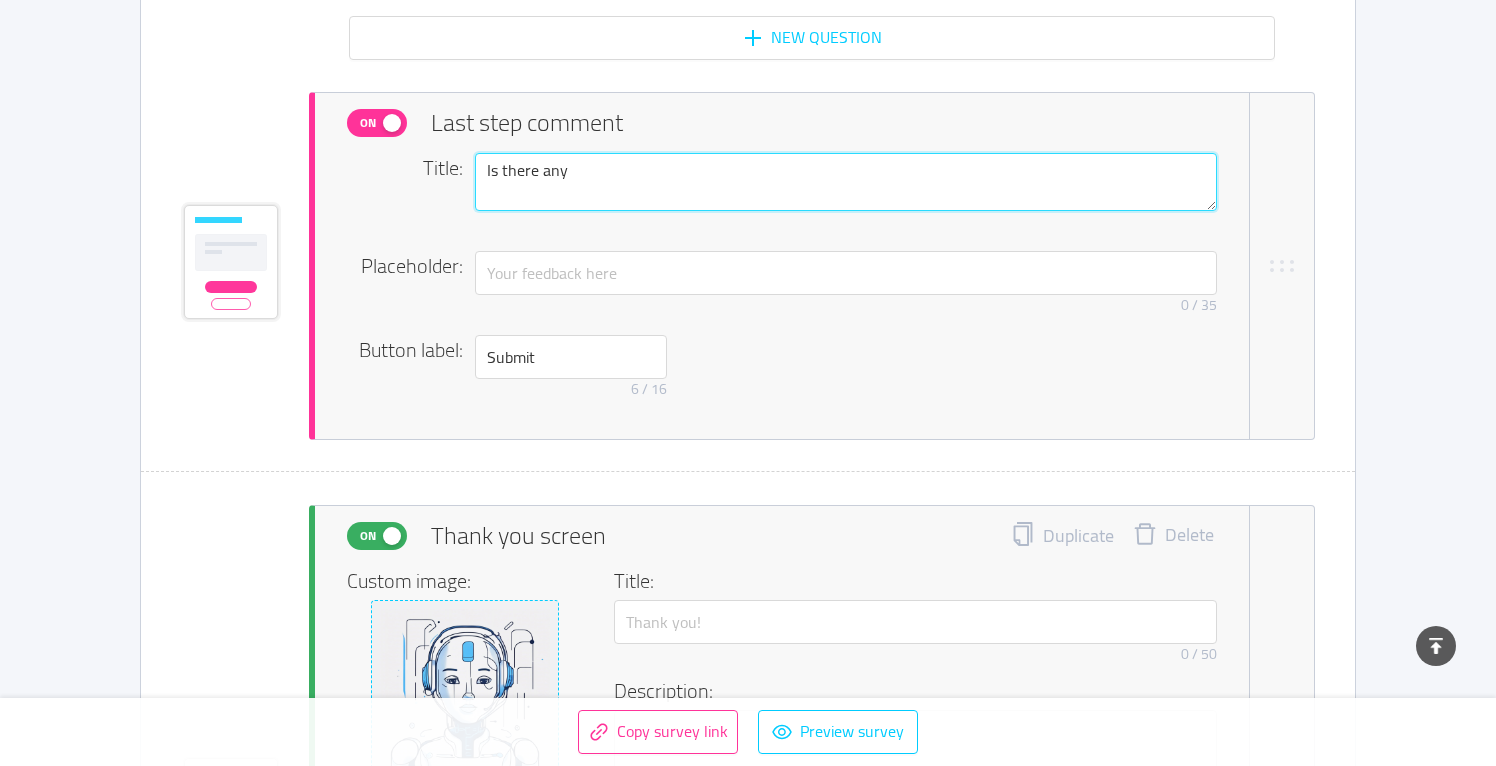 type 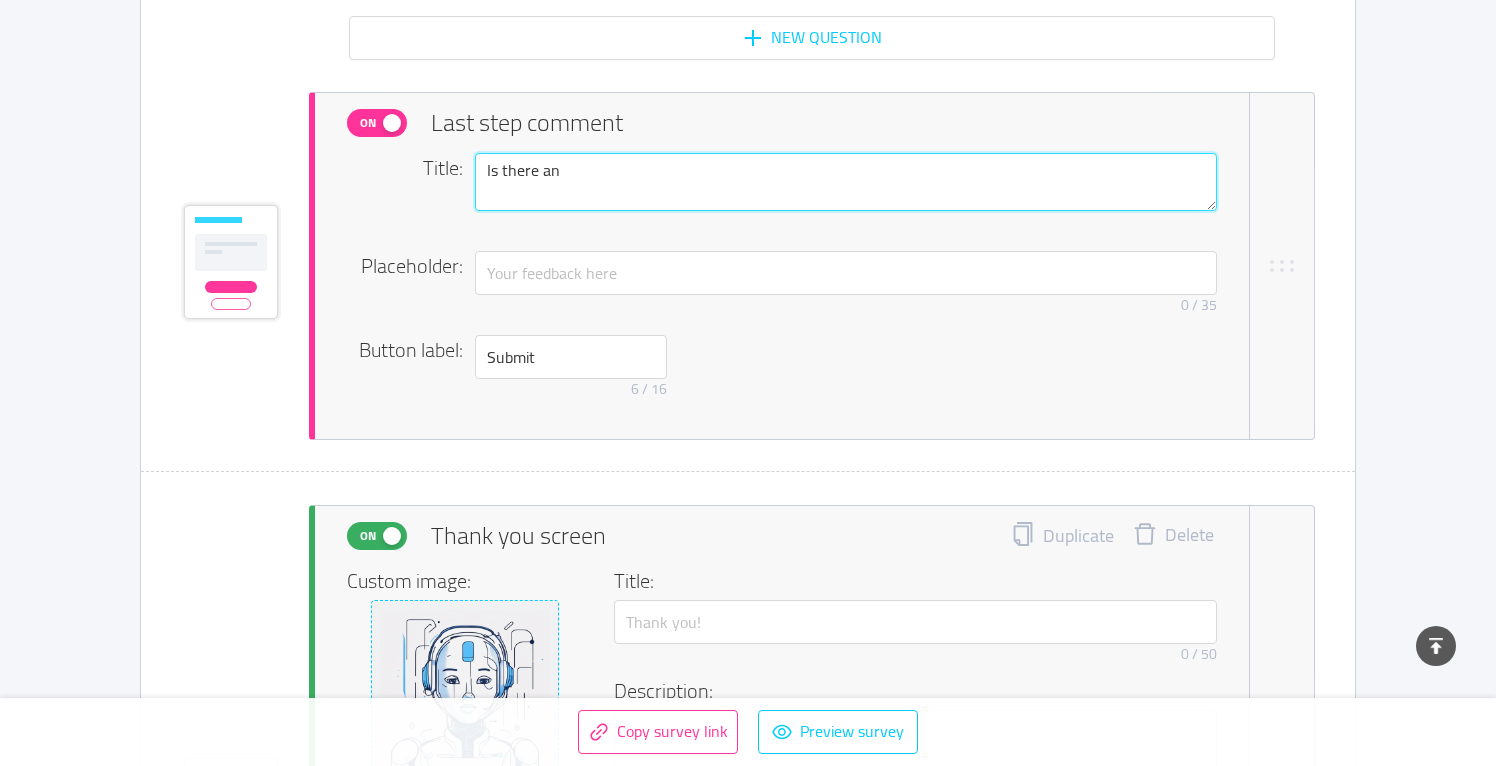 type 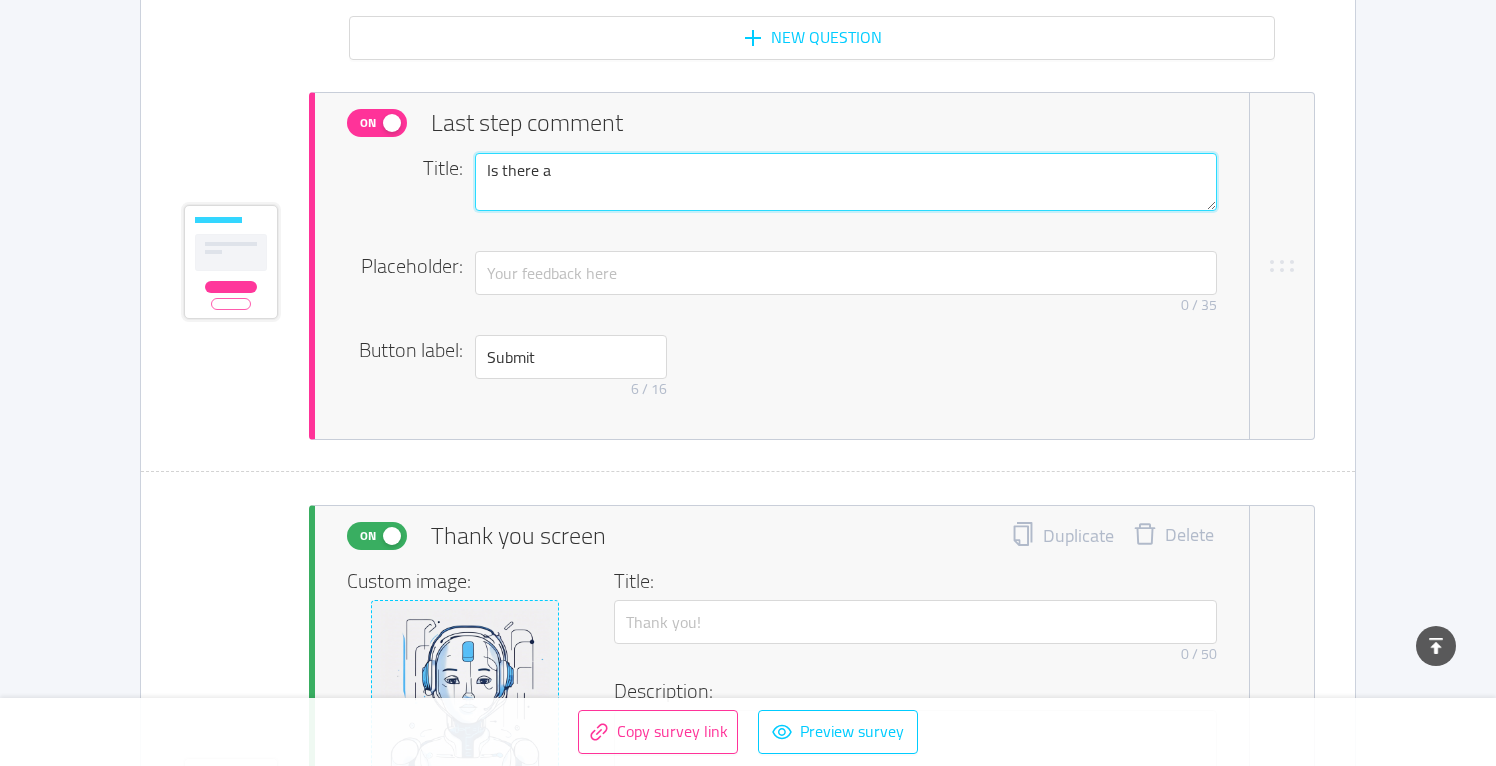 type 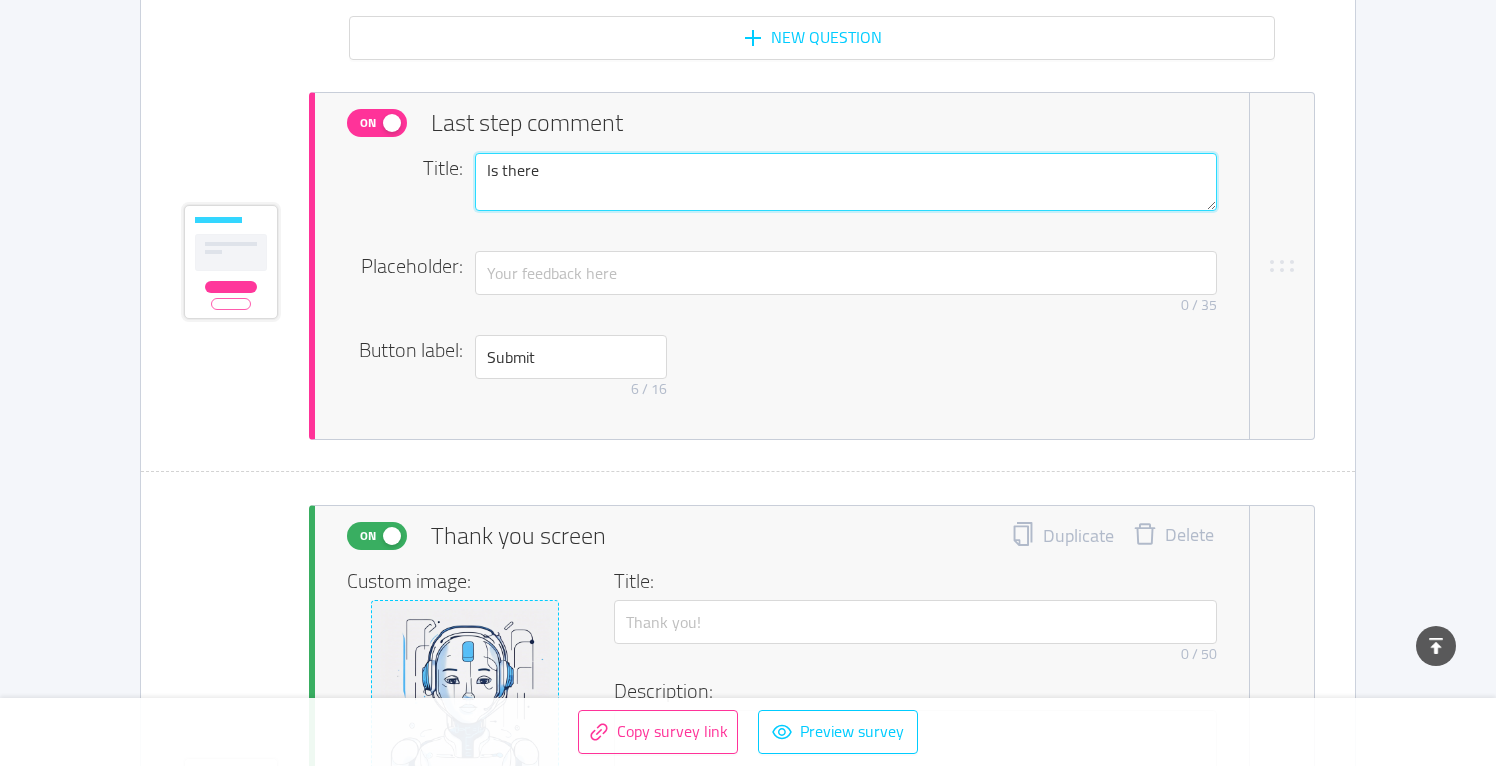 type 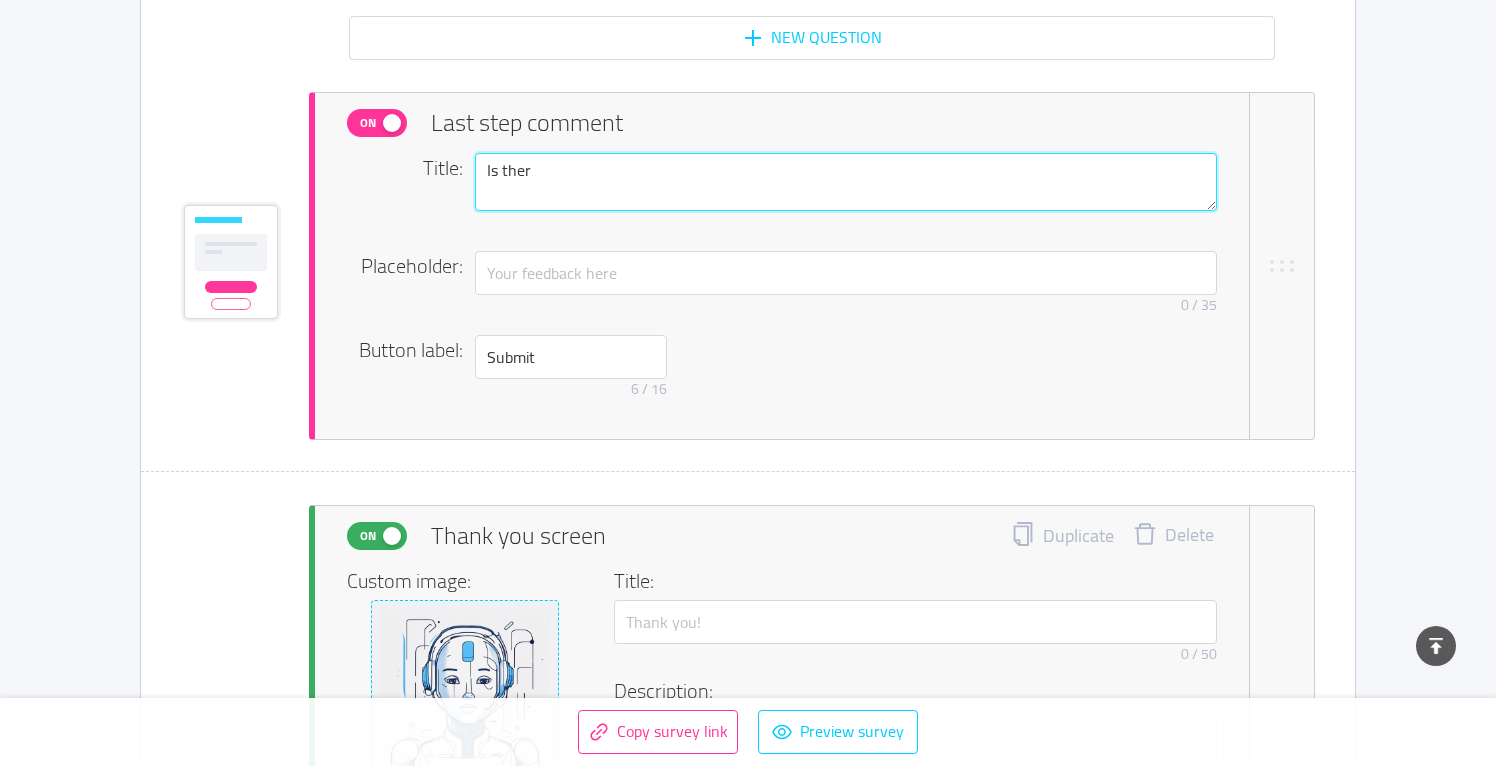 type 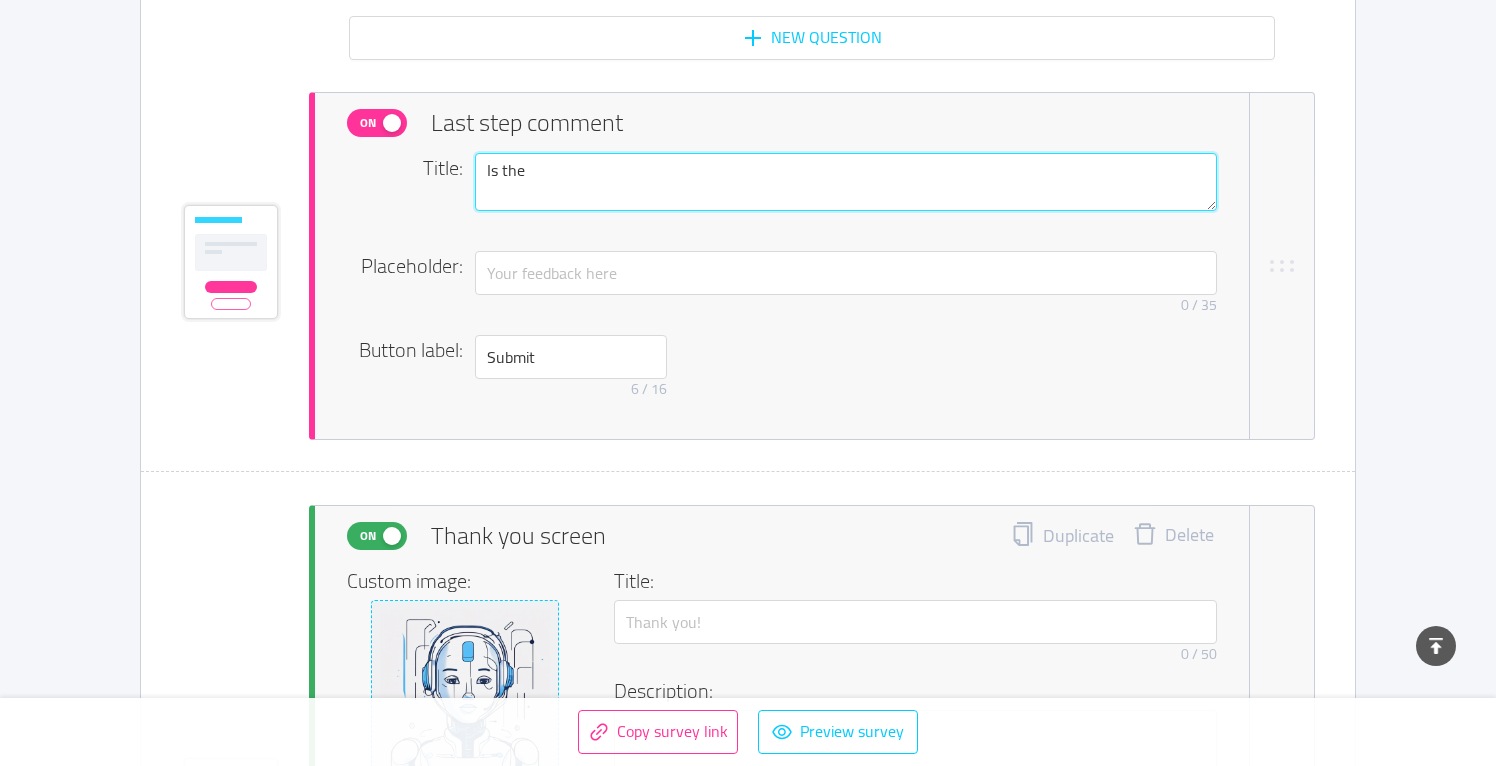 type 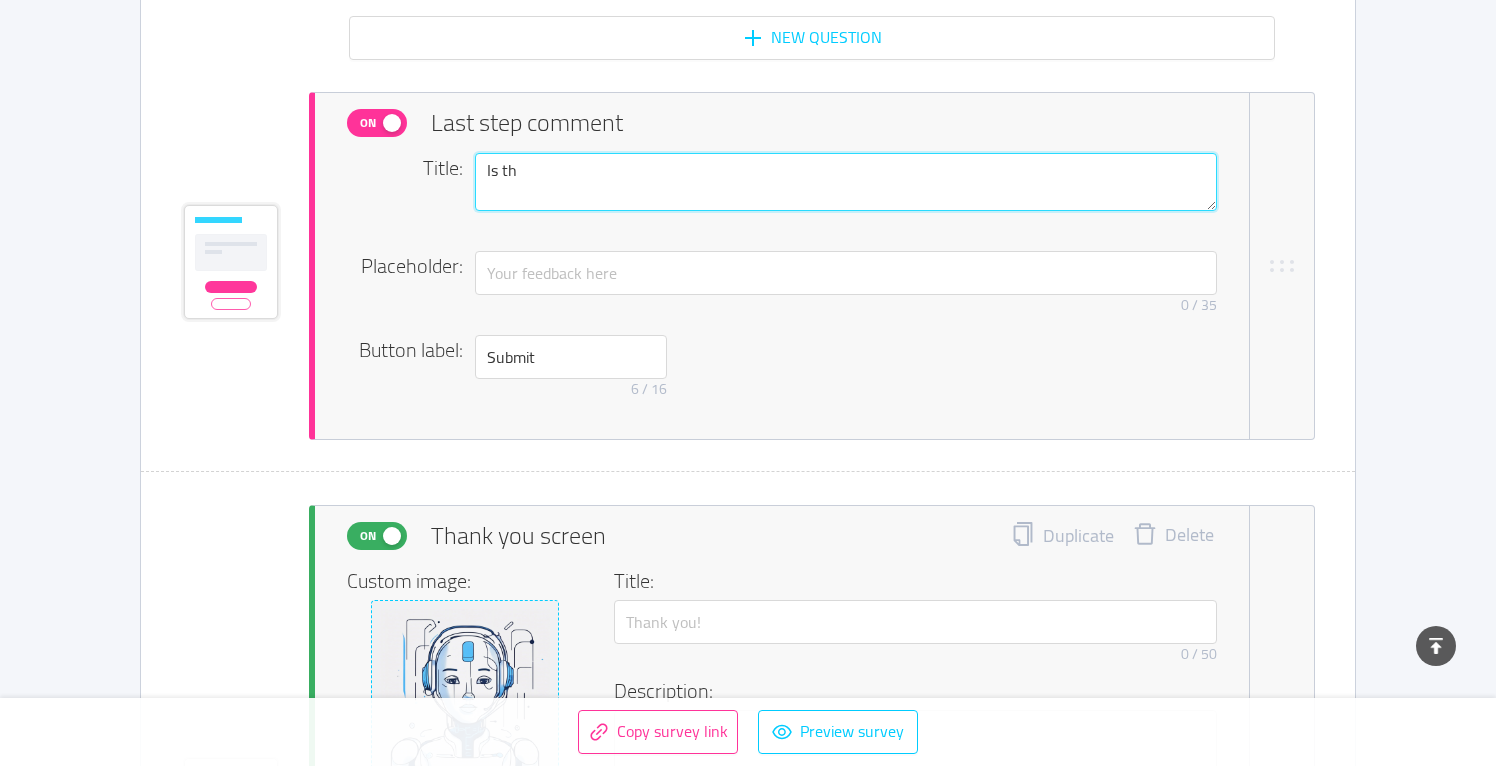 type 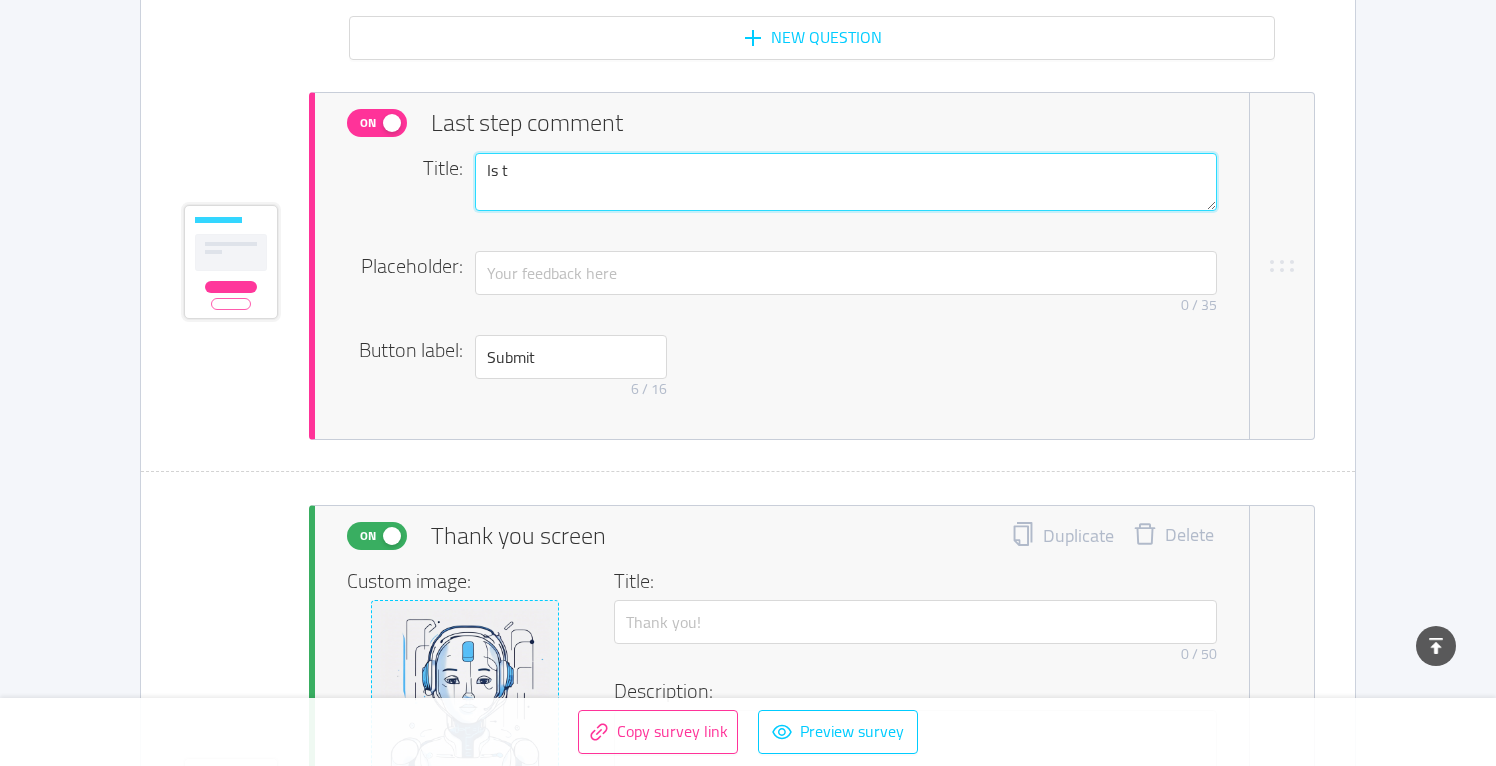 type 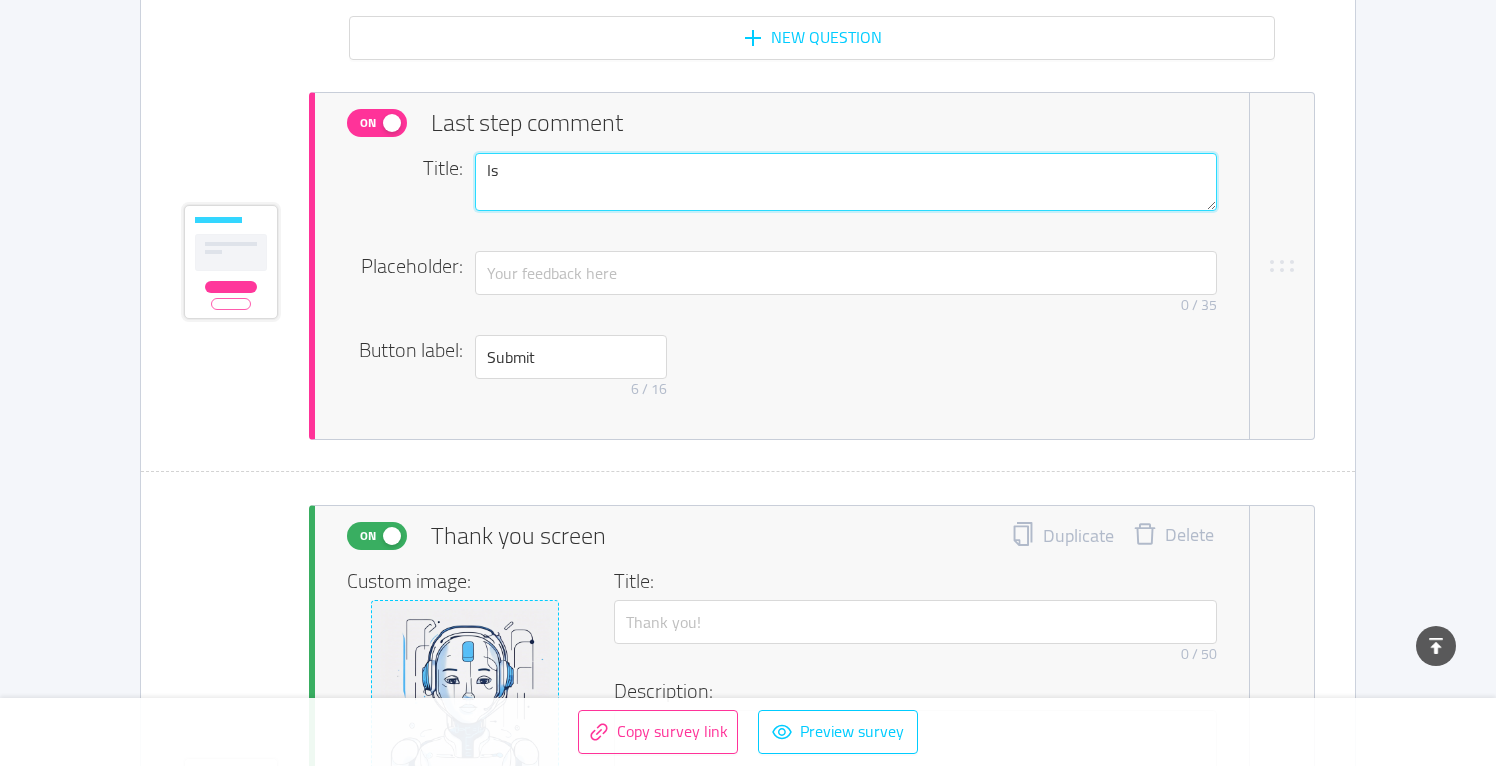 type 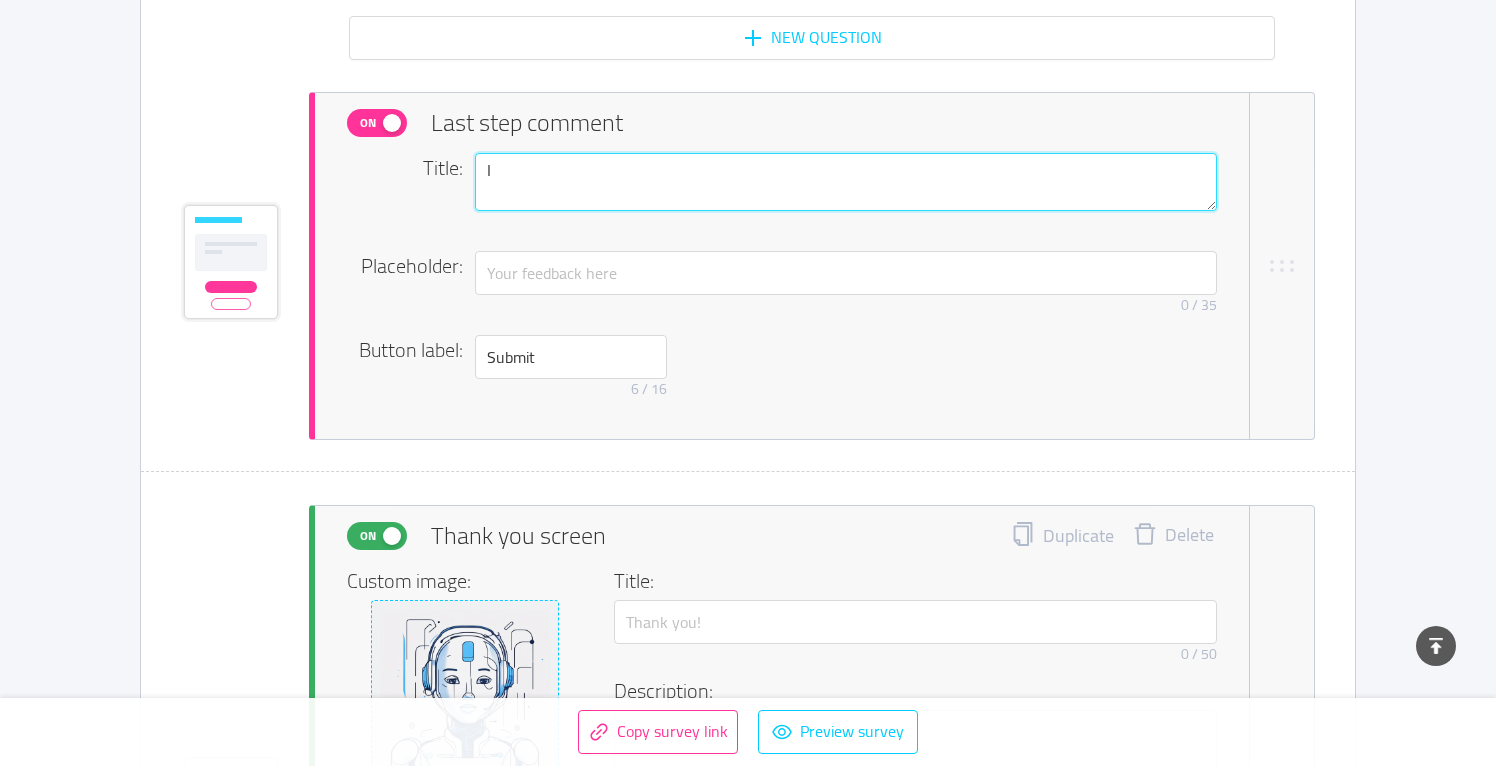 type 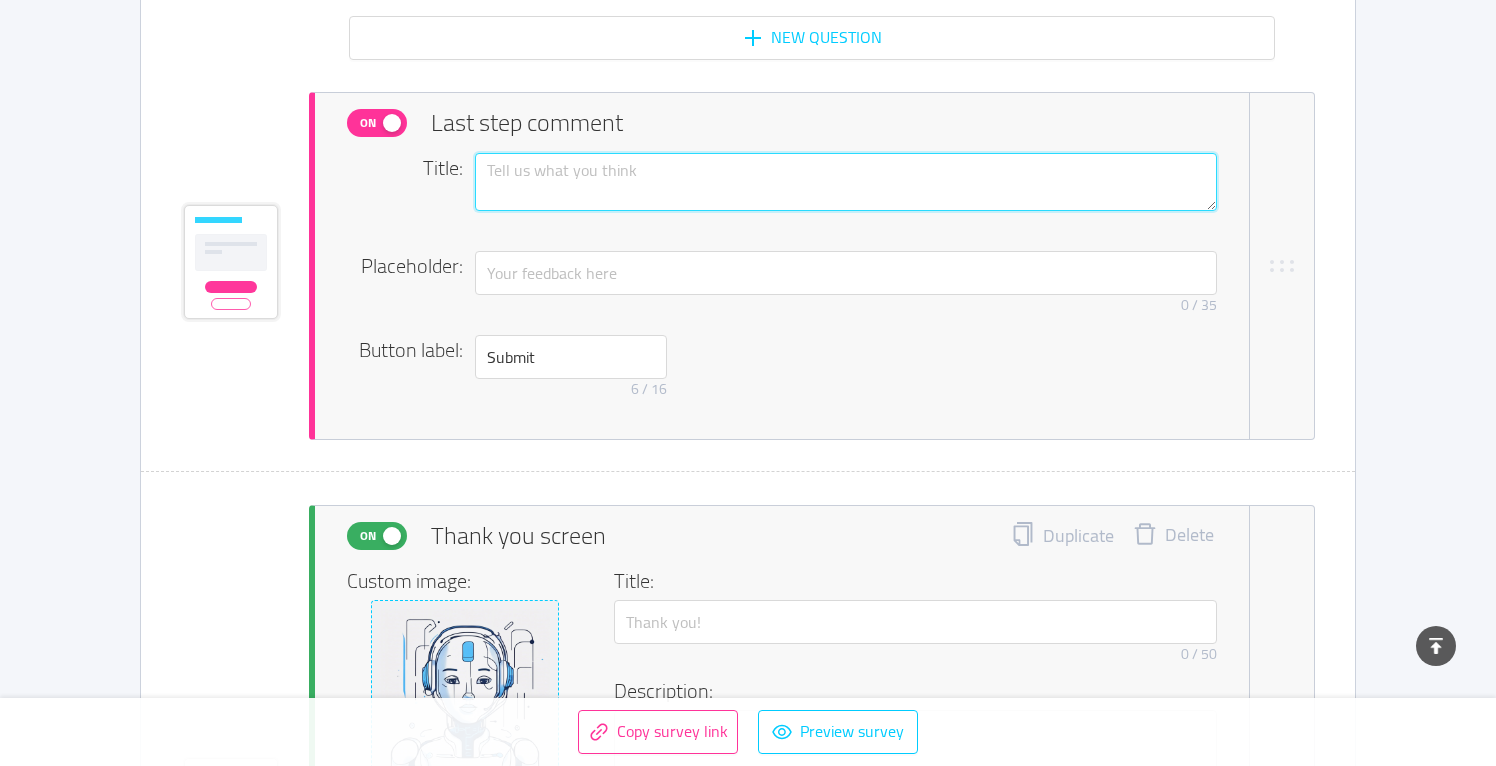 type 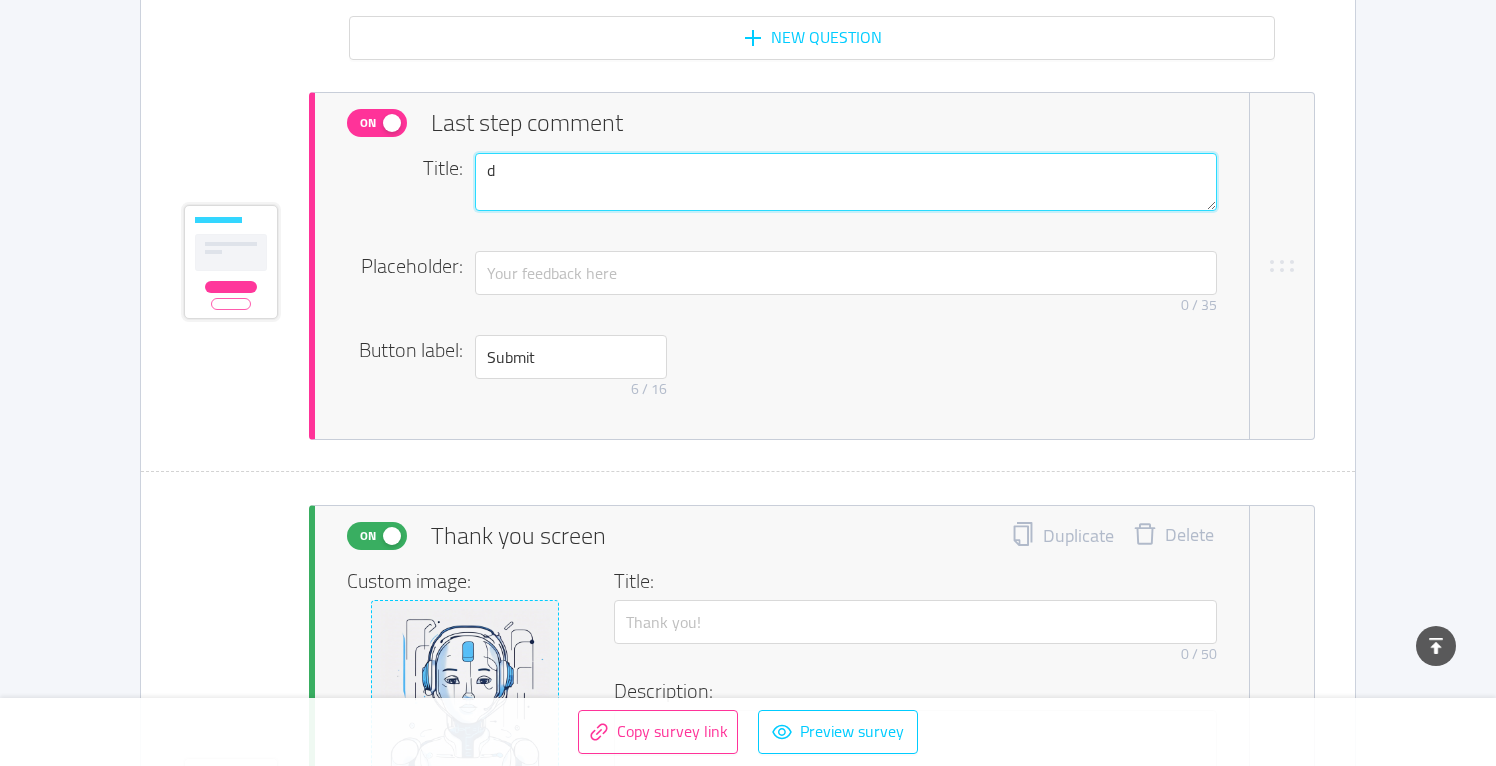 type 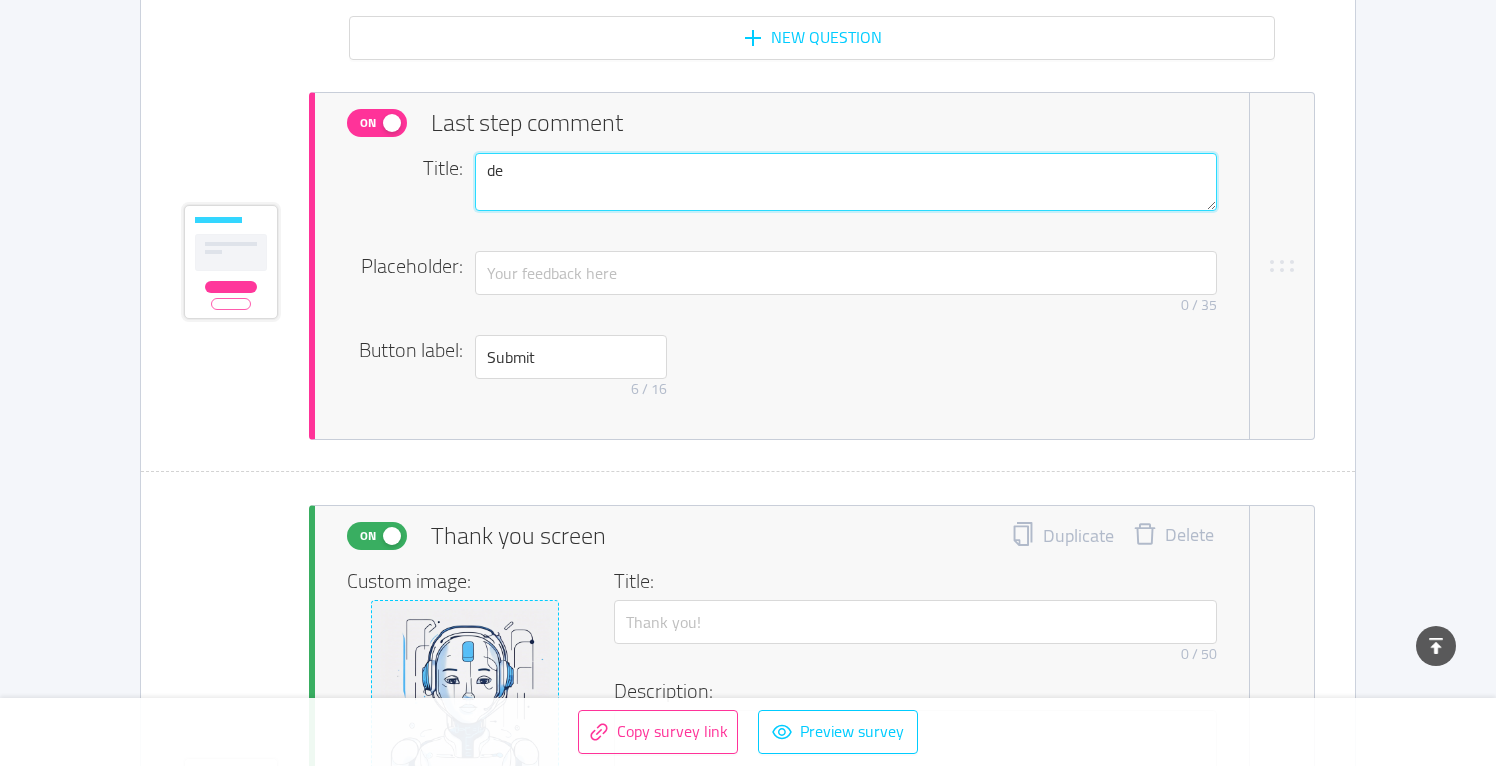 type 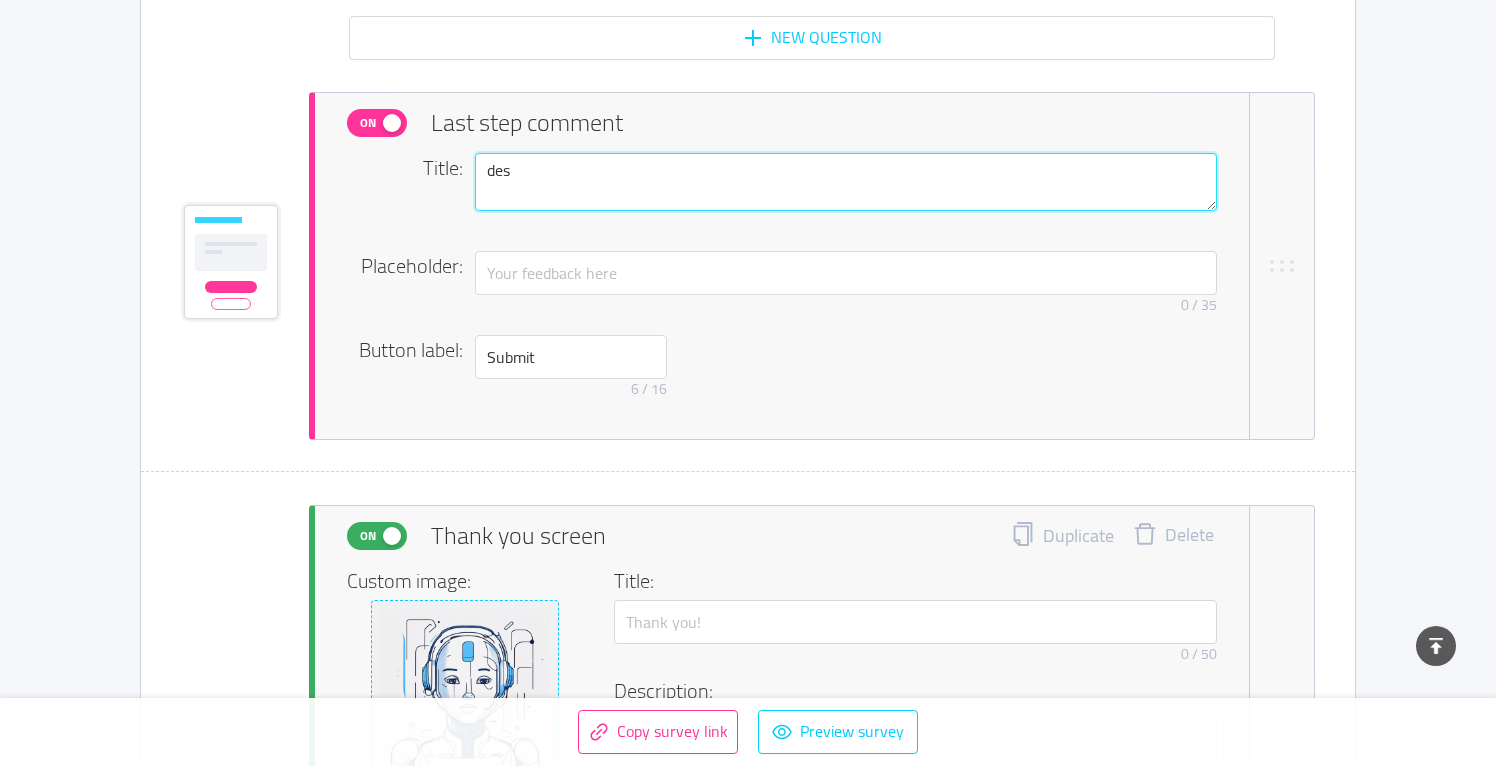 type 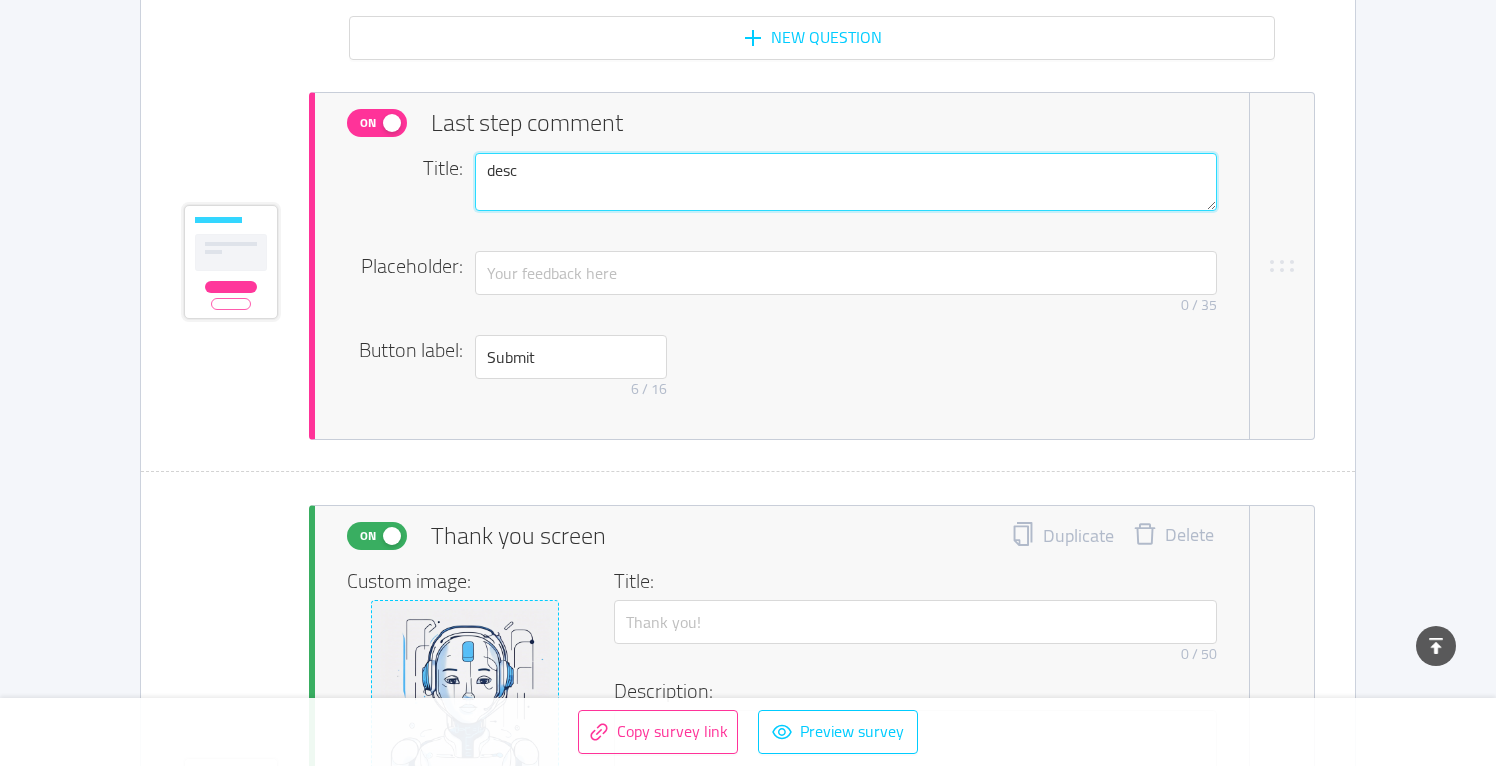 type 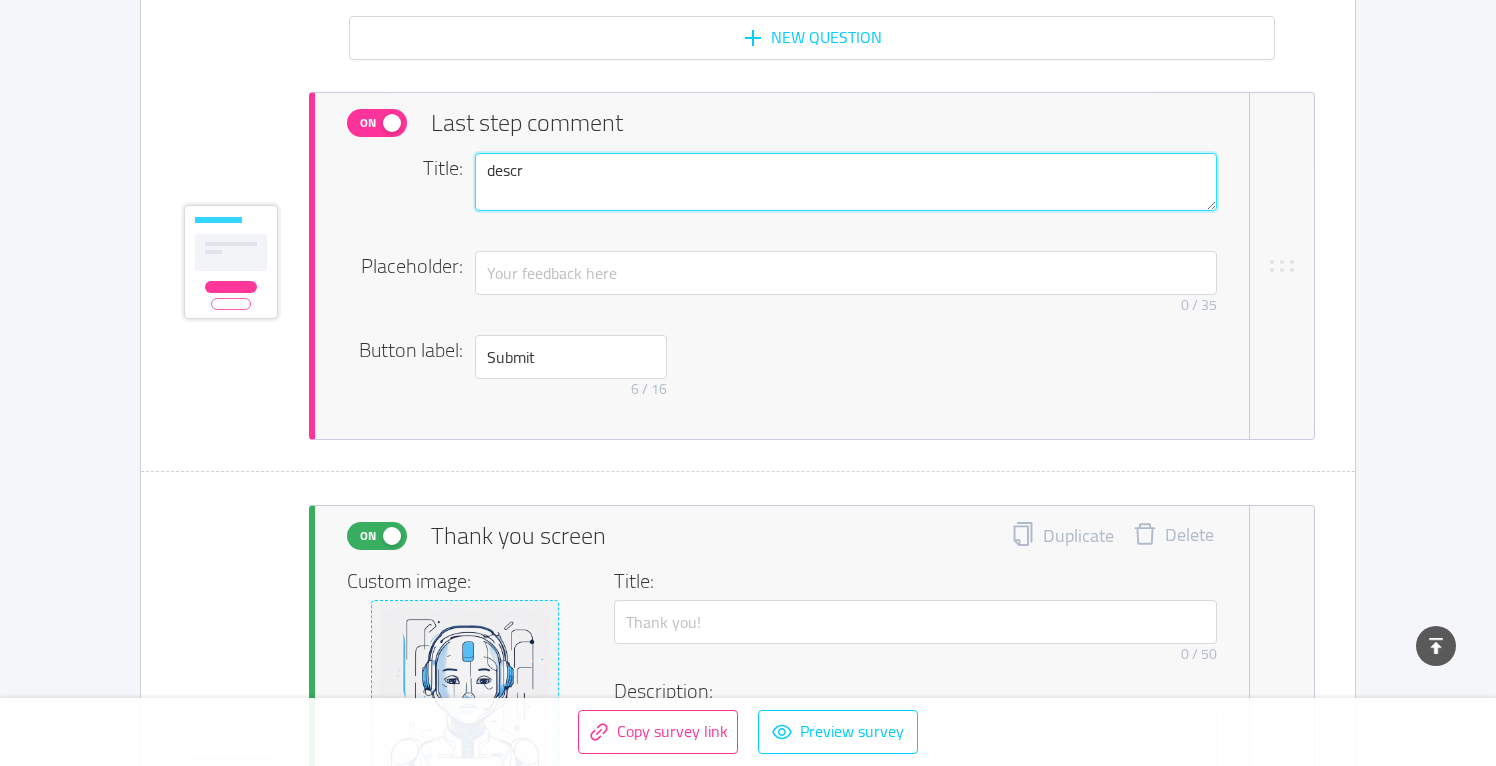 type 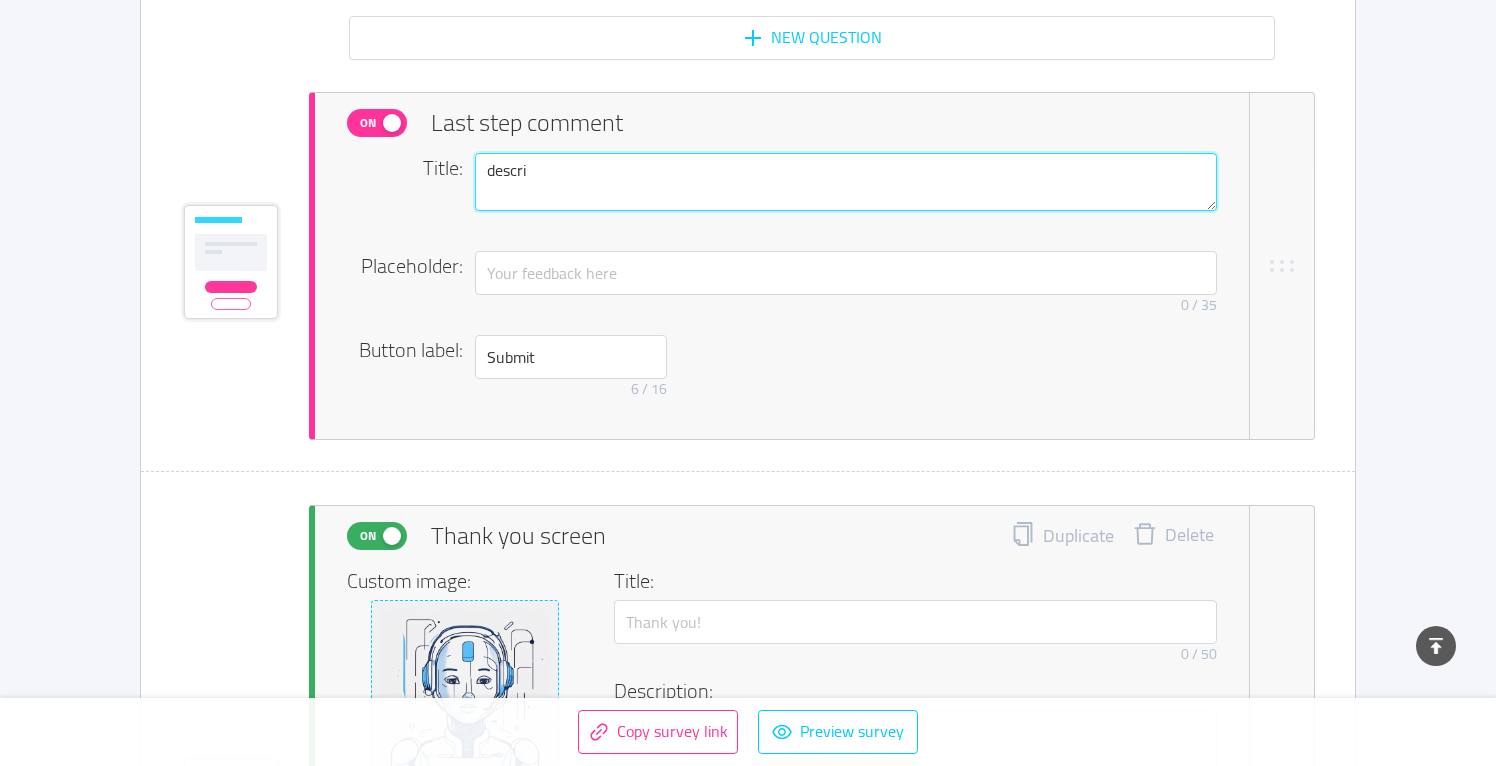 type 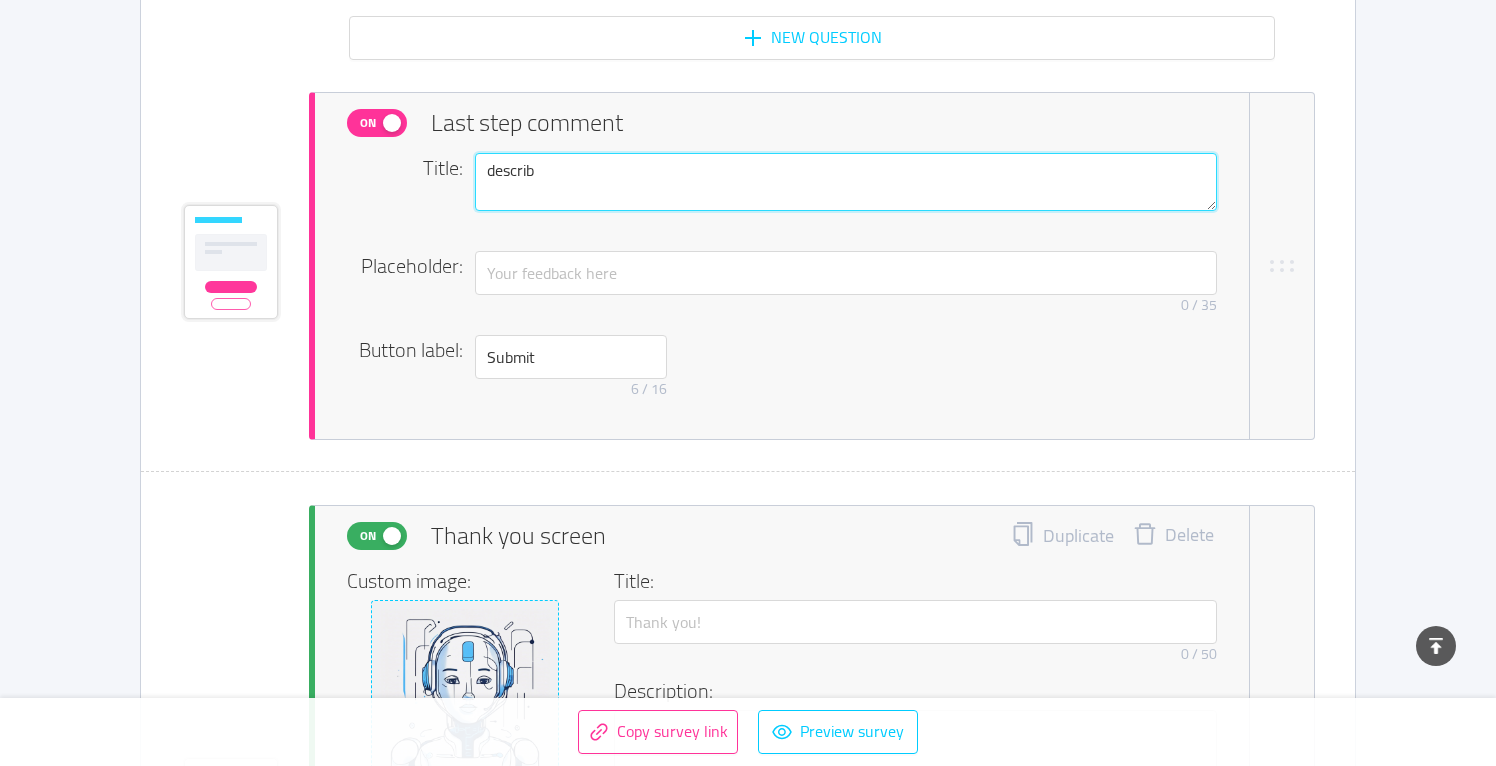 type 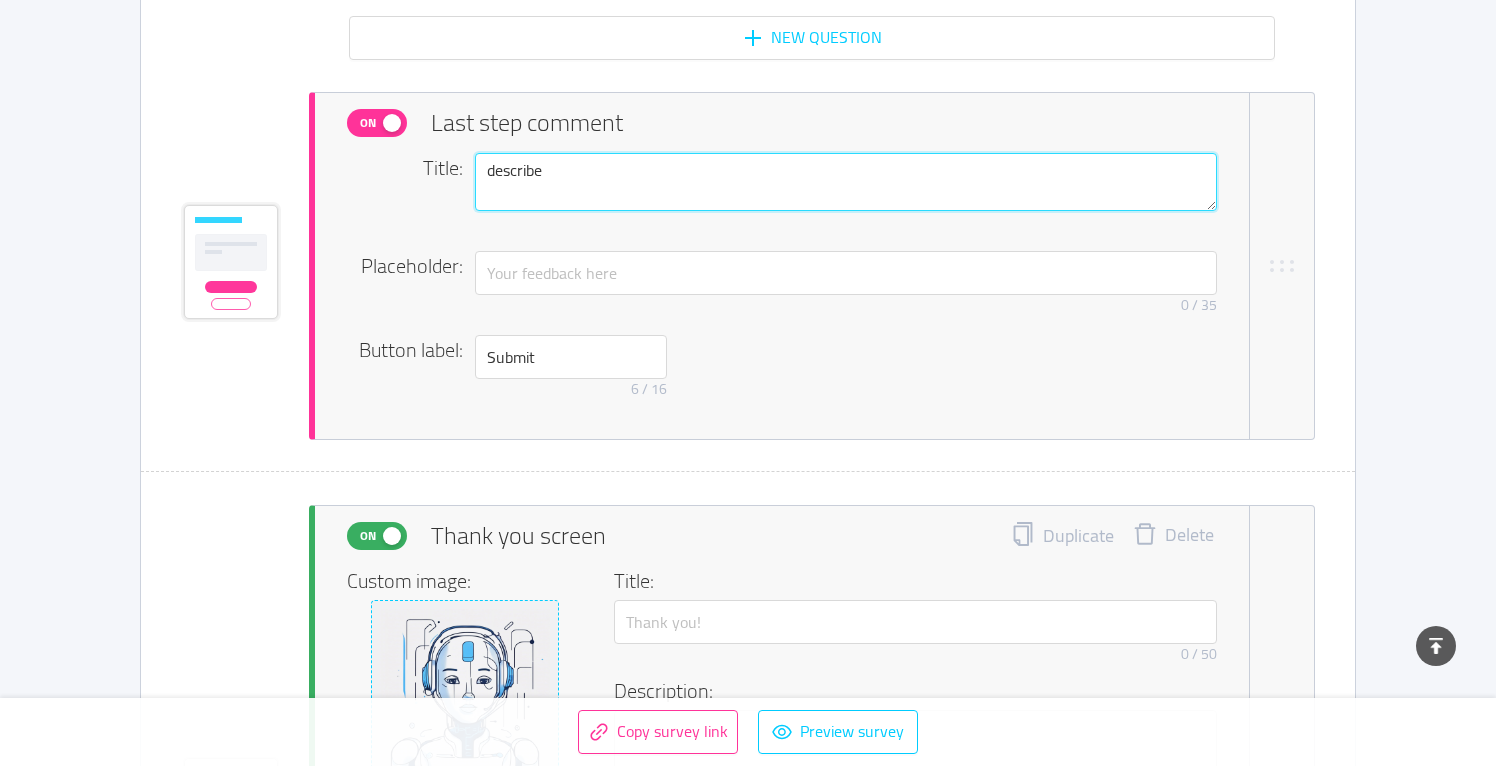 type 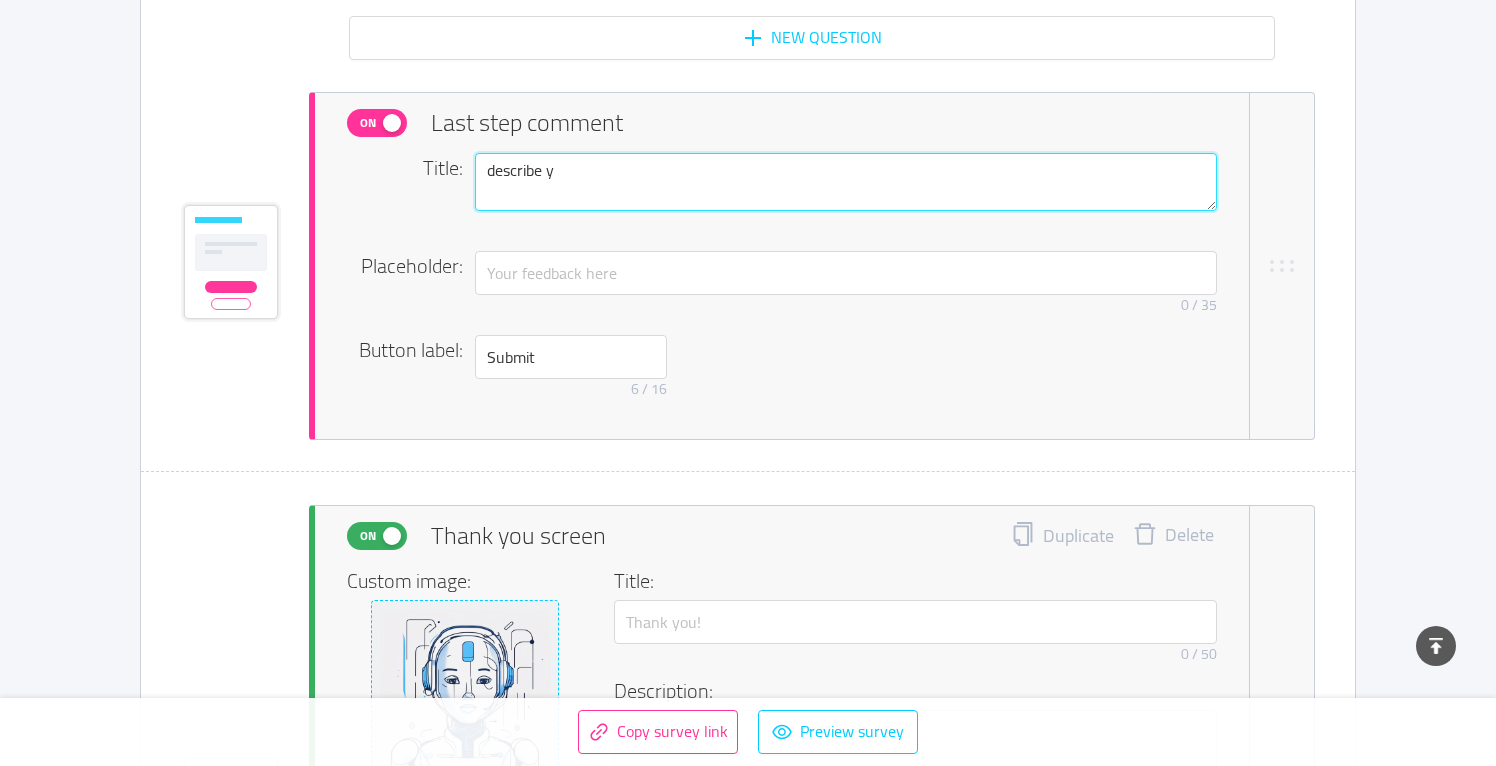 type 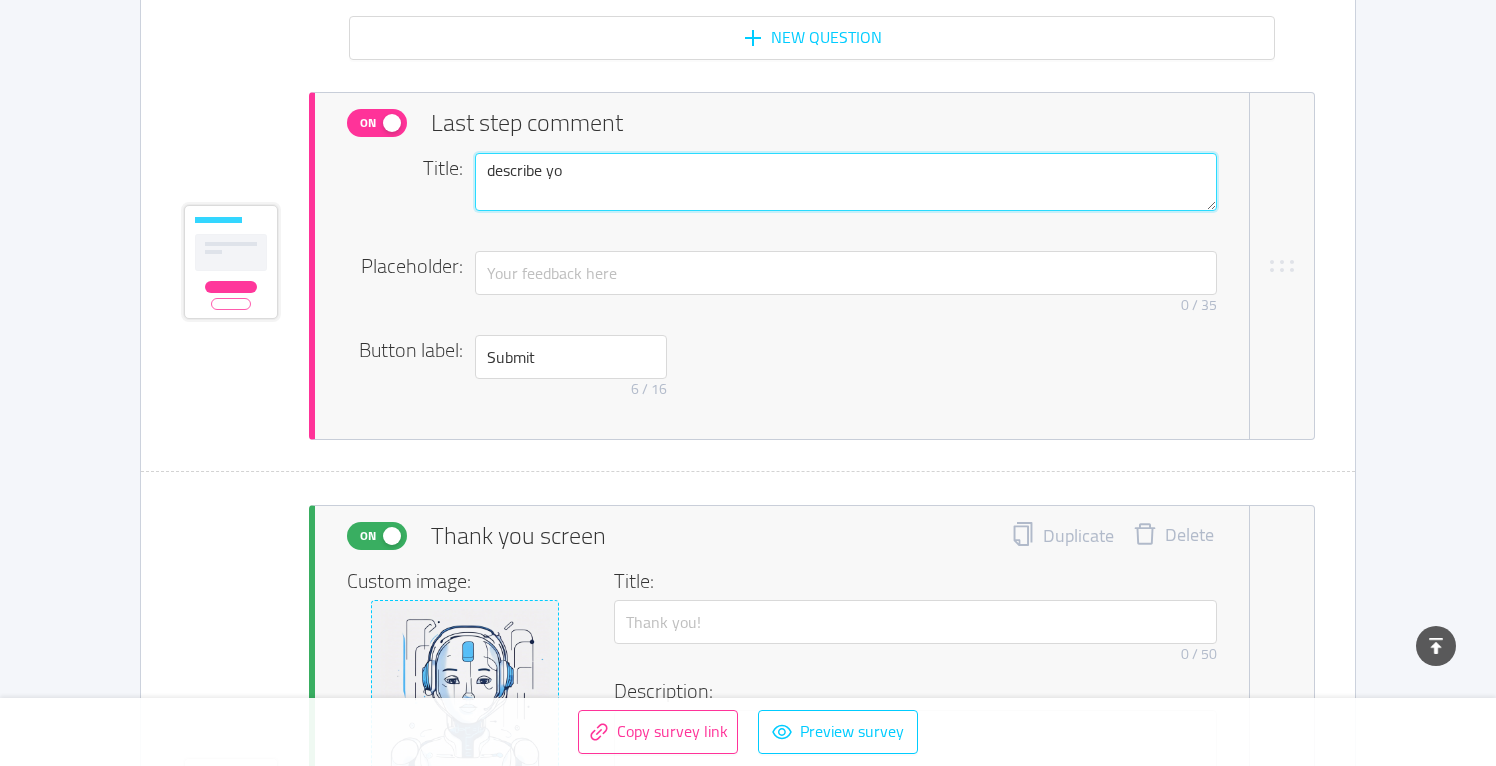 type 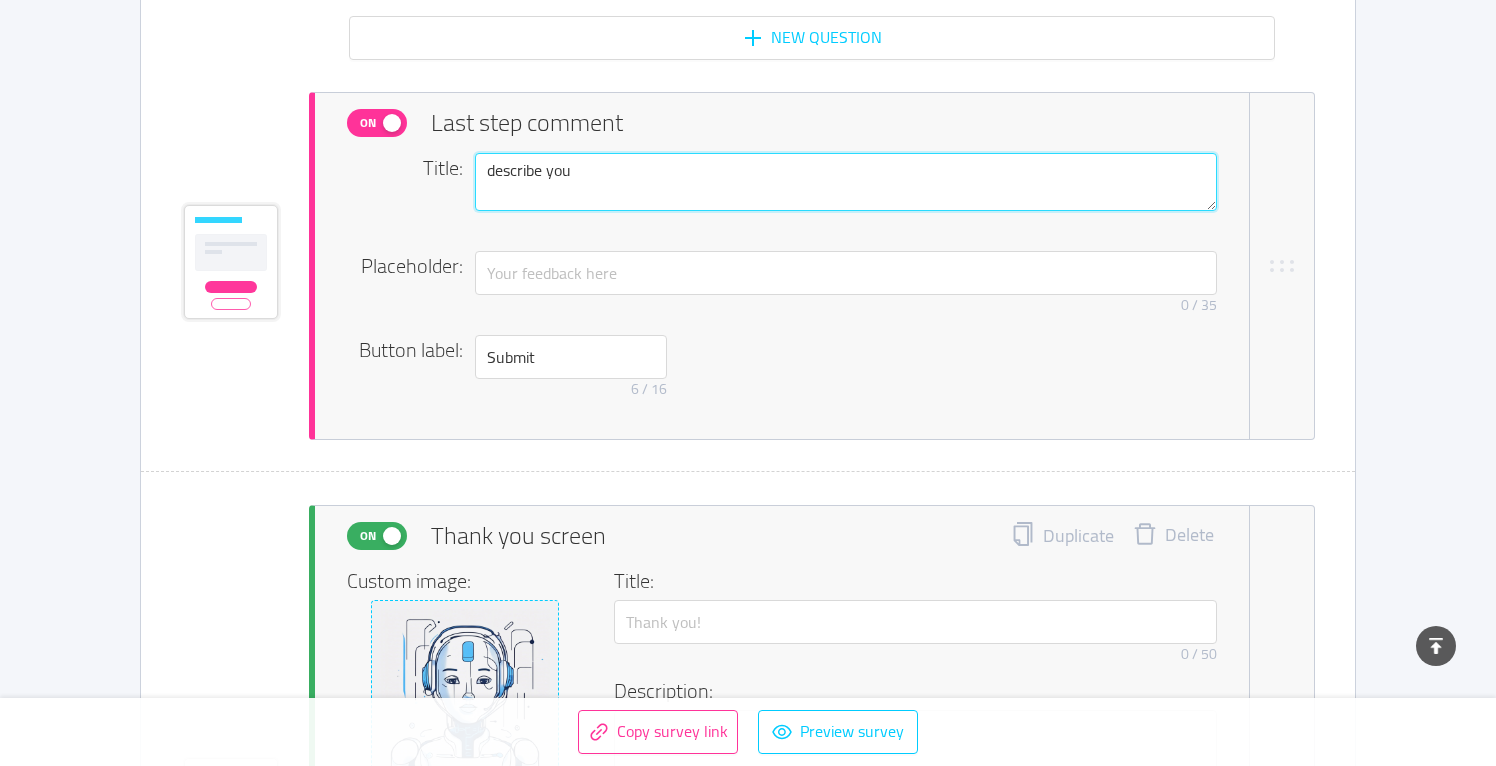 type 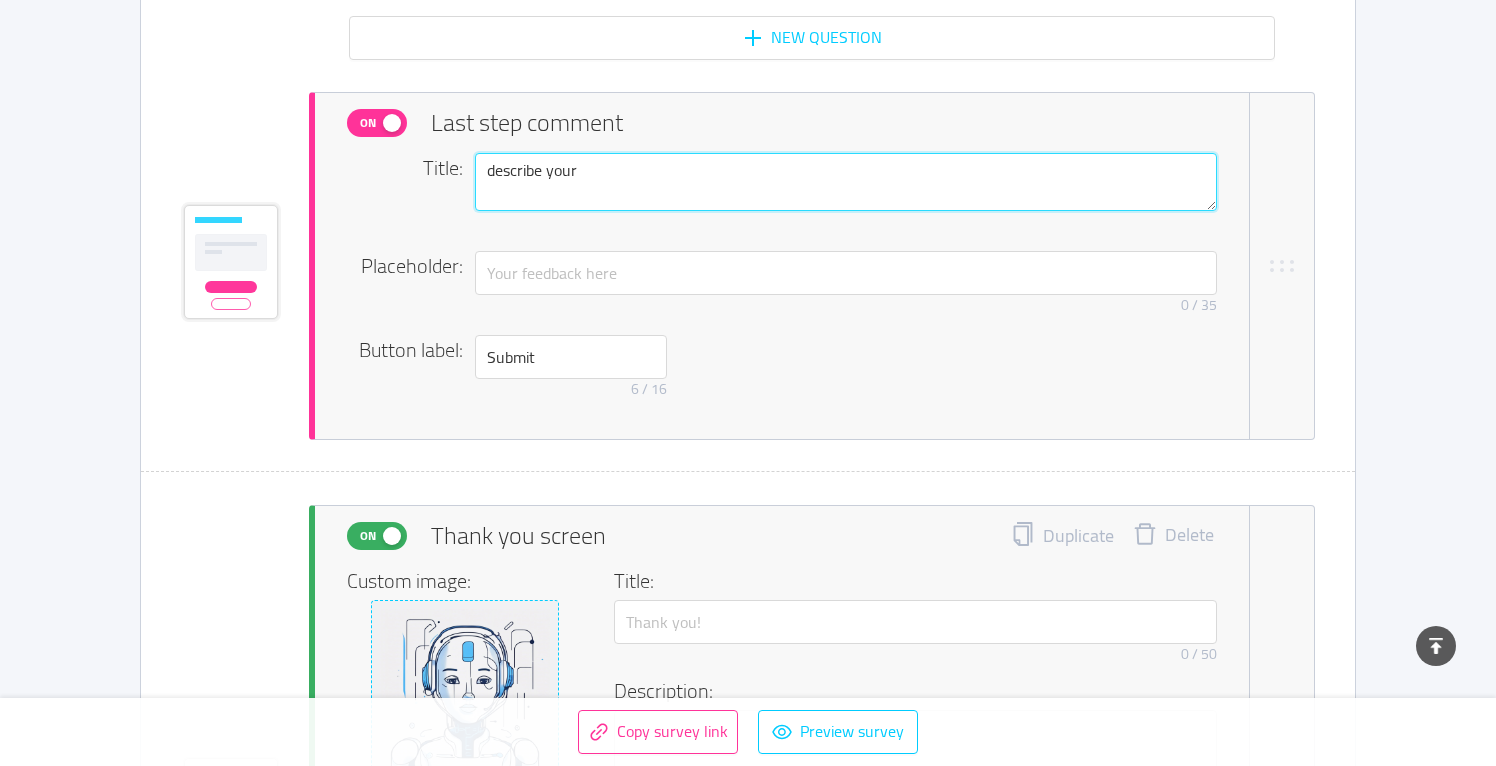 type 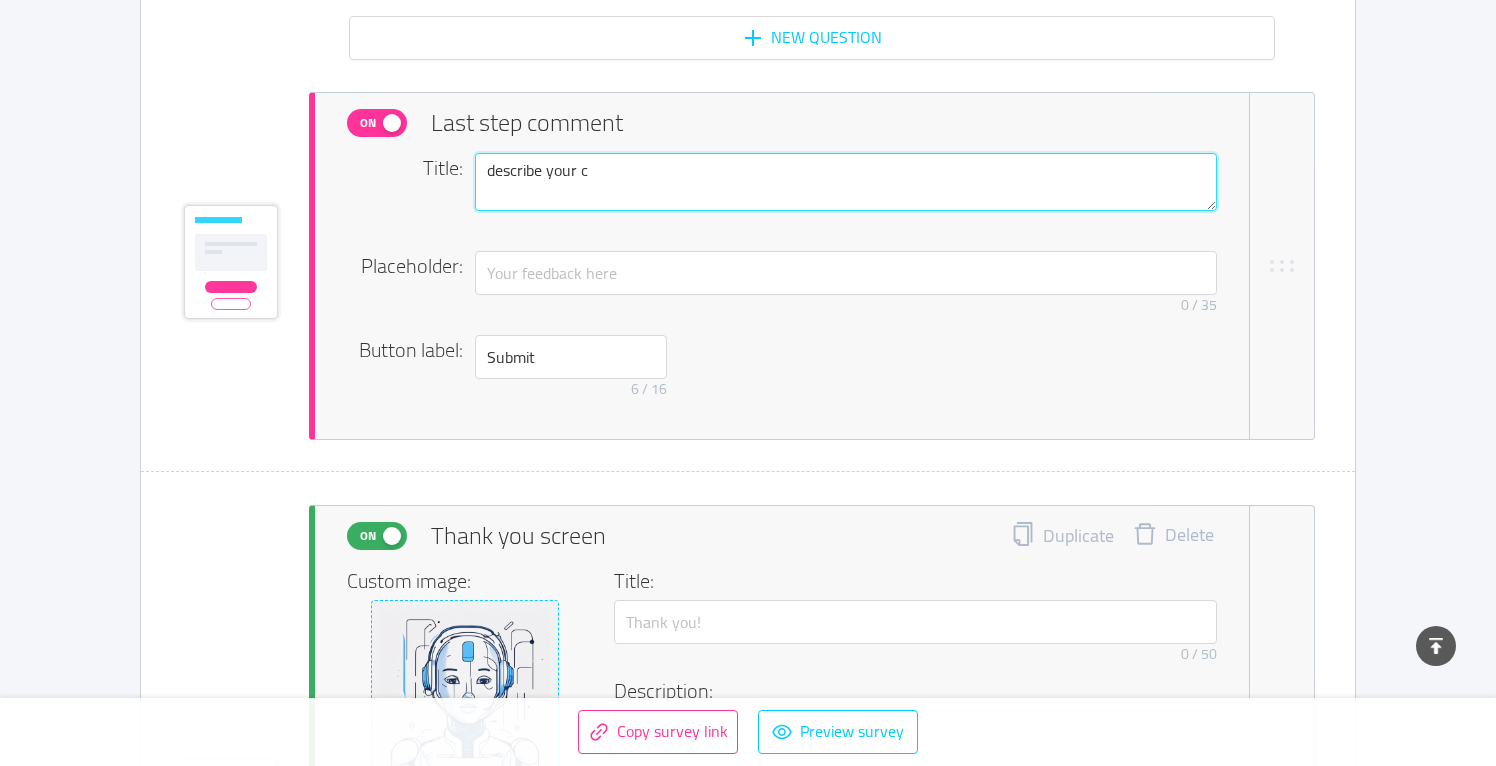 type 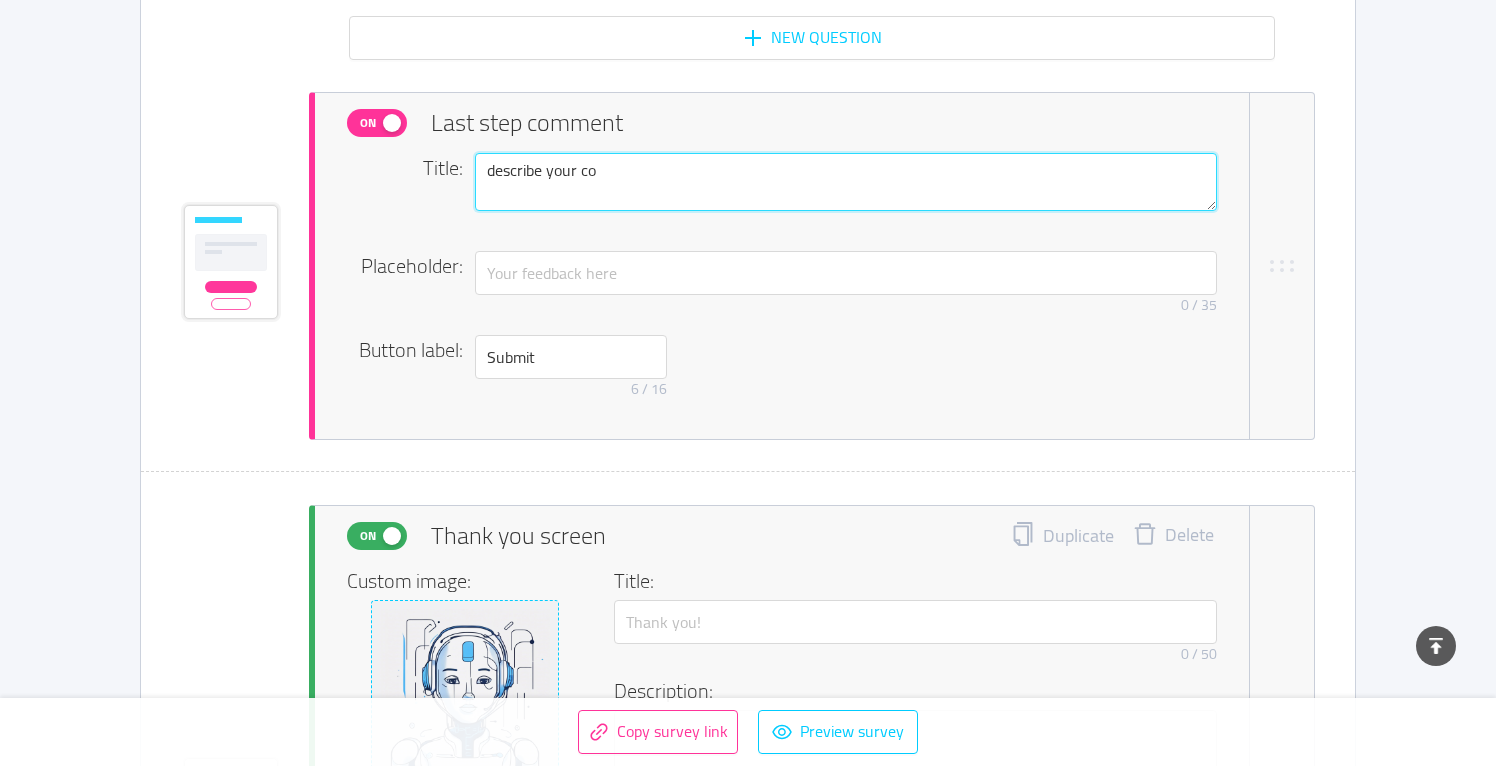 type 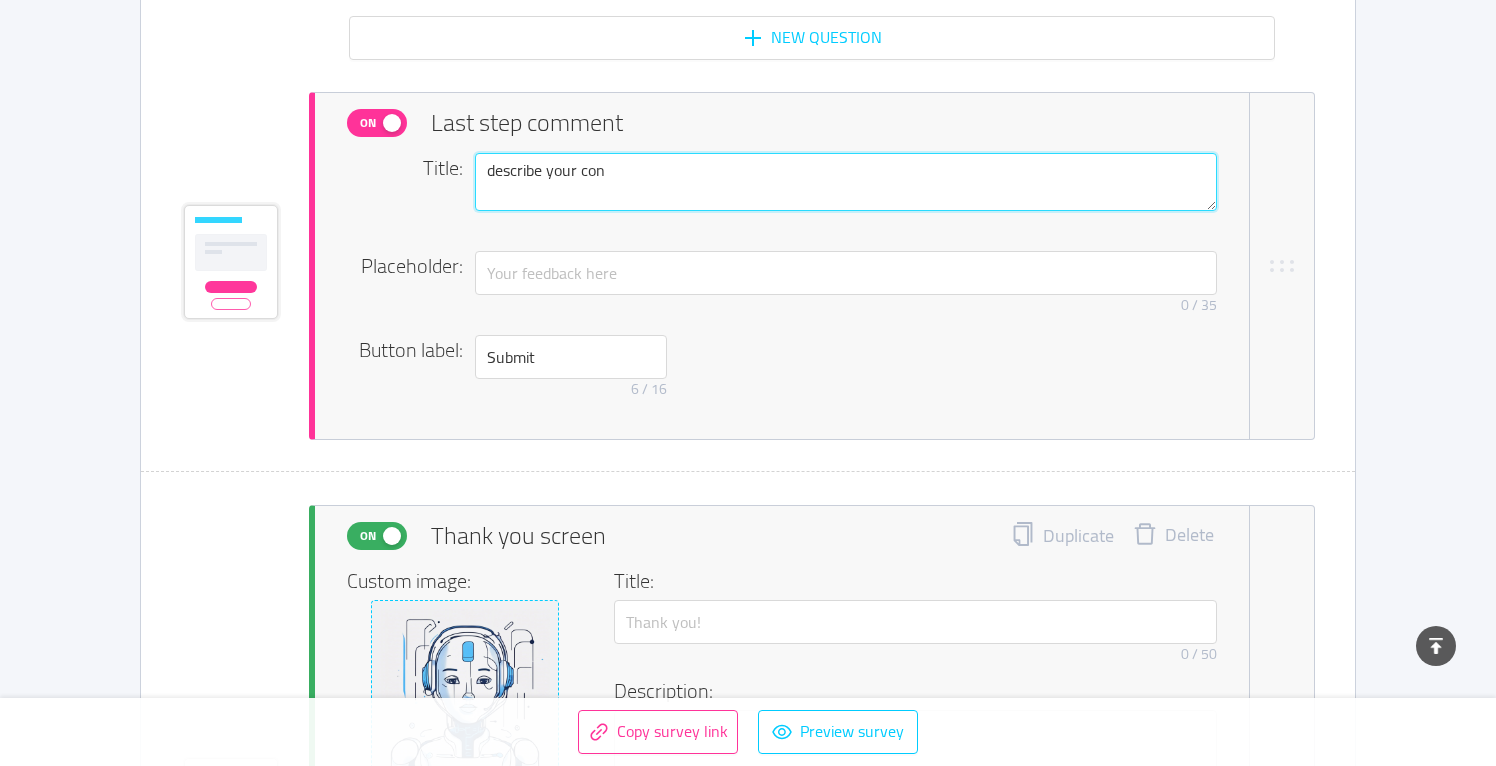 type 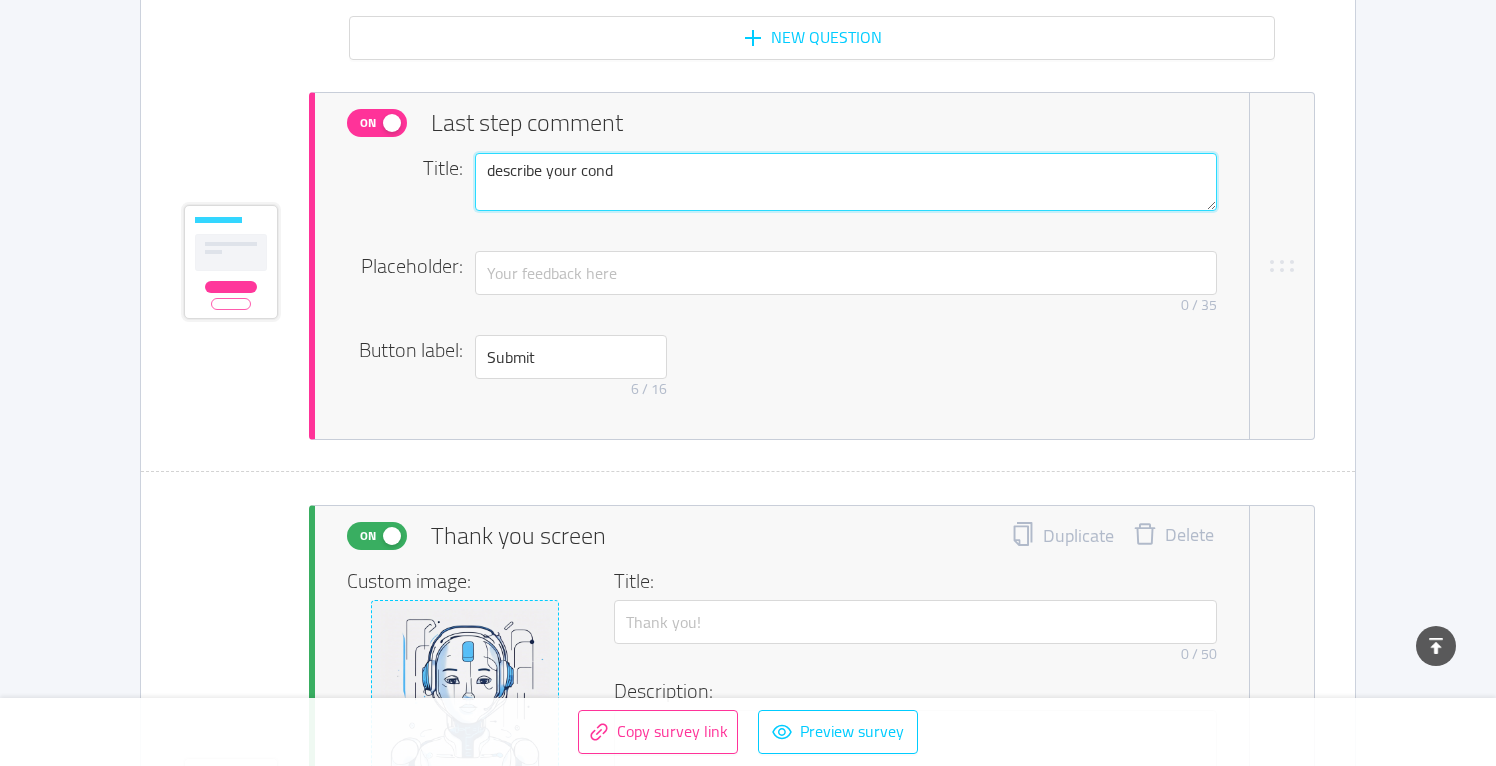 type 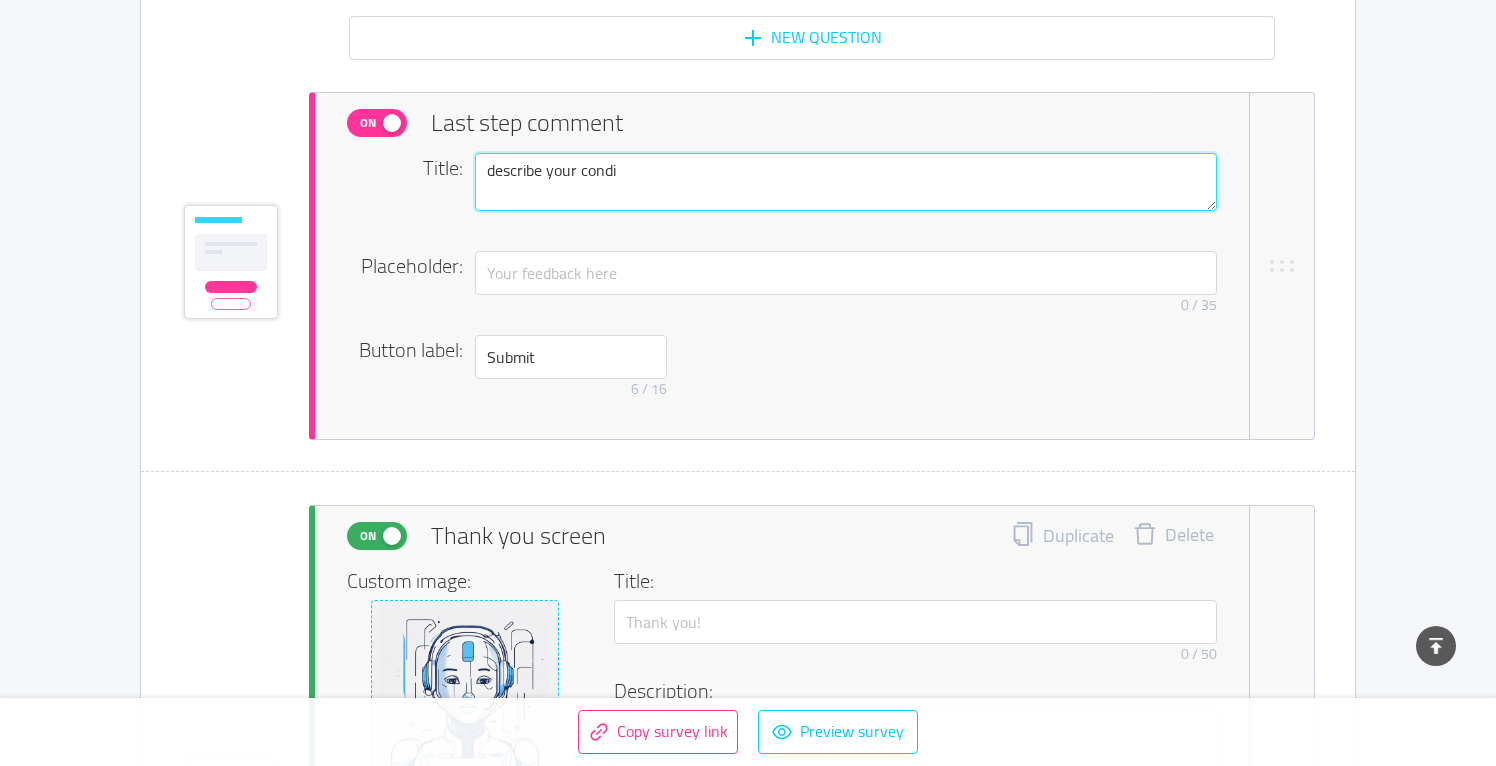 type 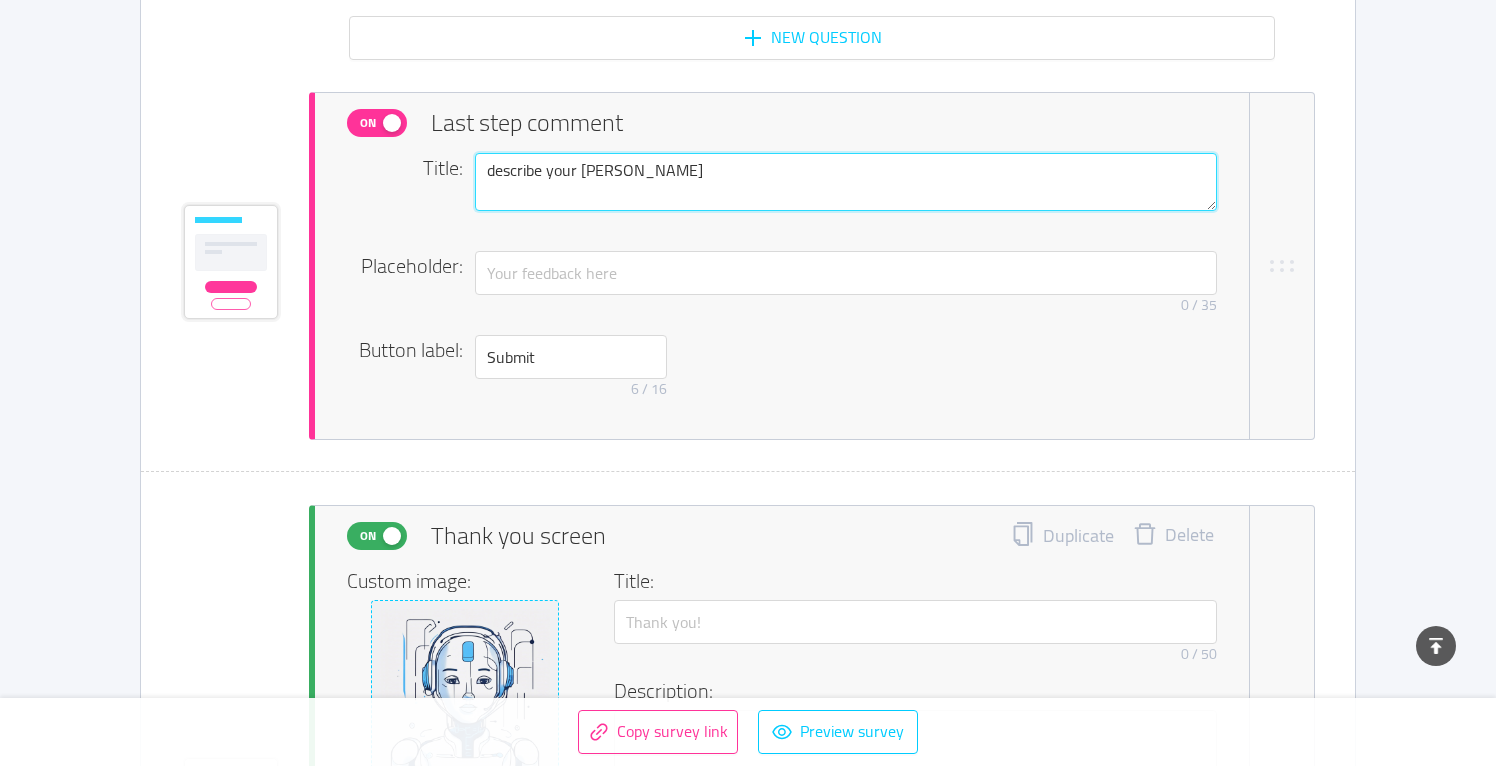 type 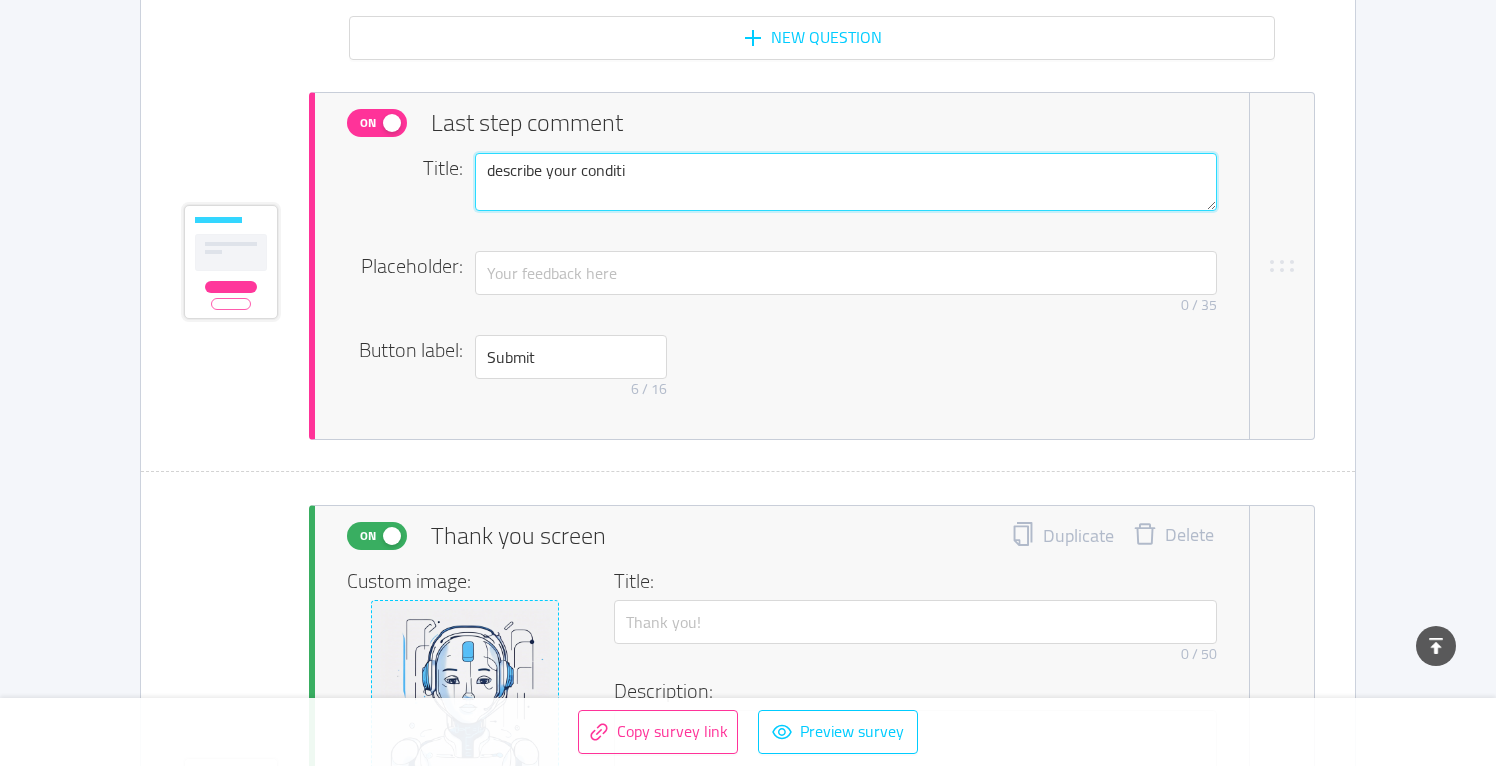 type 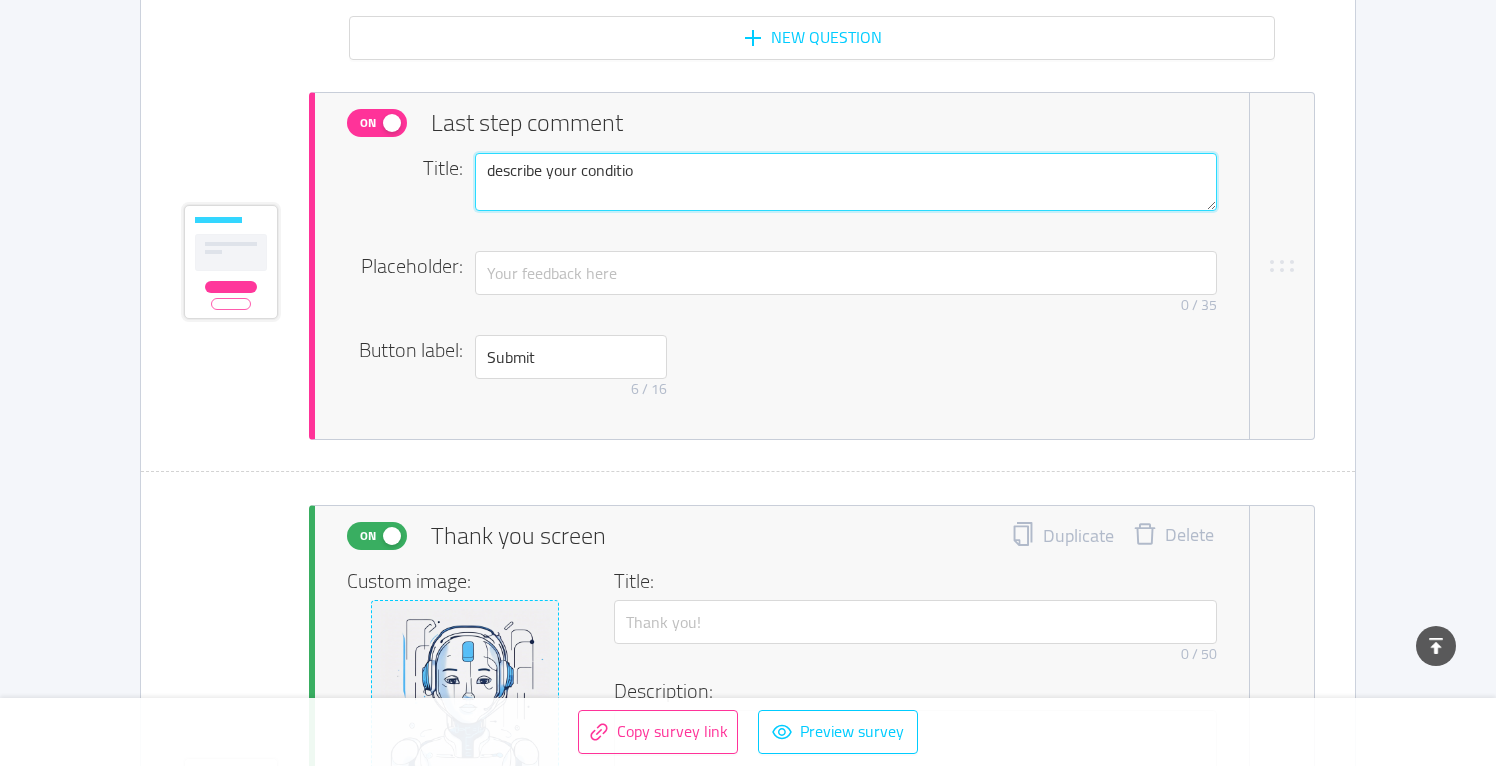type 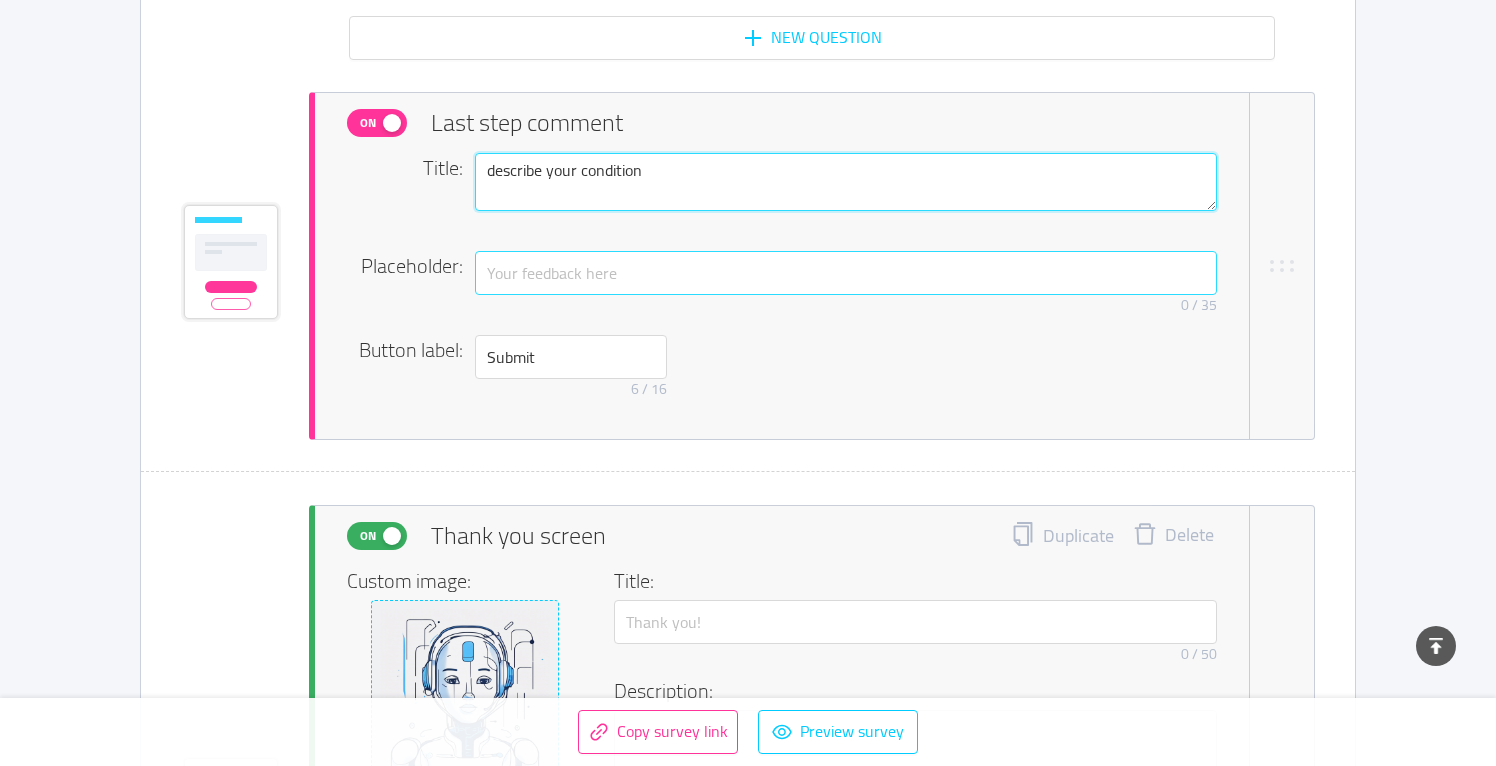 type on "describe your condition" 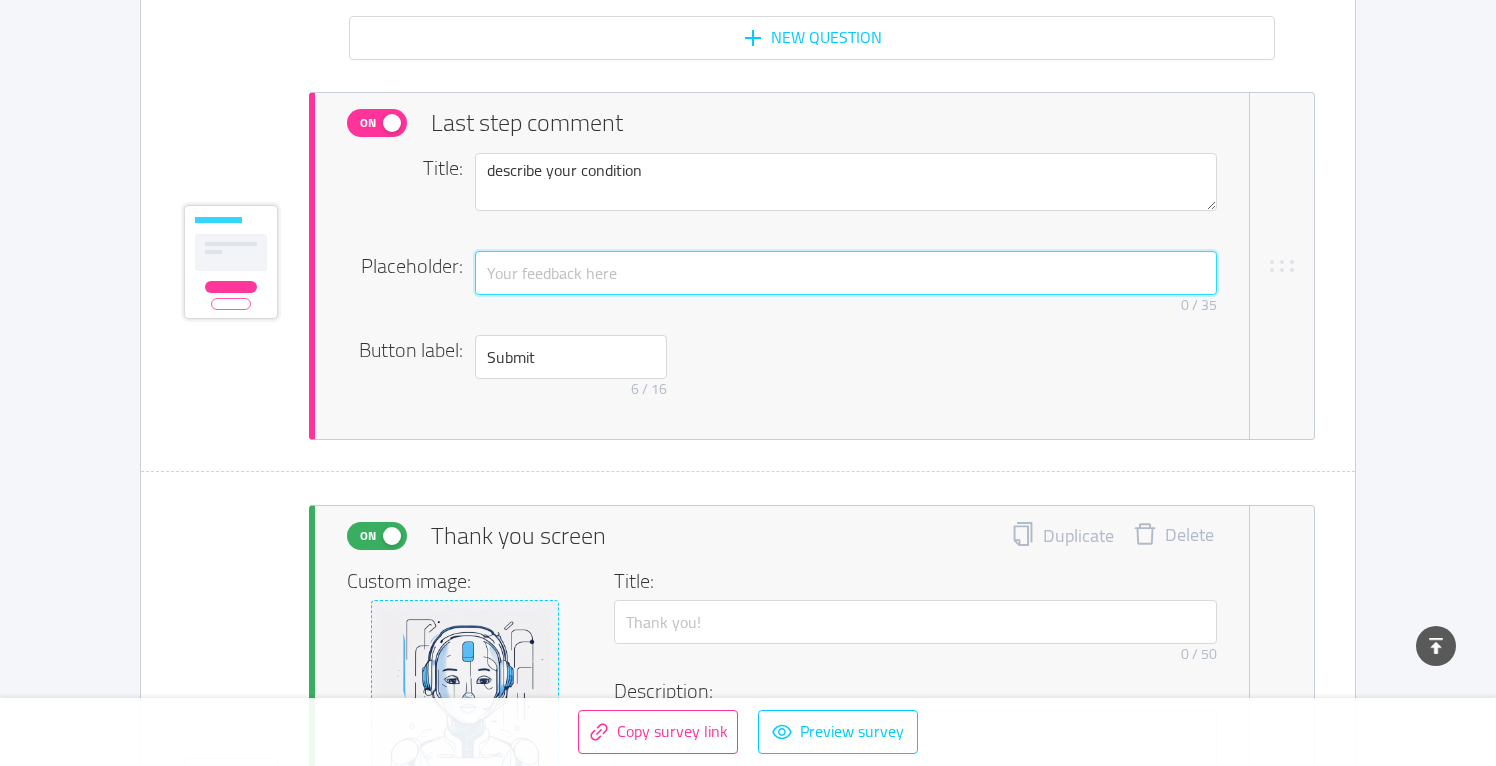 click at bounding box center (846, 273) 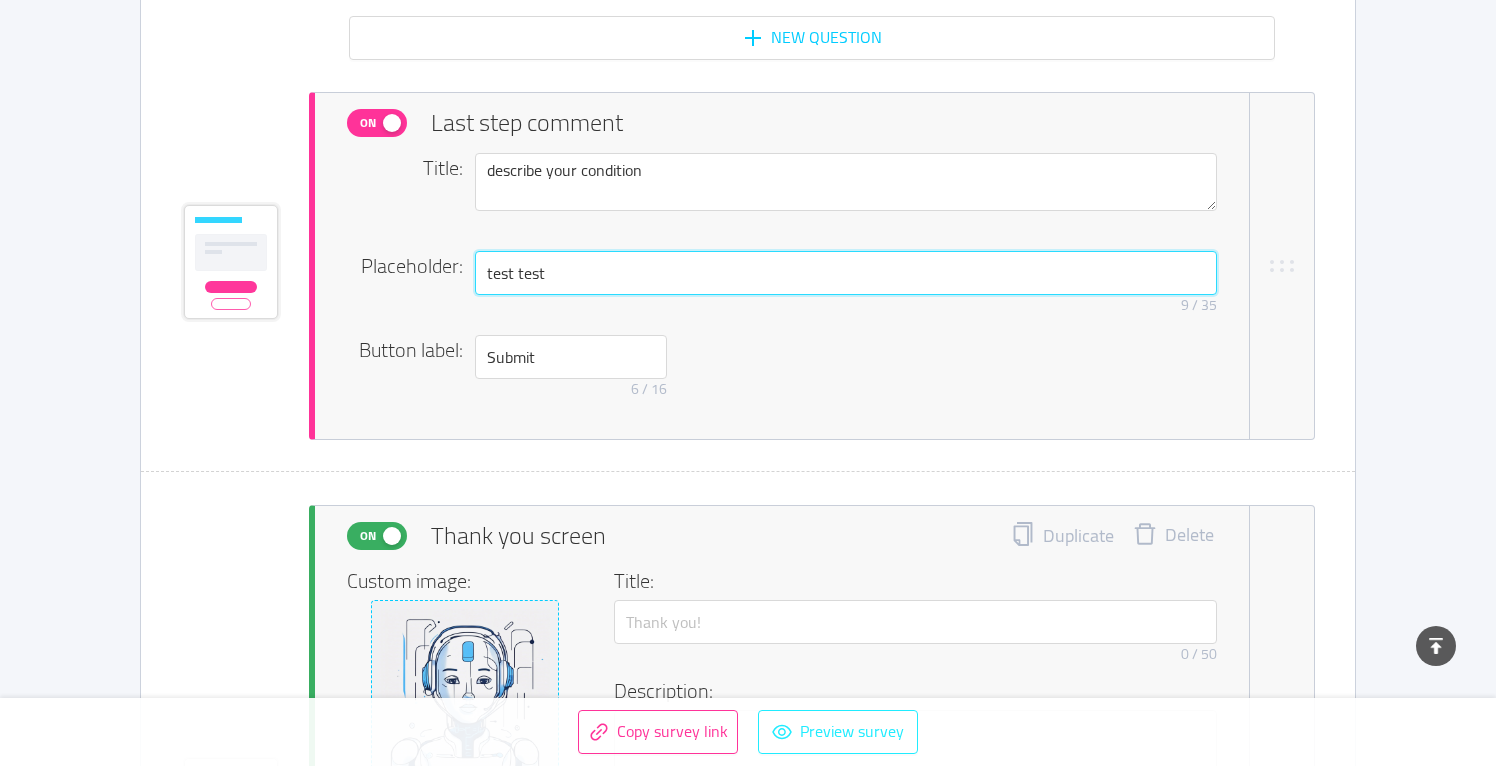 type on "test test" 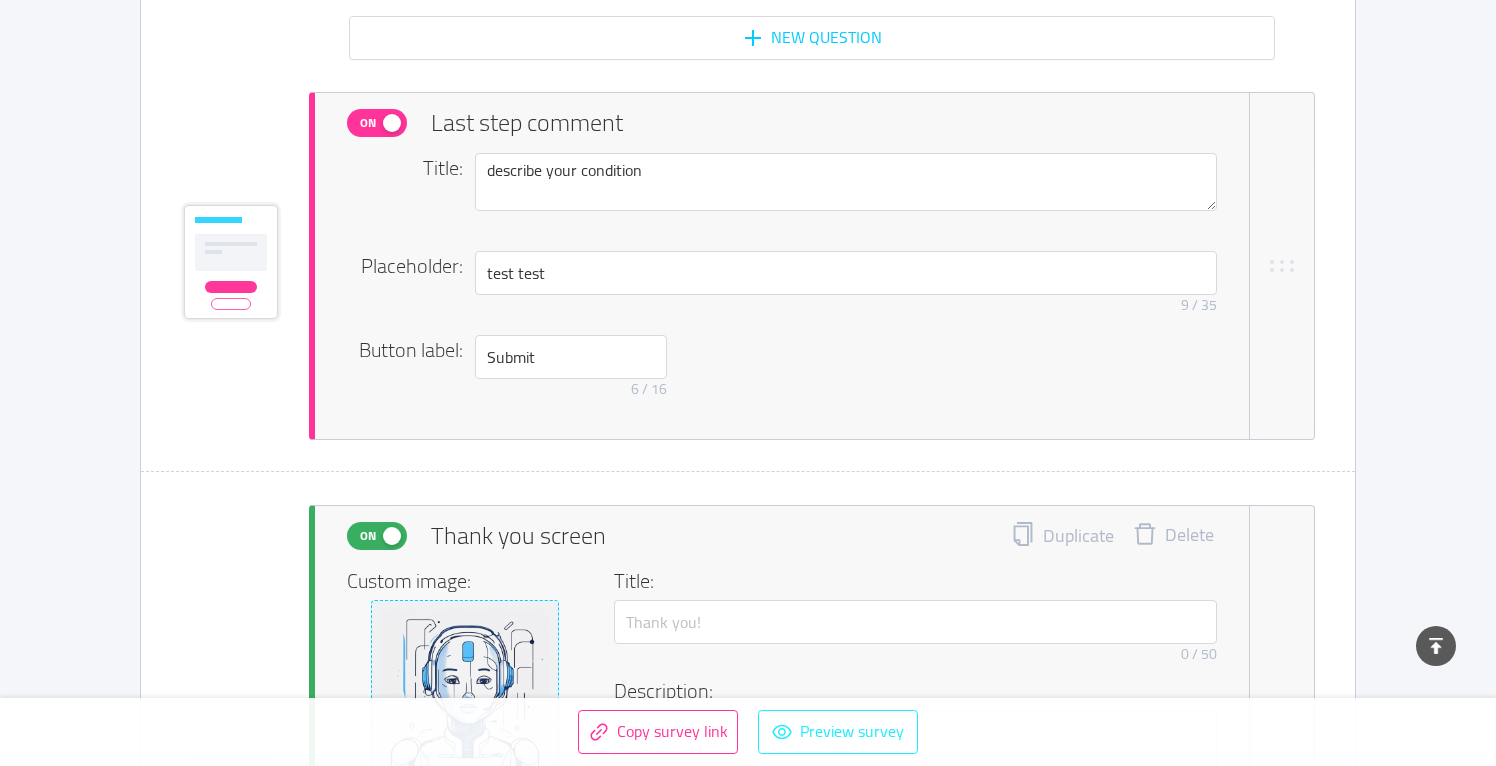 click on "Preview survey" at bounding box center (838, 732) 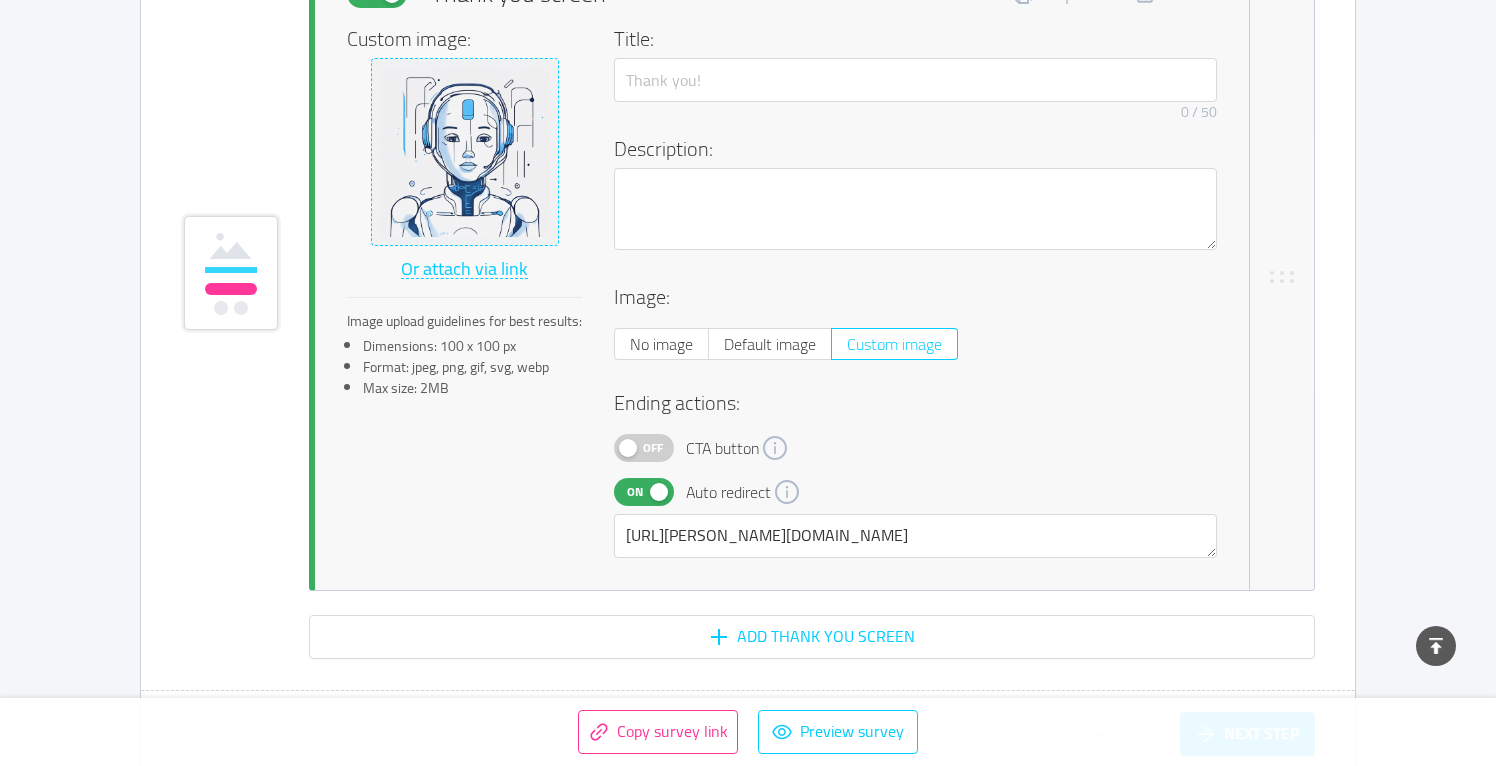 scroll, scrollTop: 4671, scrollLeft: 0, axis: vertical 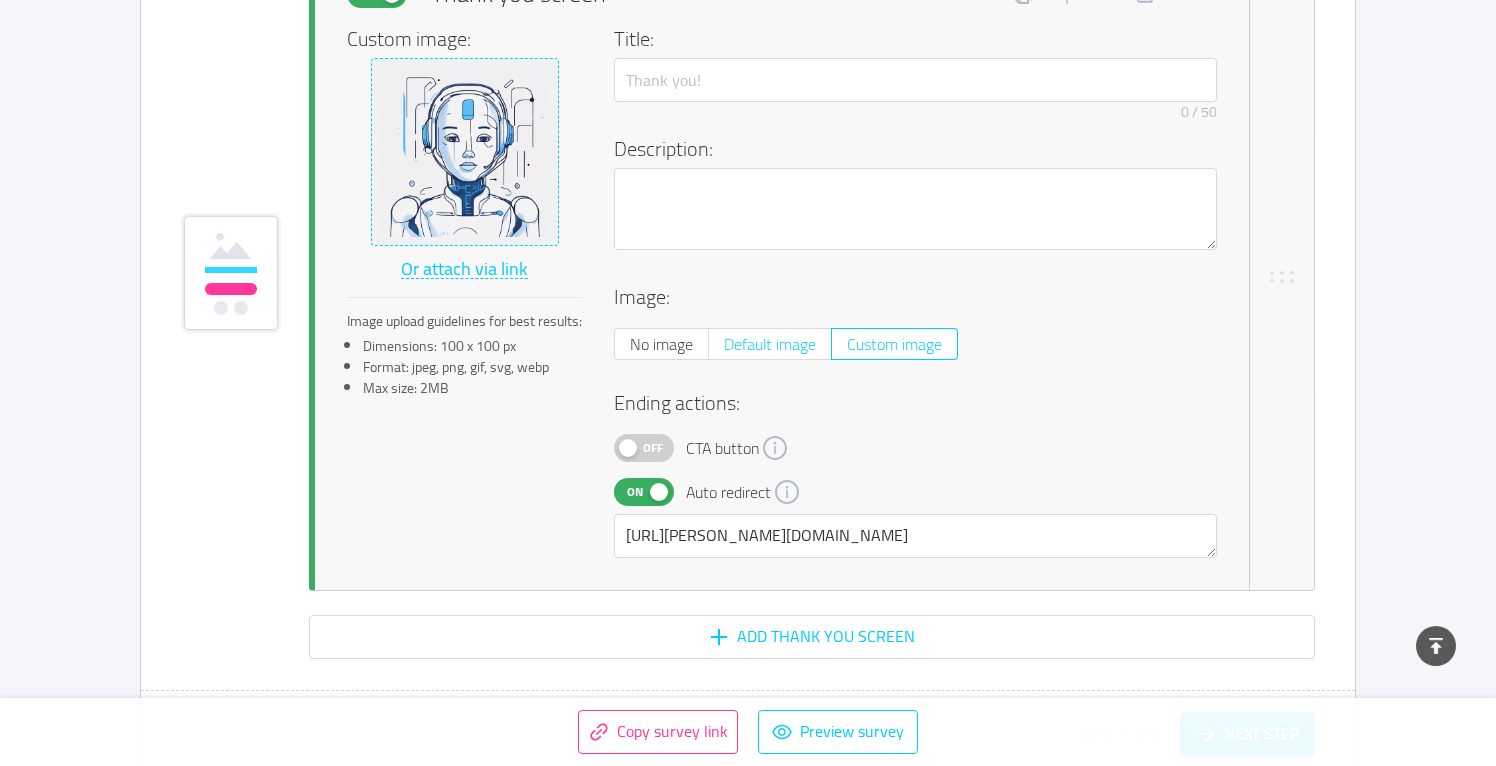 click on "Default image" at bounding box center (770, 344) 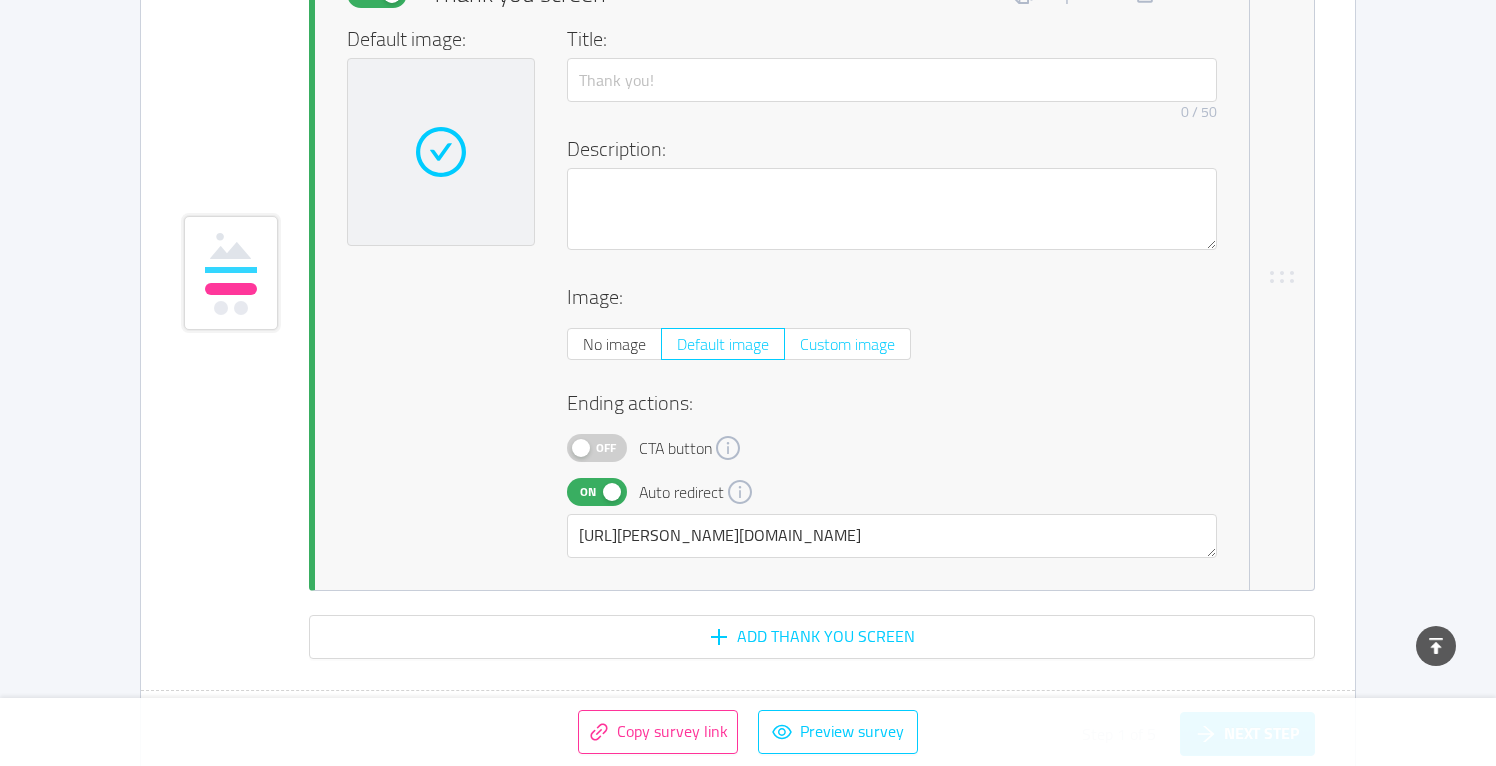 click on "Custom image" at bounding box center [847, 344] 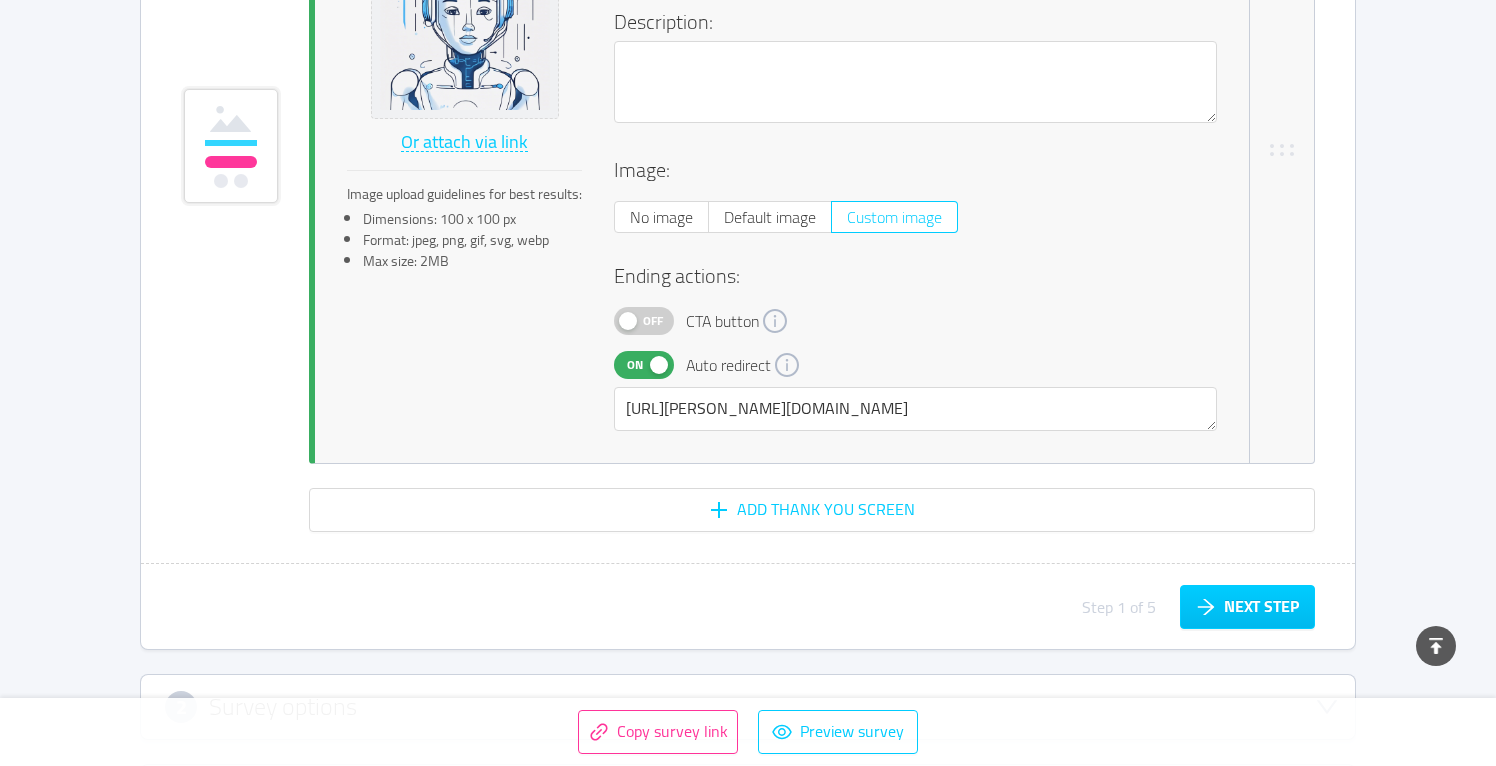 scroll, scrollTop: 4798, scrollLeft: 0, axis: vertical 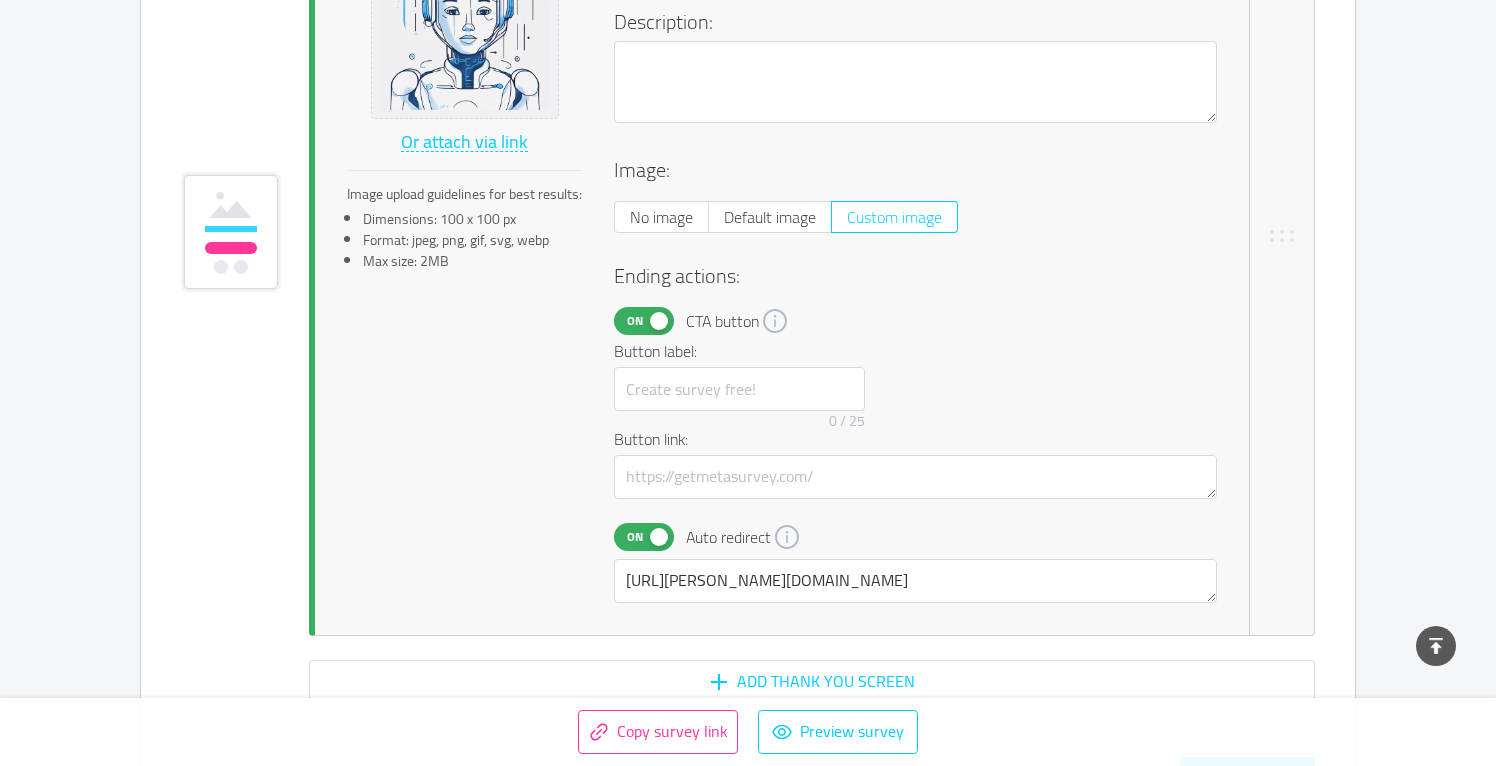 click on "On" at bounding box center [635, 321] 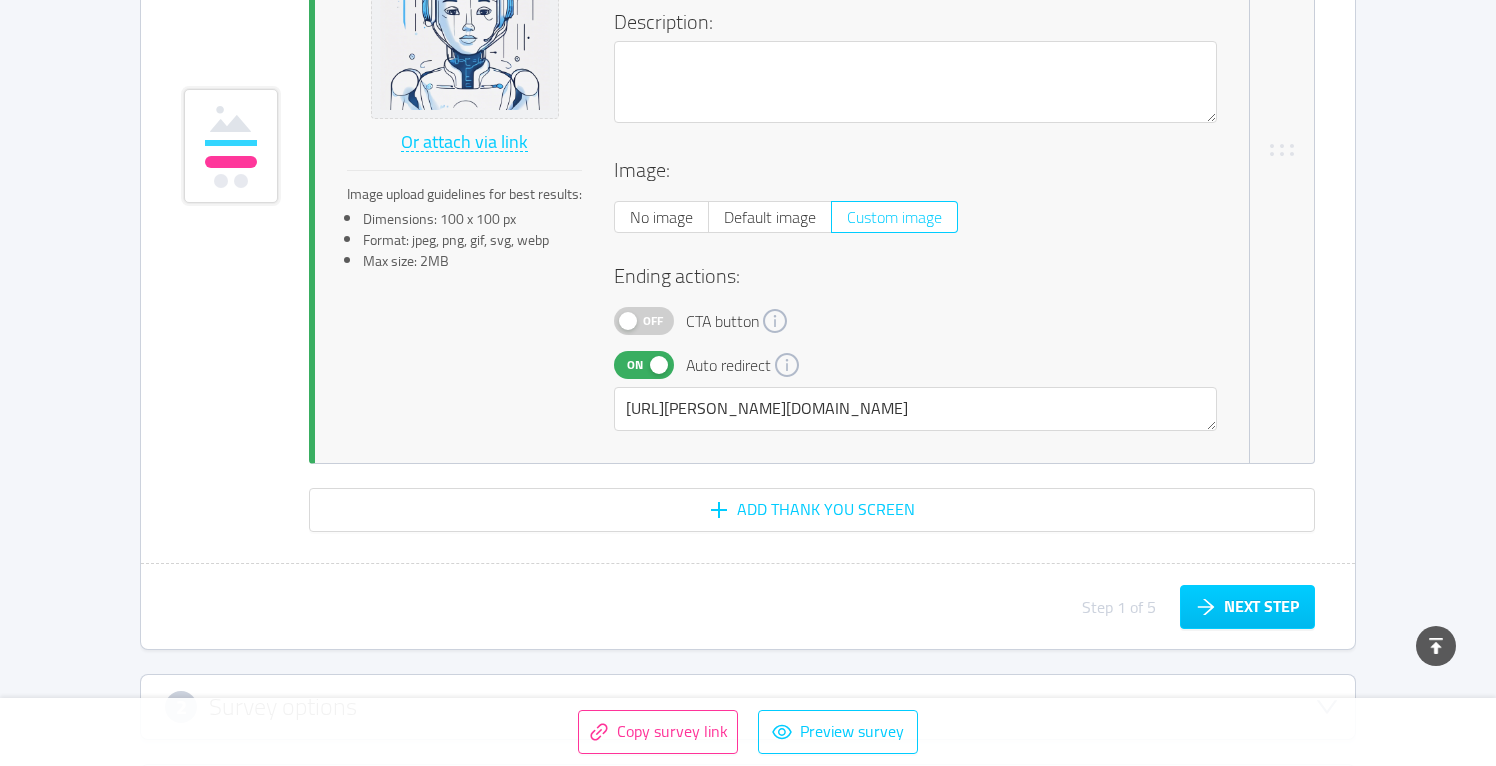 click on "Off" at bounding box center [653, 321] 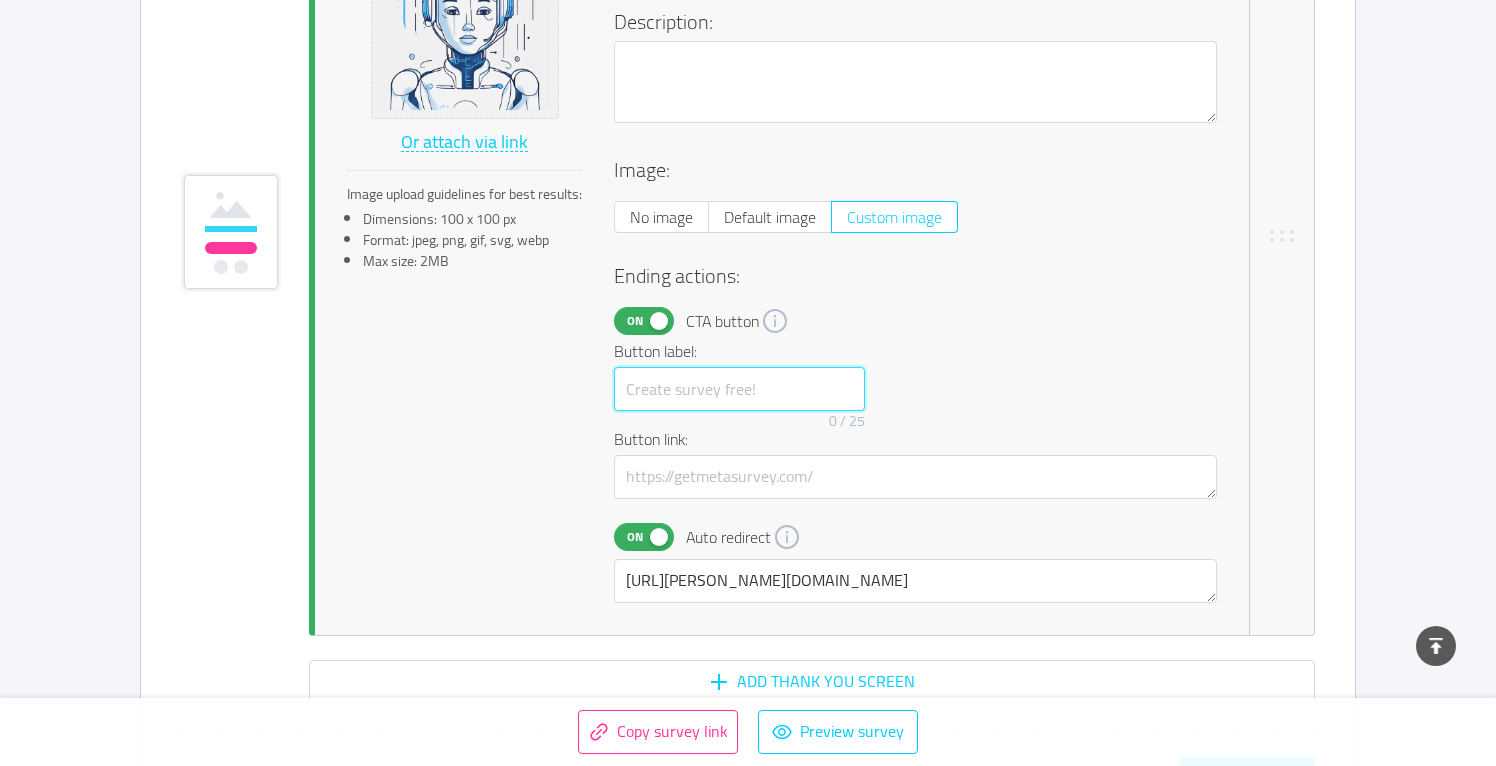 click at bounding box center [739, 389] 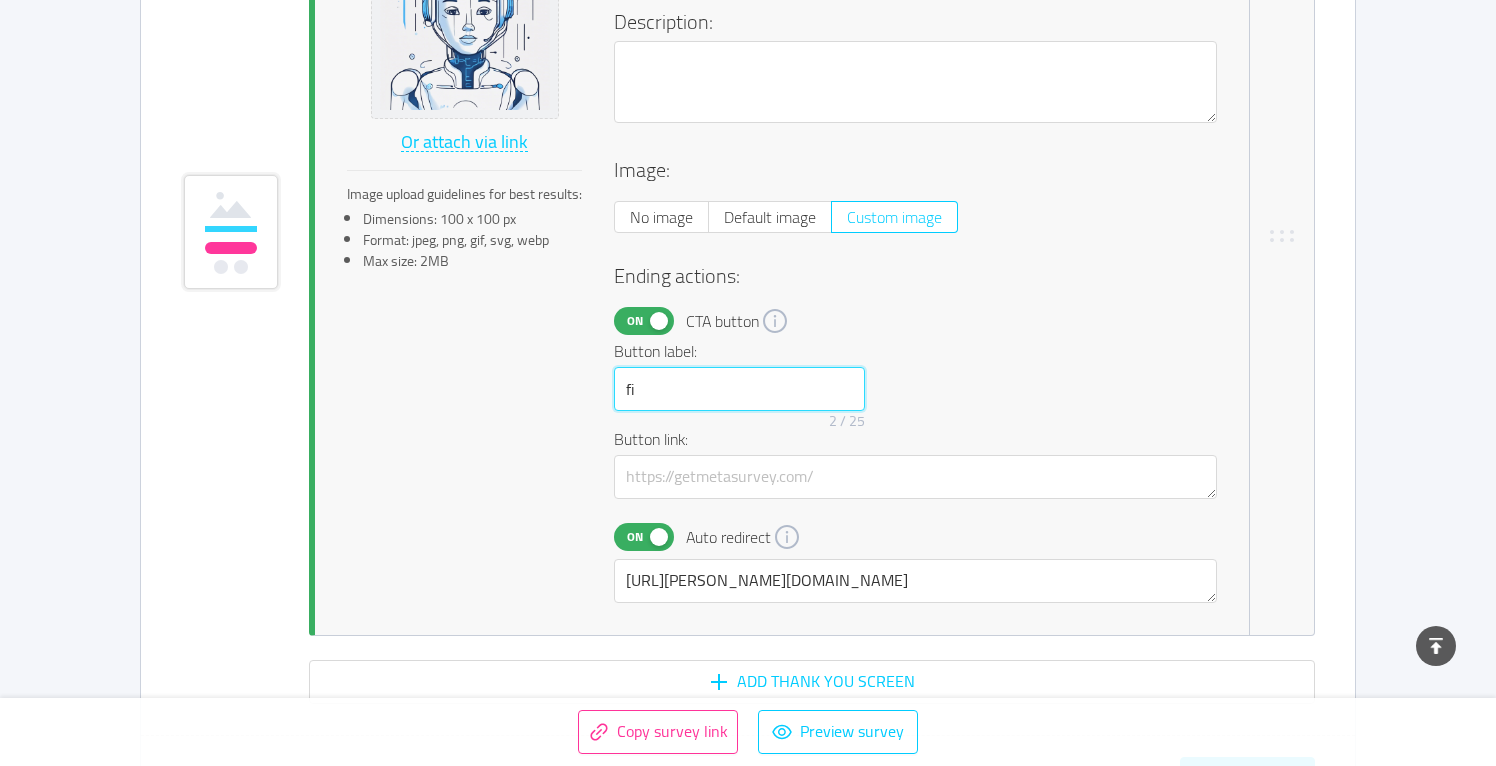 type on "f" 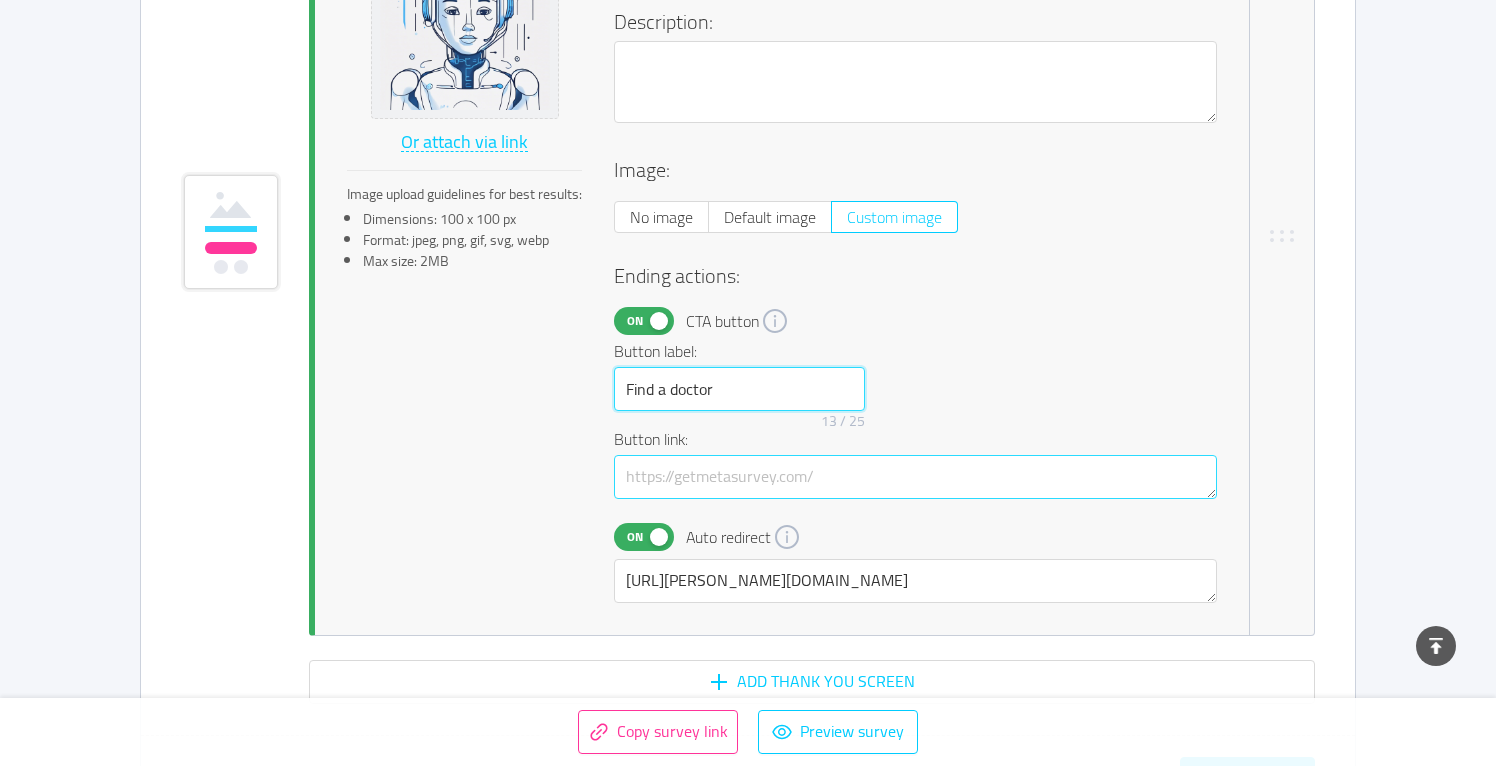 type on "Find a doctor" 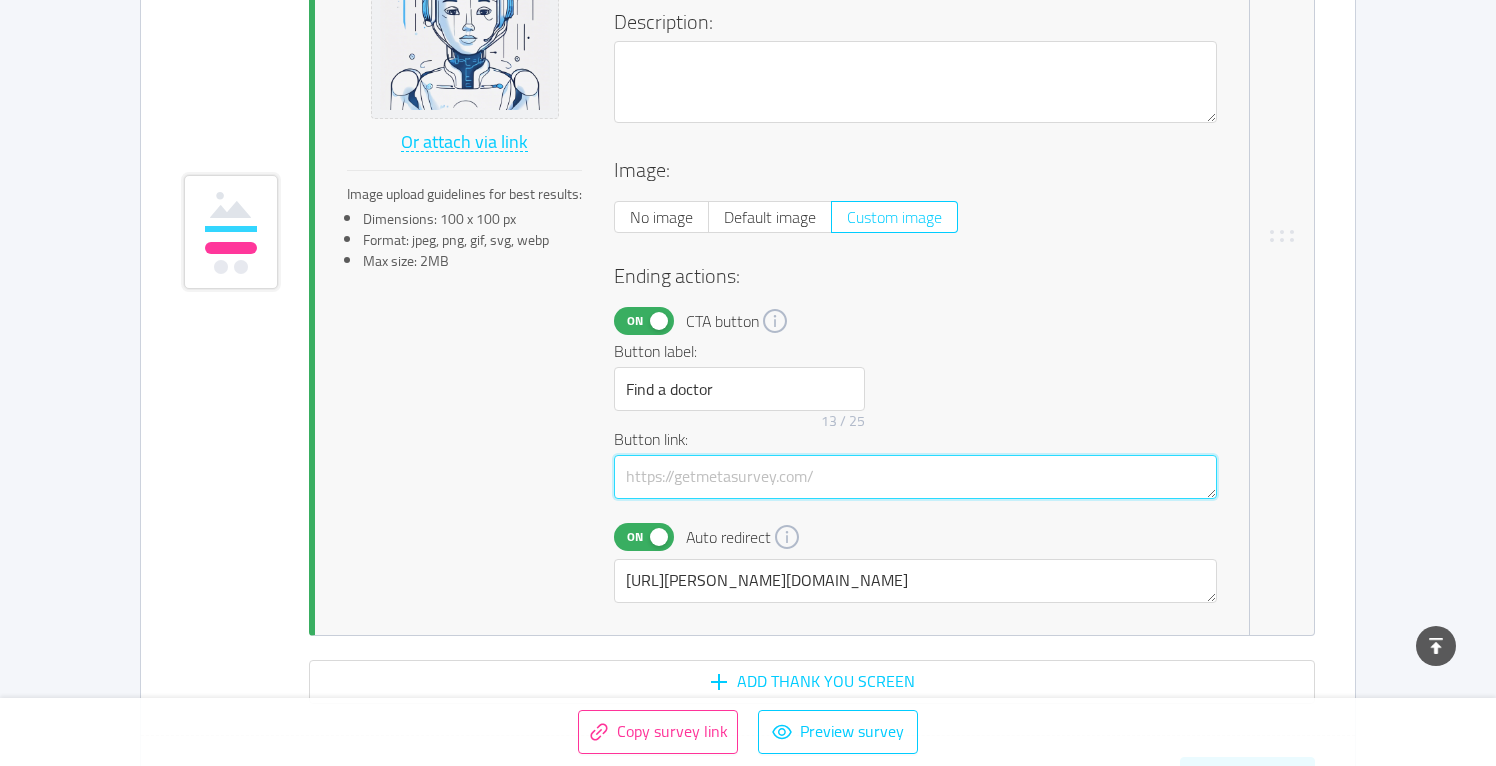 click at bounding box center (915, 477) 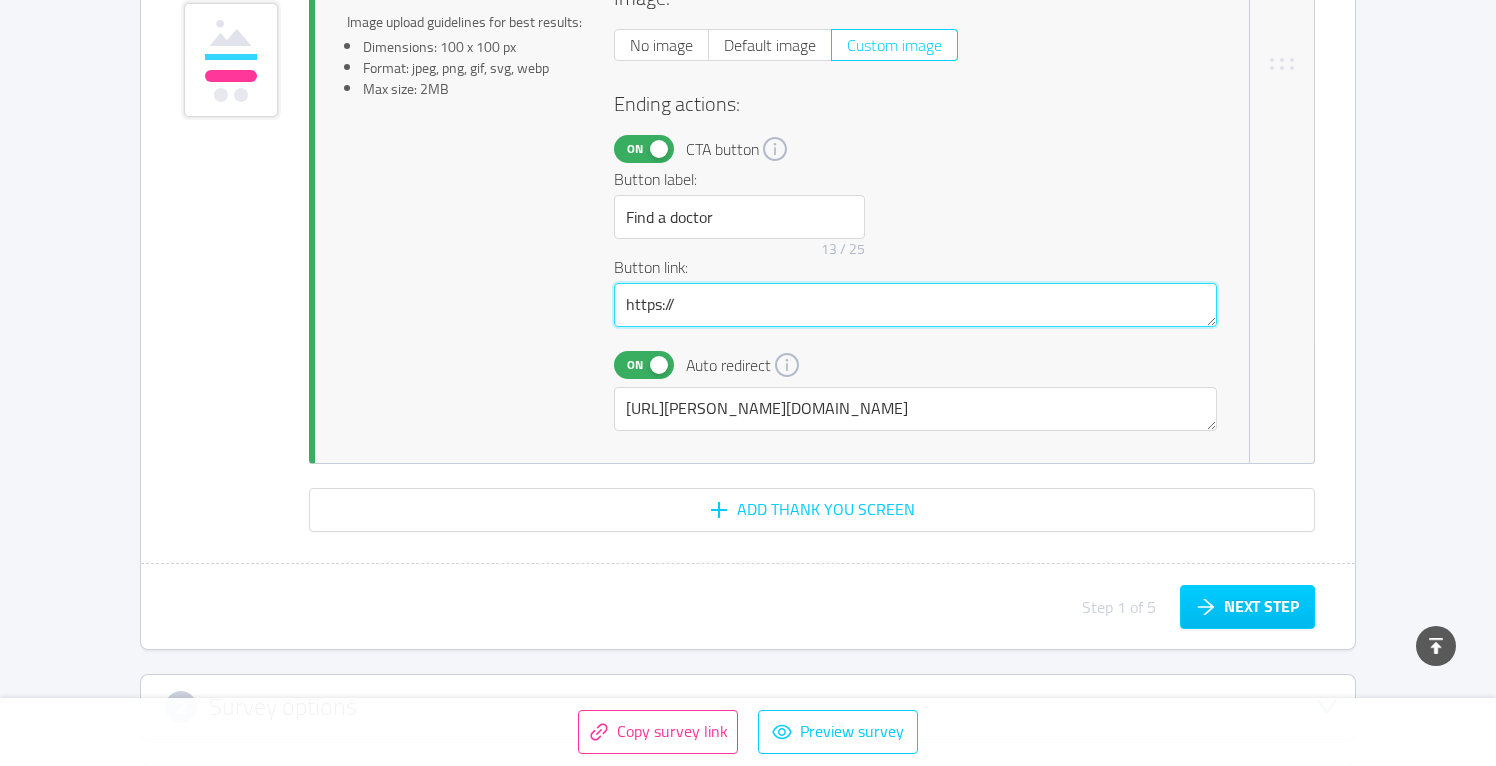 scroll, scrollTop: 4991, scrollLeft: 0, axis: vertical 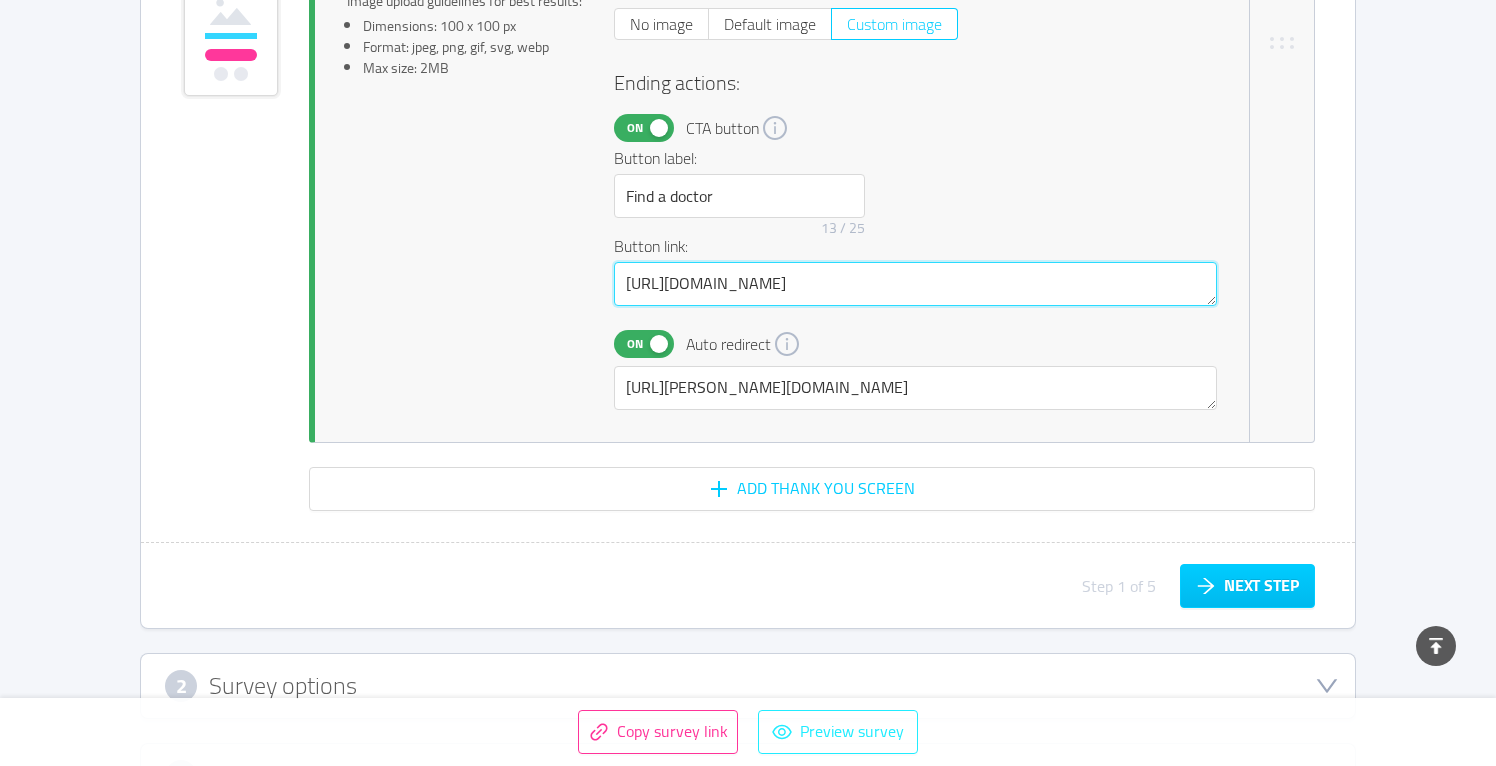 type on "[URL][DOMAIN_NAME]" 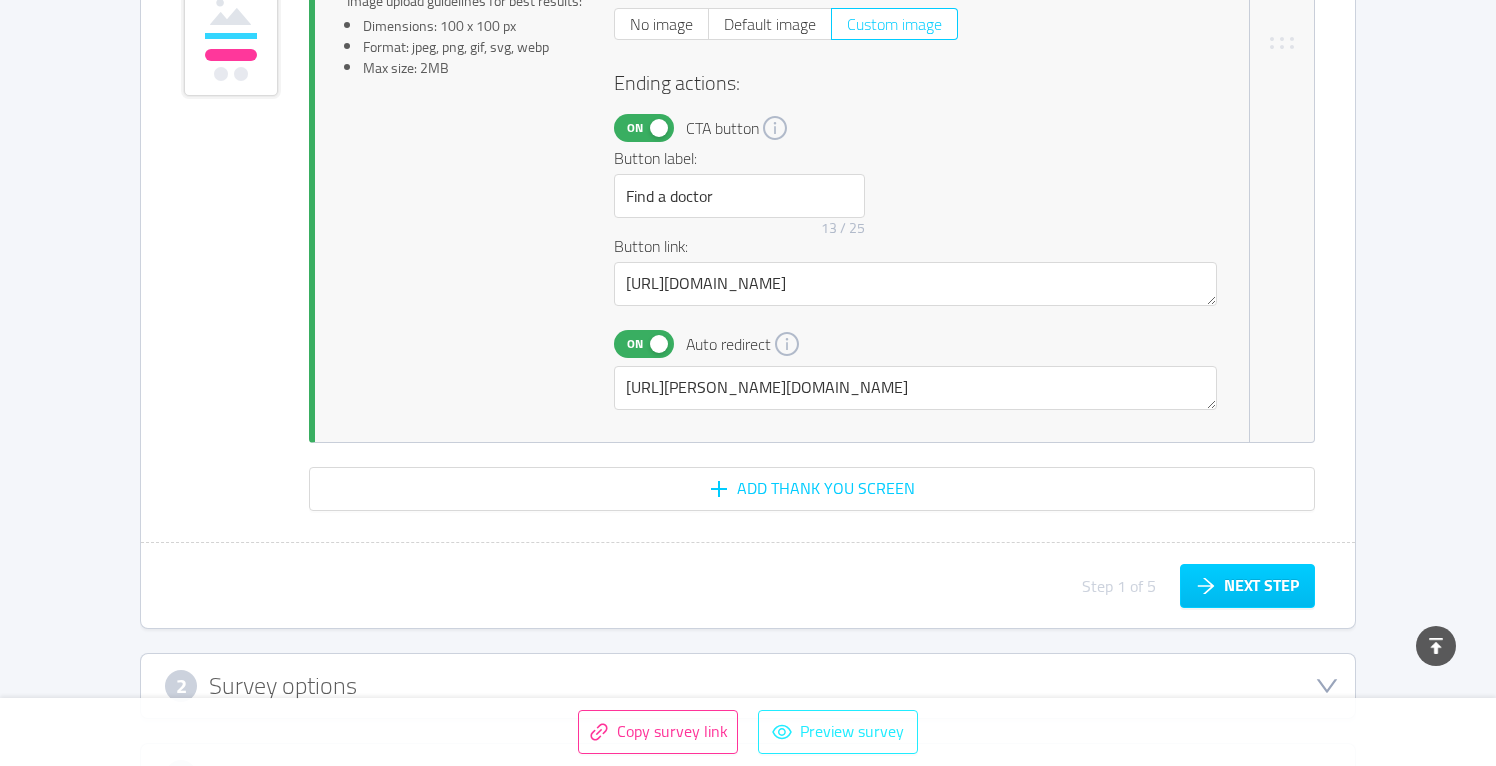 click on "Preview survey" at bounding box center (838, 732) 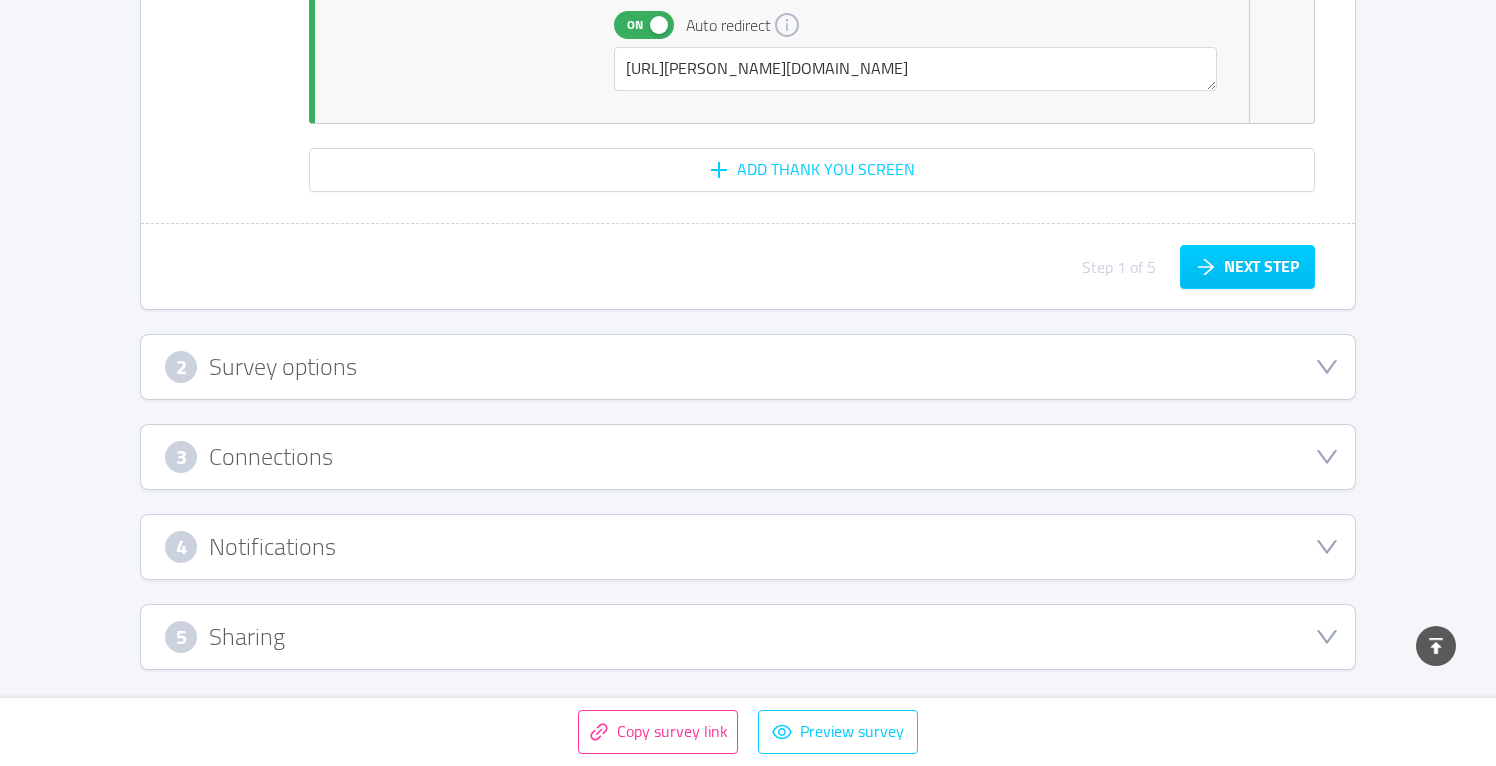 click on "5  Sharing" at bounding box center (748, 637) 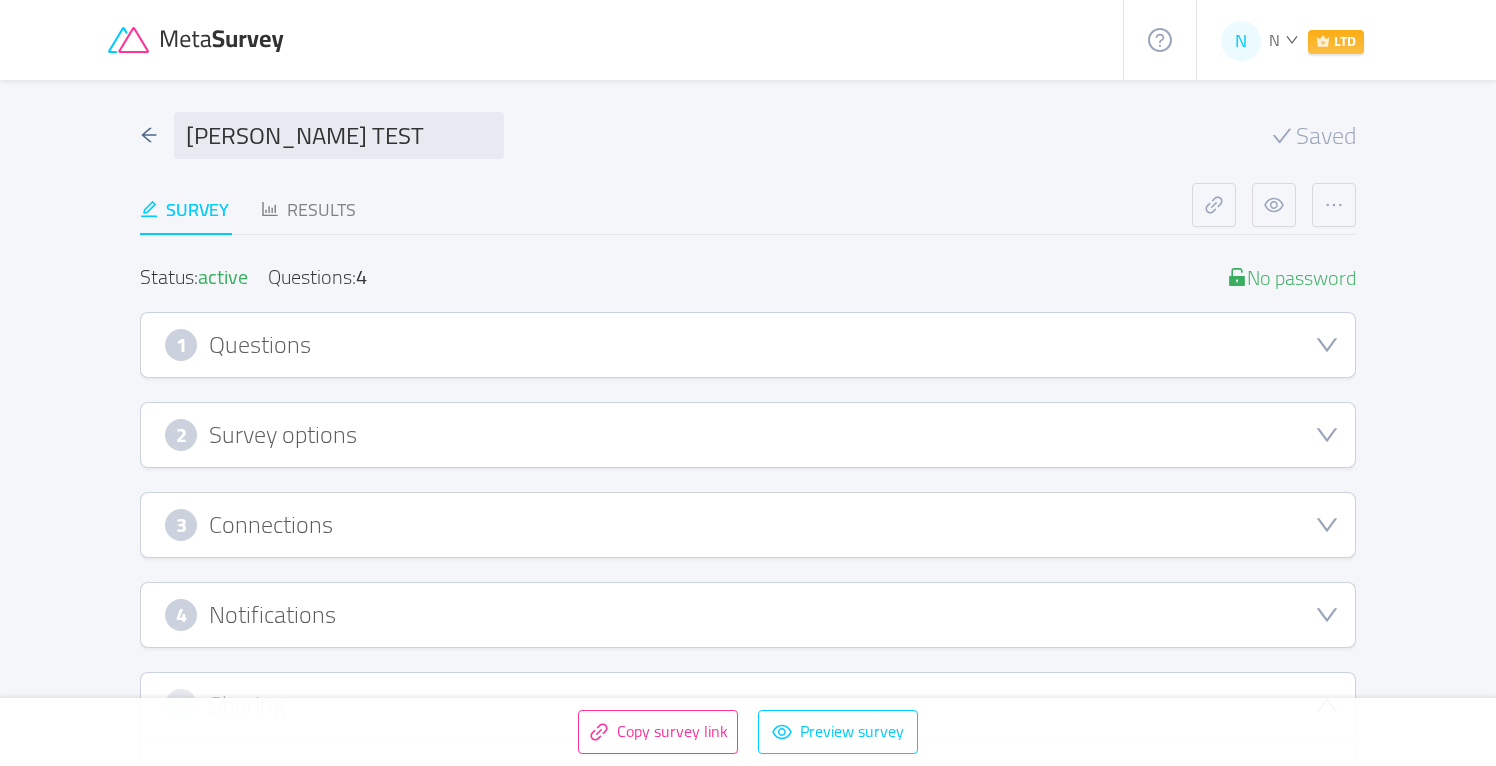 scroll, scrollTop: 0, scrollLeft: 0, axis: both 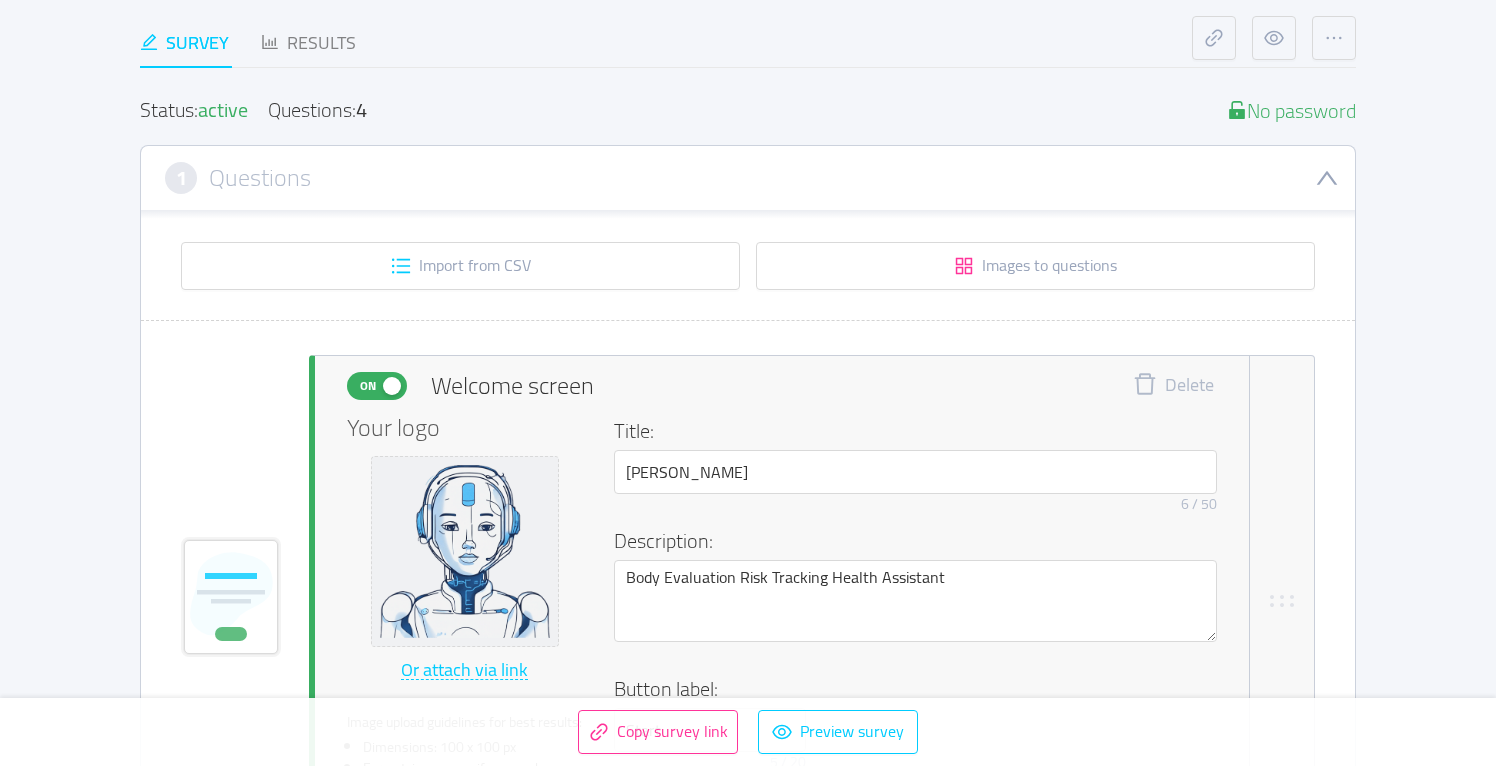 click on "On" at bounding box center (368, 386) 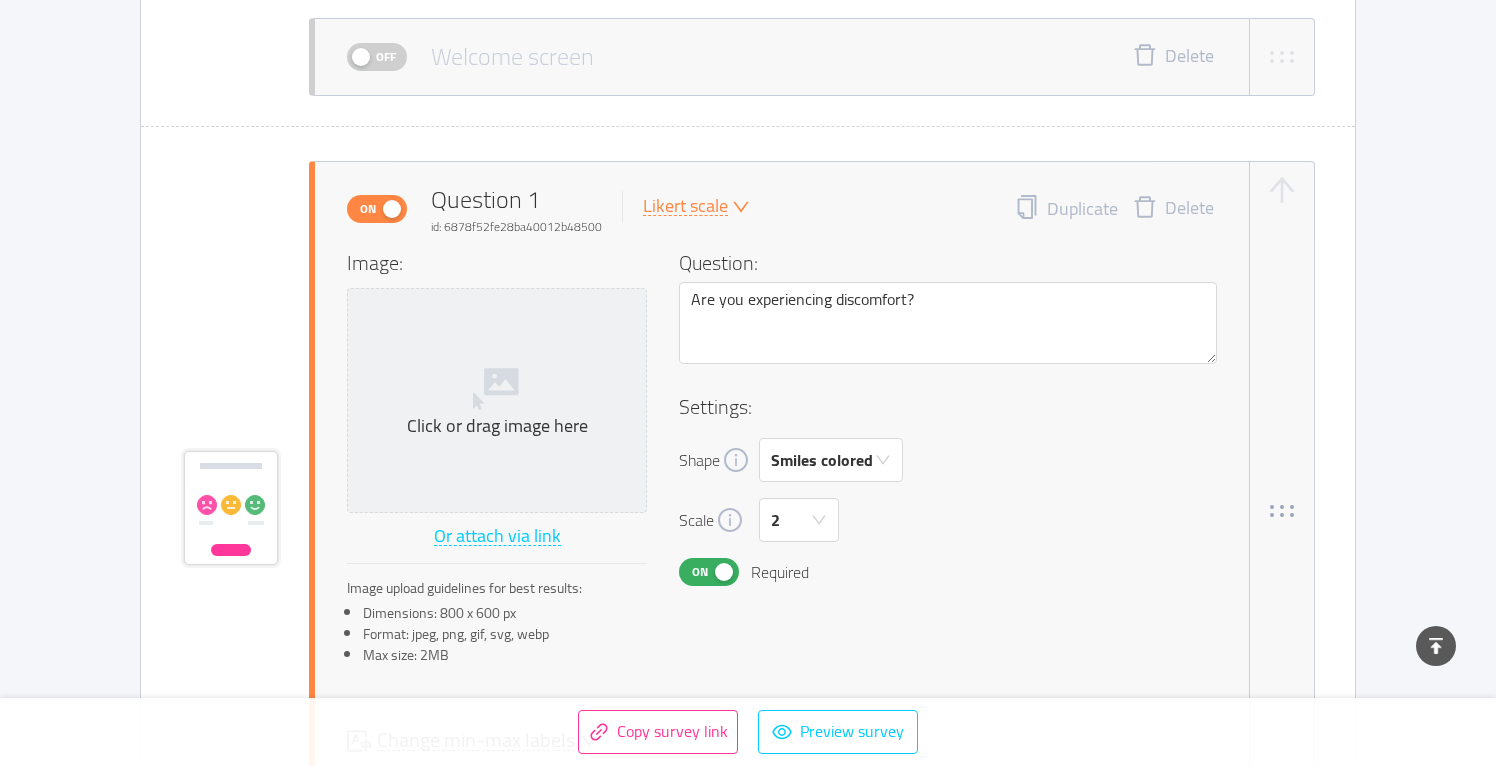 scroll, scrollTop: 519, scrollLeft: 0, axis: vertical 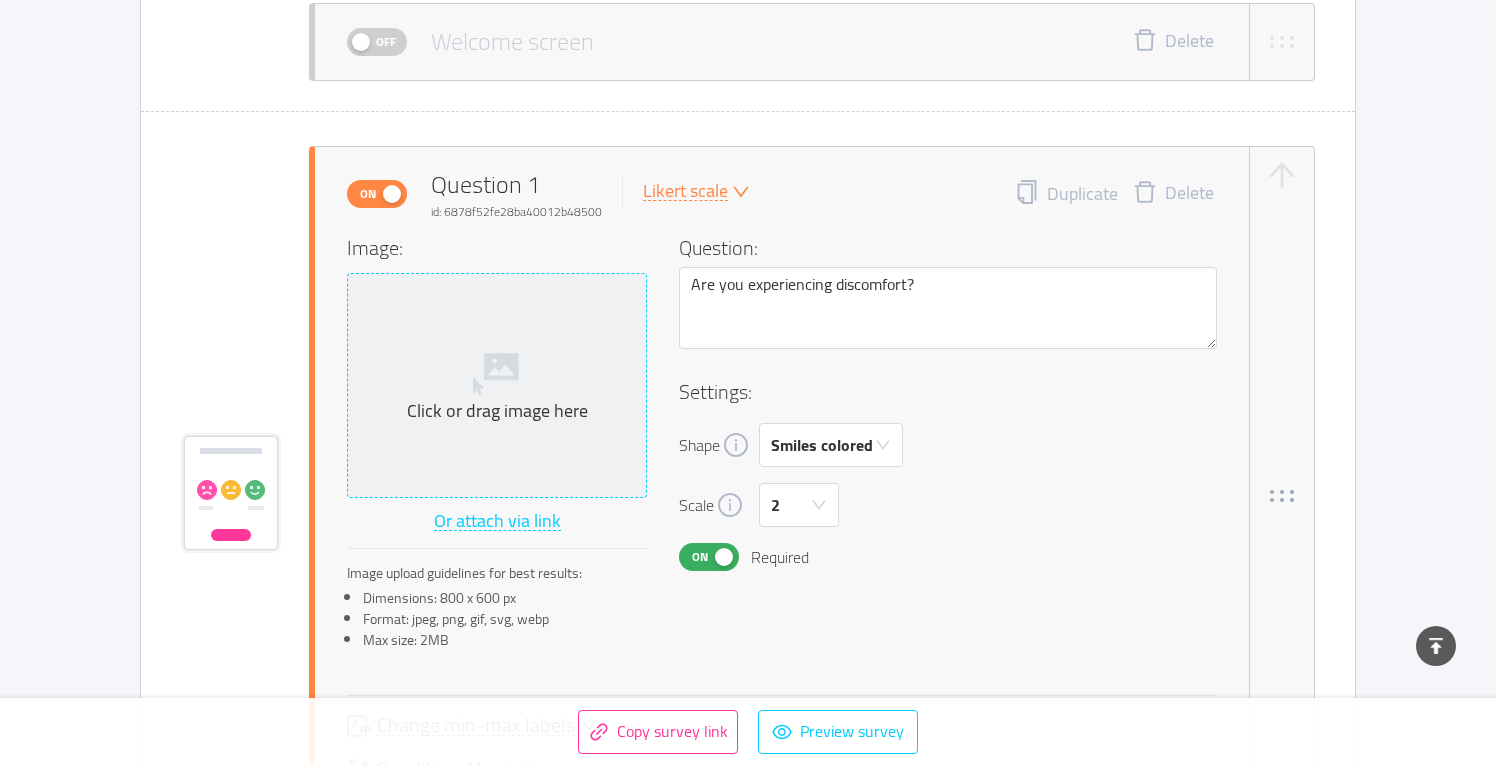 click 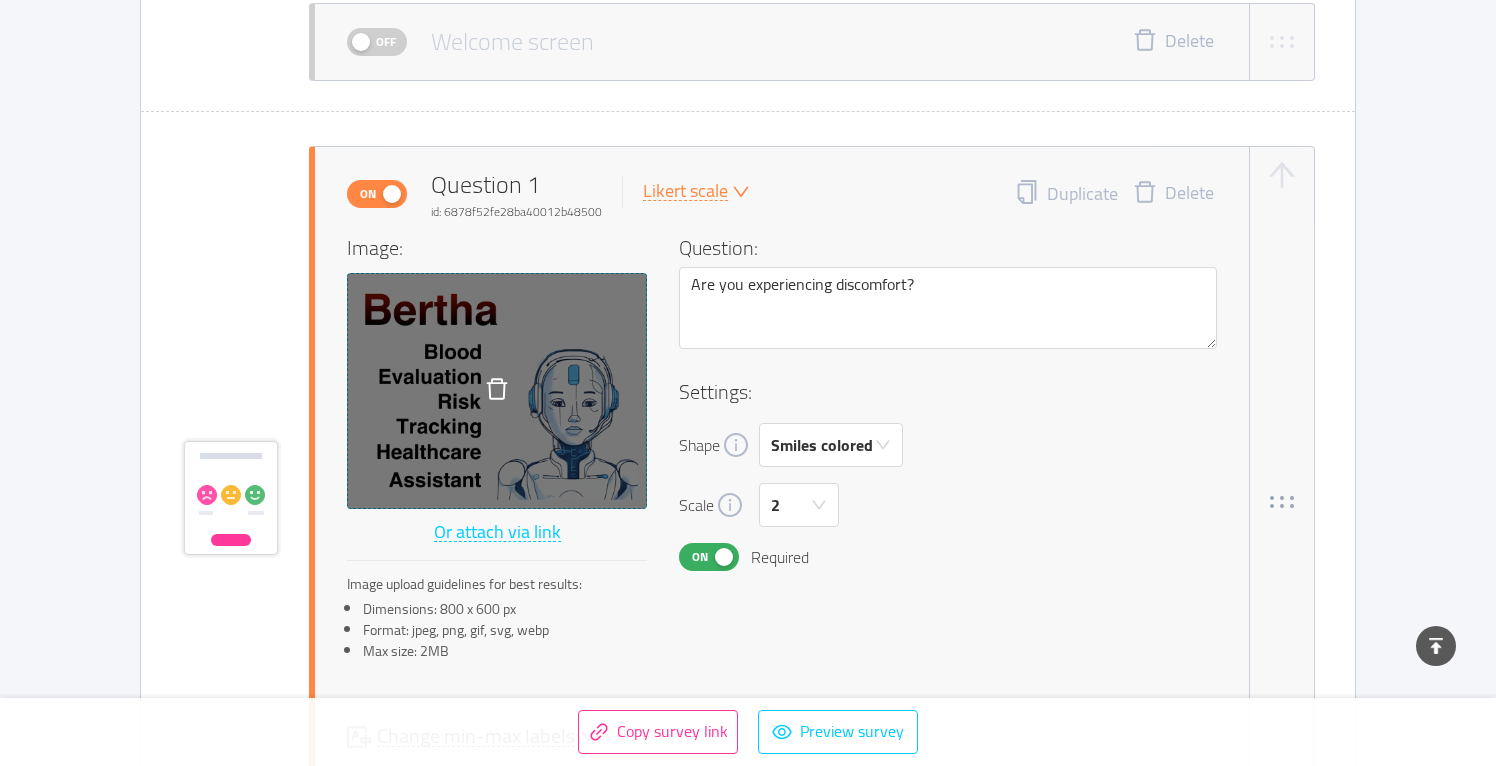 click on "Shape  Smiles colored" at bounding box center [948, 445] 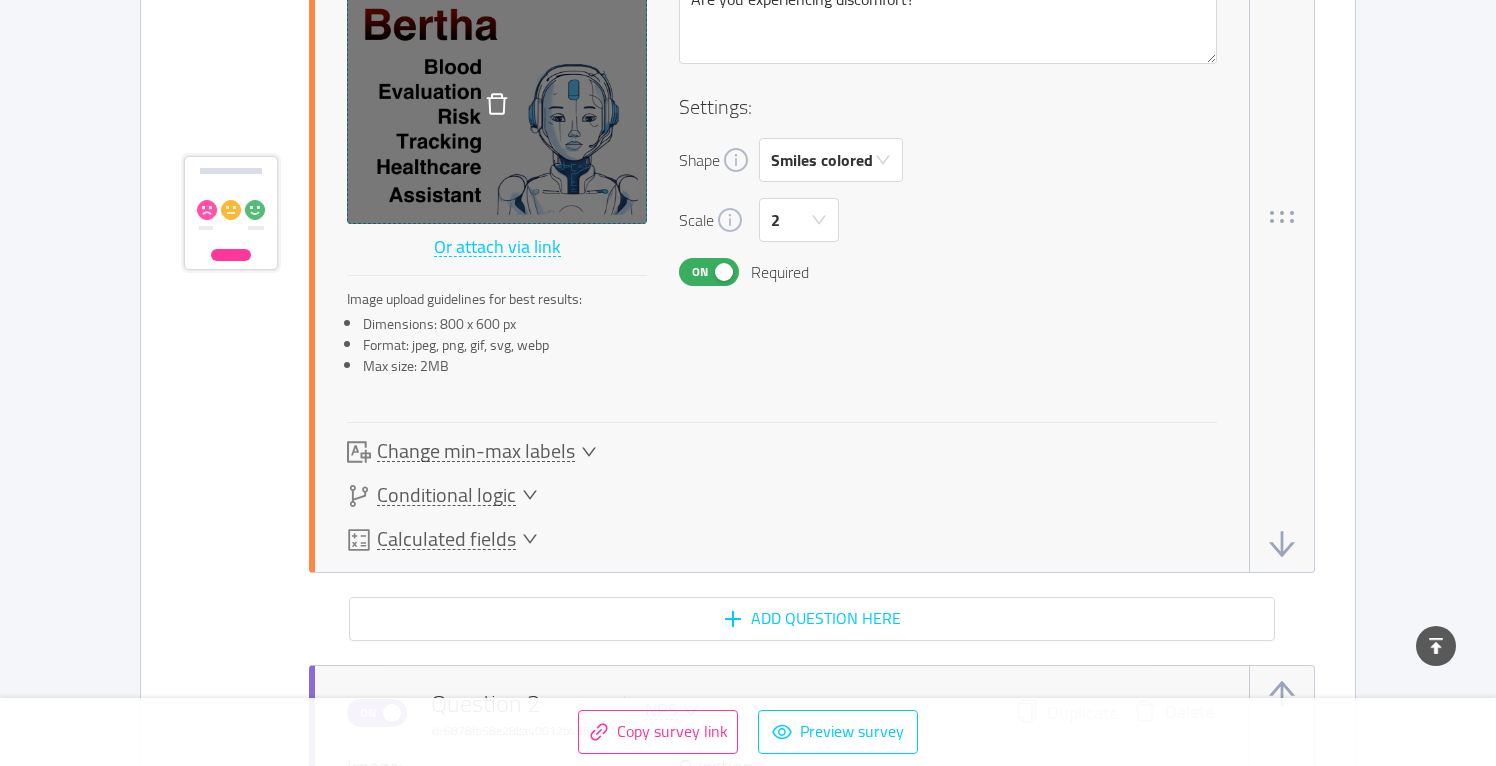 scroll, scrollTop: 420, scrollLeft: 0, axis: vertical 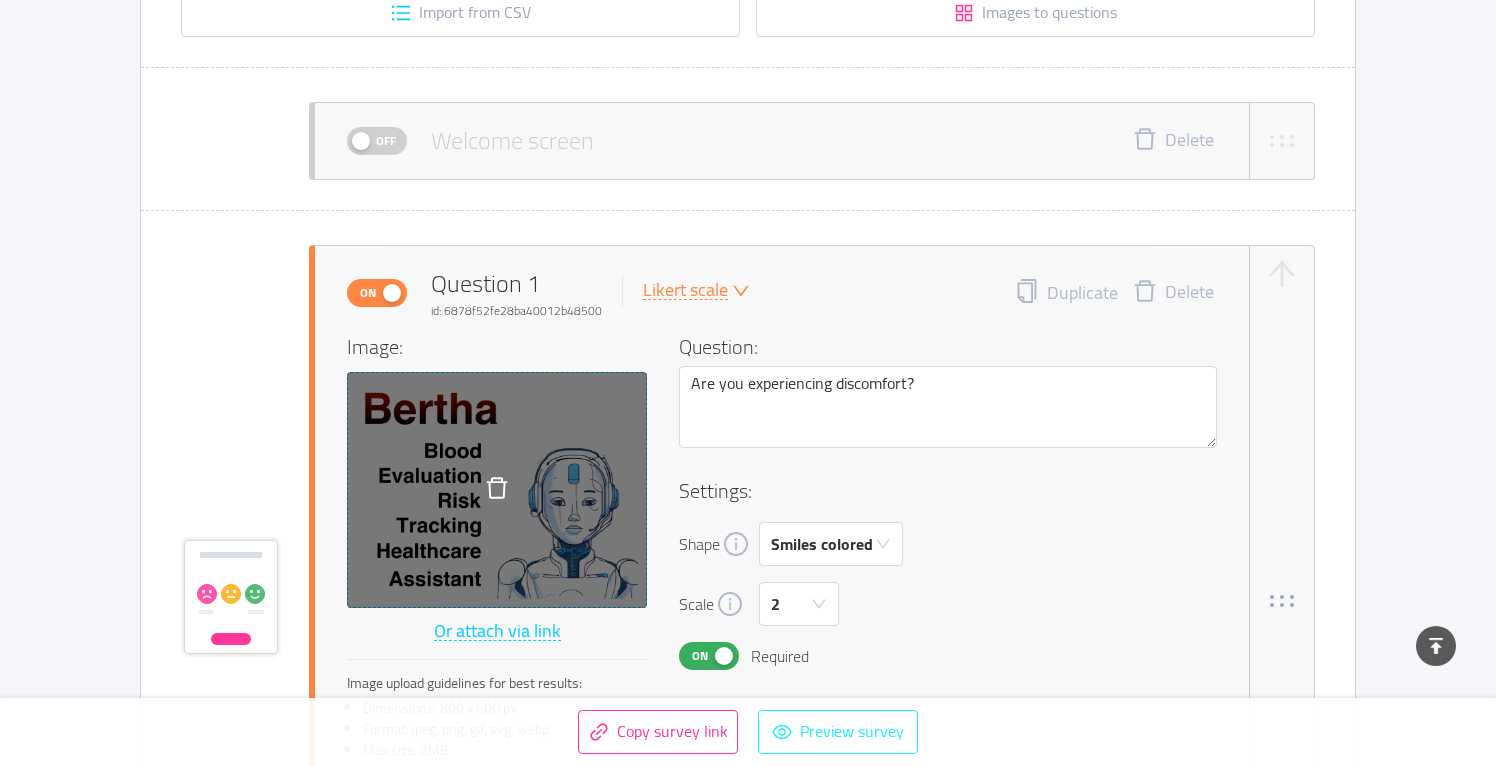 click on "Preview survey" at bounding box center (838, 732) 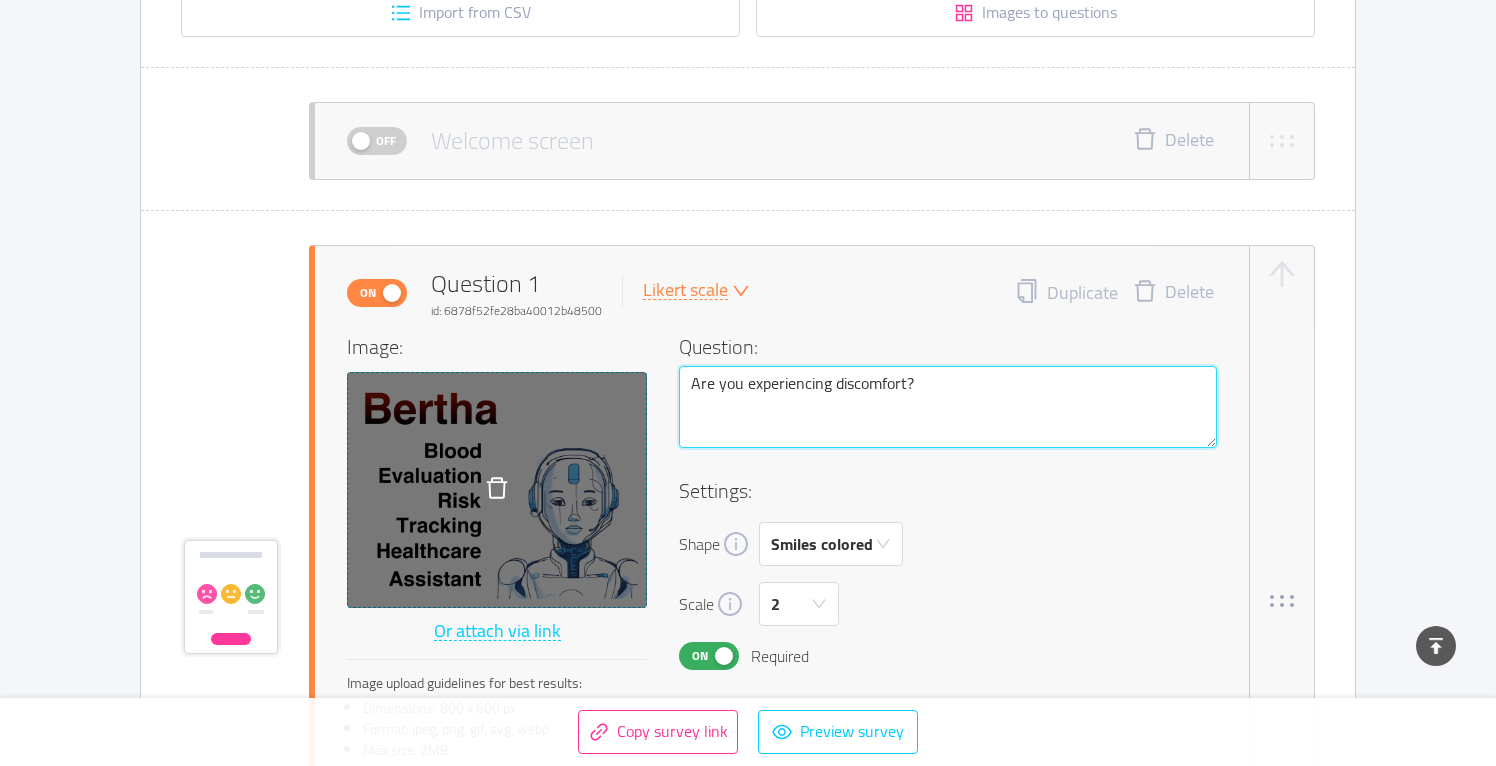 drag, startPoint x: 693, startPoint y: 382, endPoint x: 929, endPoint y: 411, distance: 237.7751 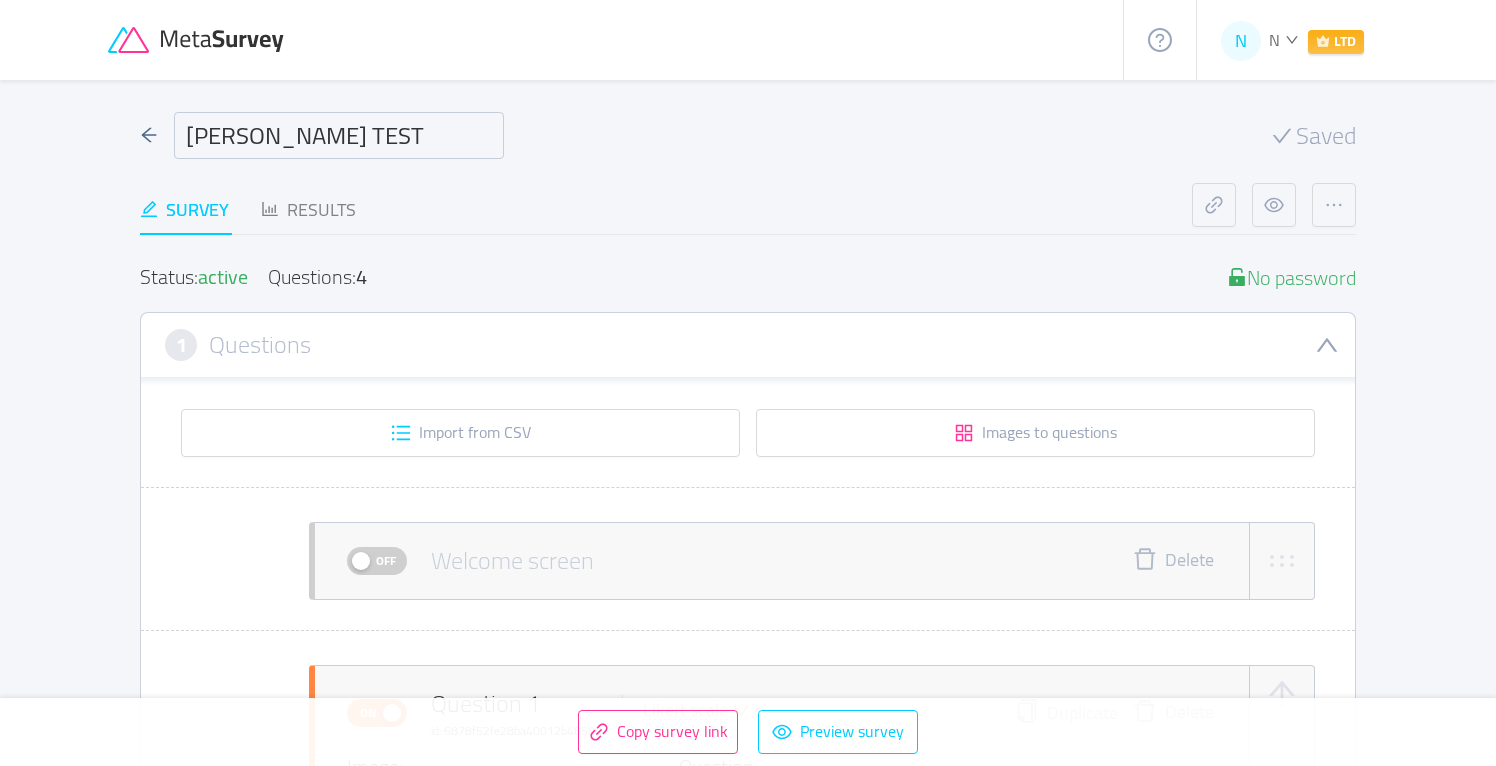 scroll, scrollTop: 0, scrollLeft: 0, axis: both 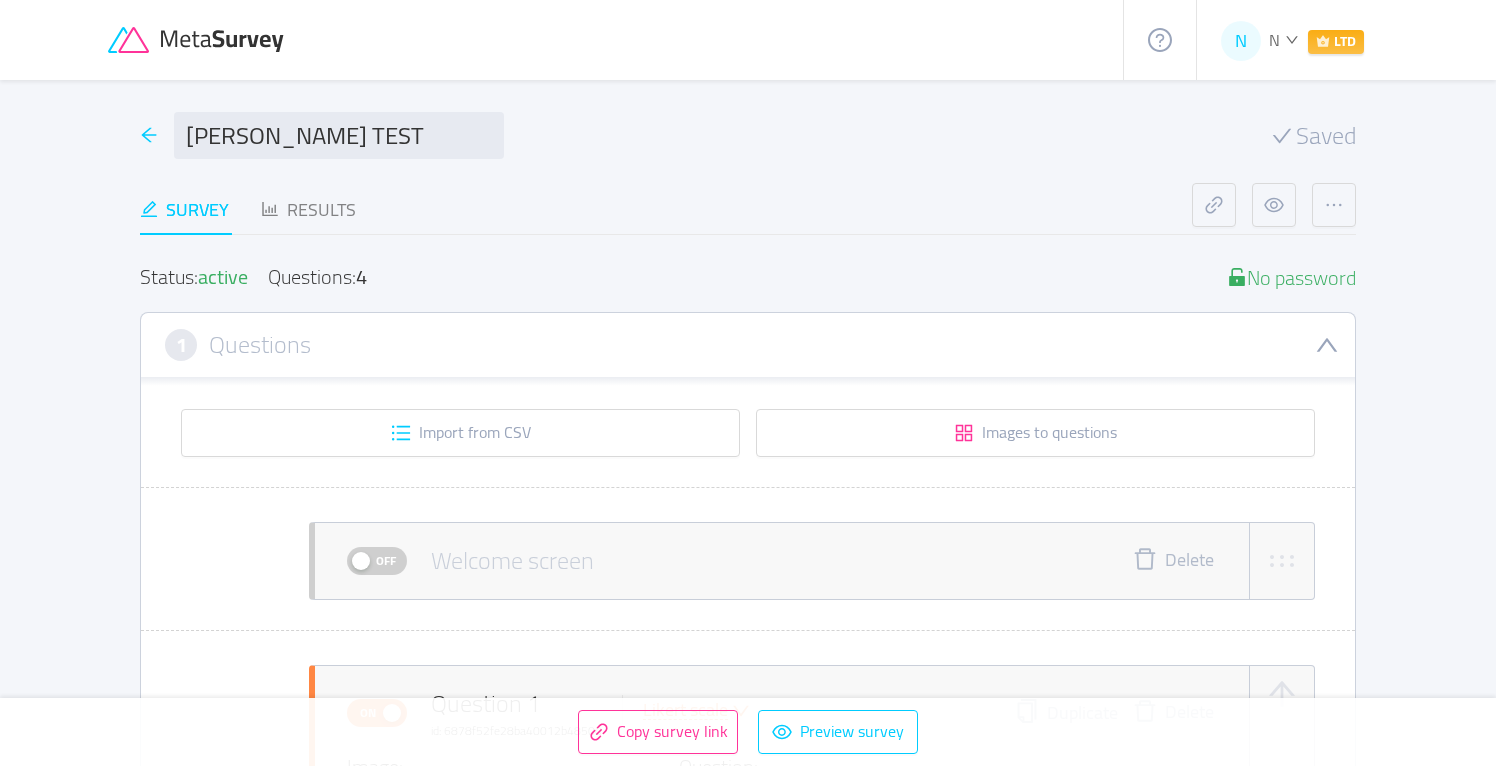 click 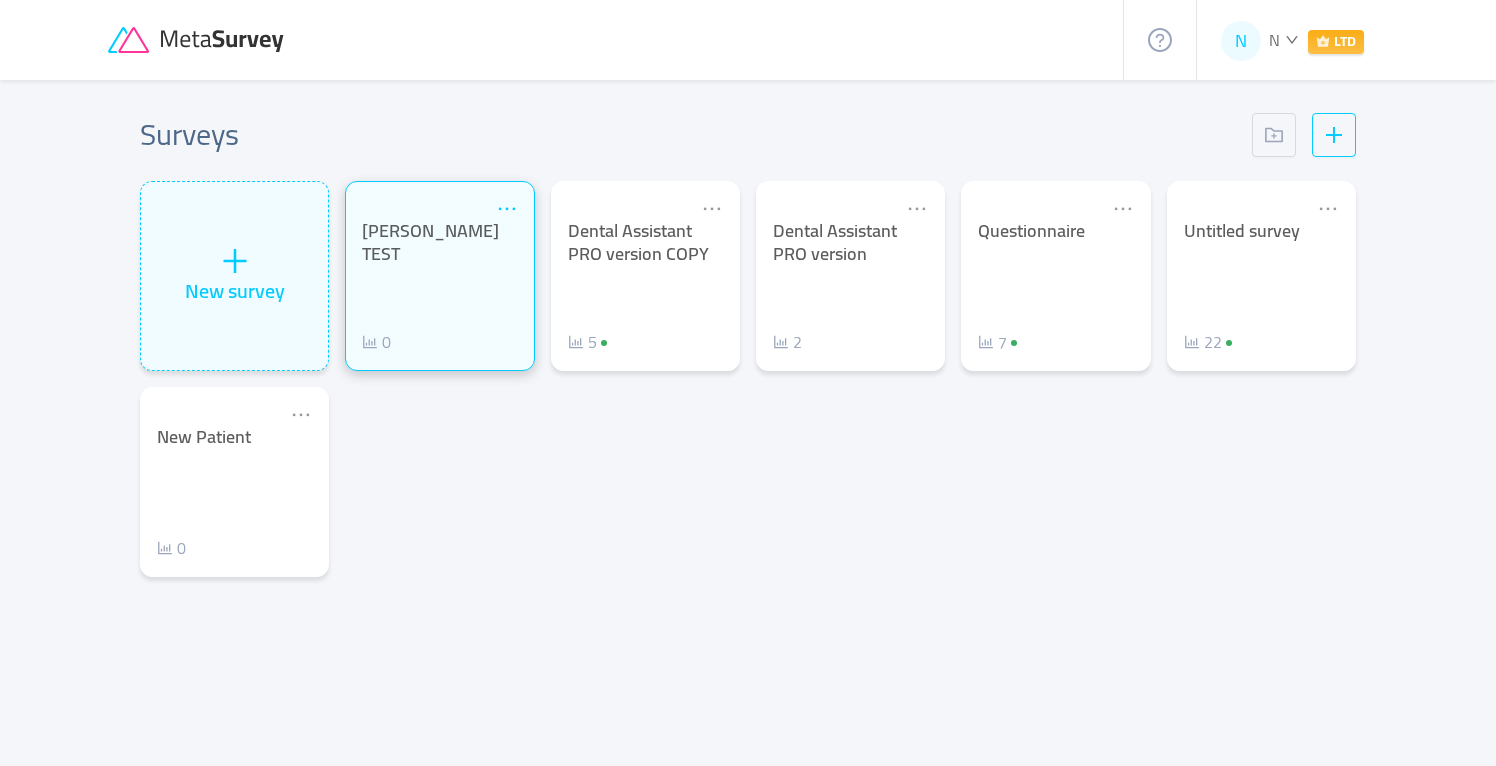 click 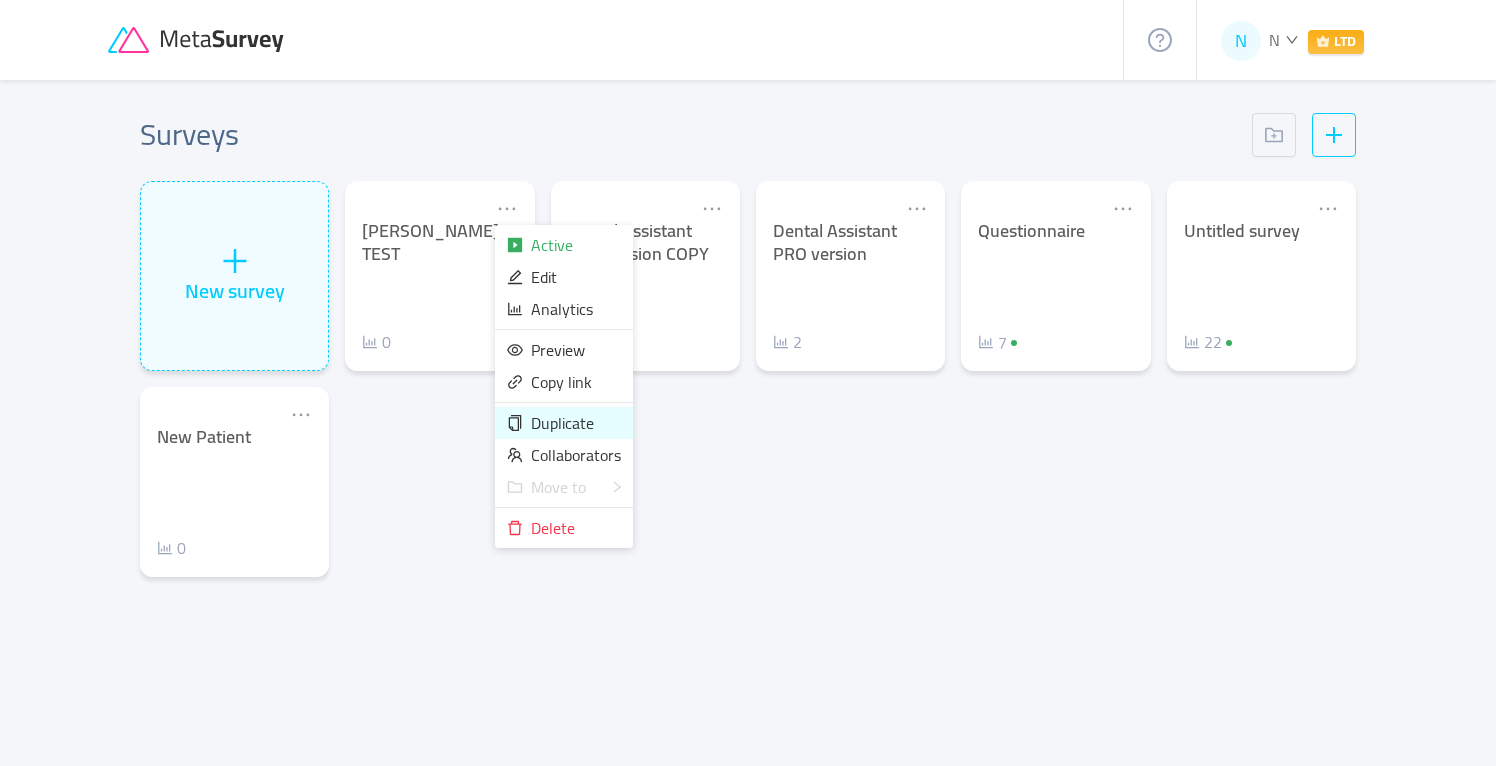 click on "Duplicate" at bounding box center [562, 423] 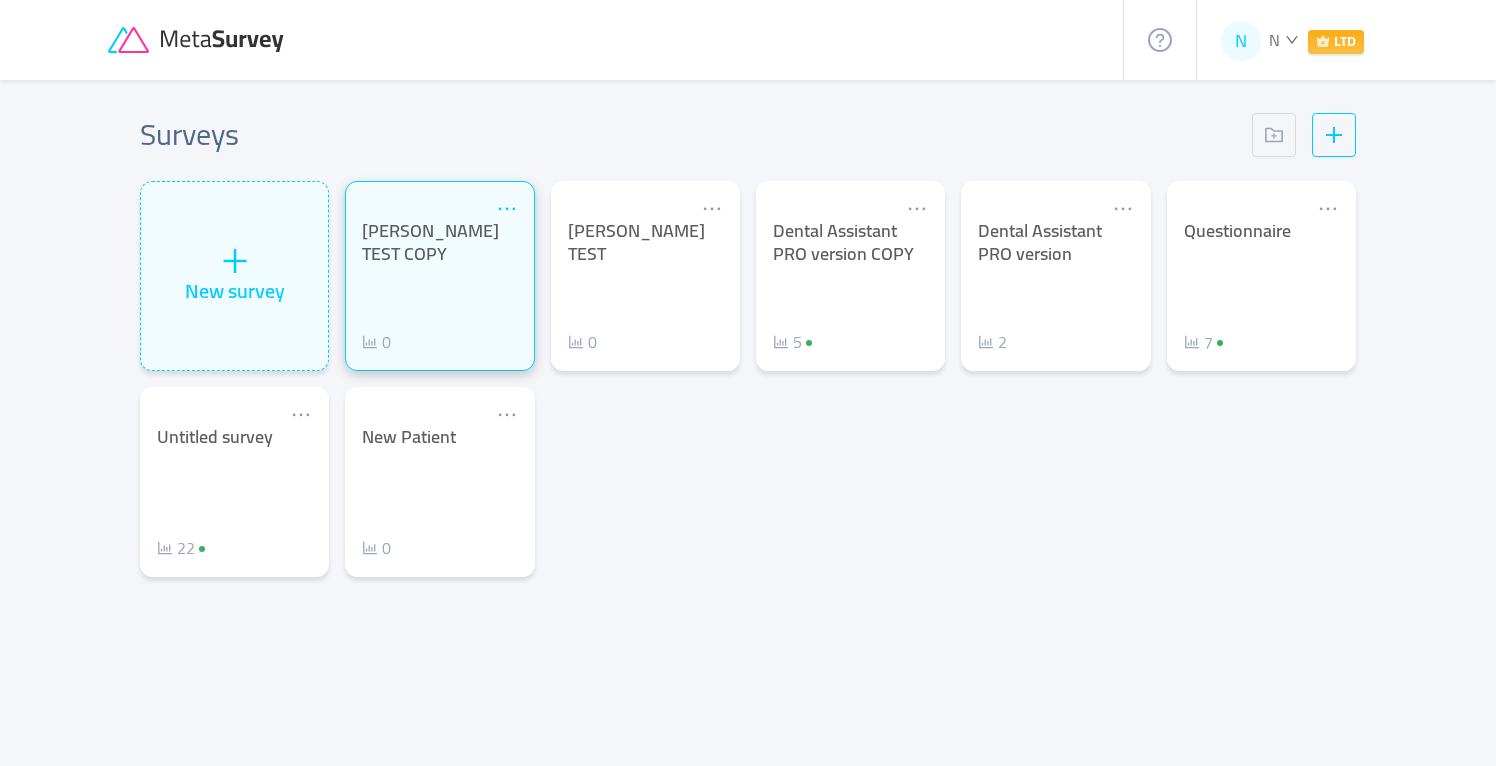 click 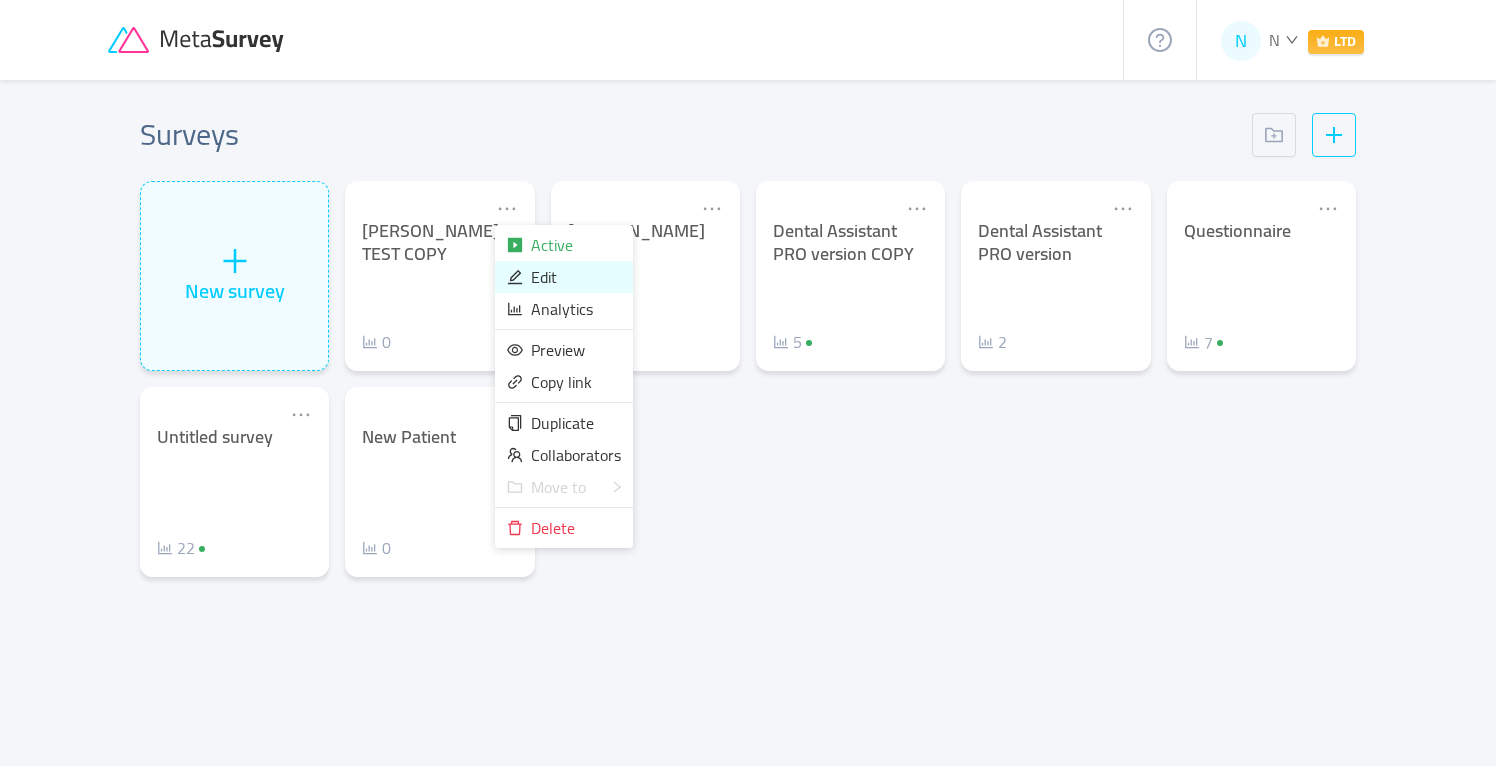 click on "Edit" at bounding box center [544, 277] 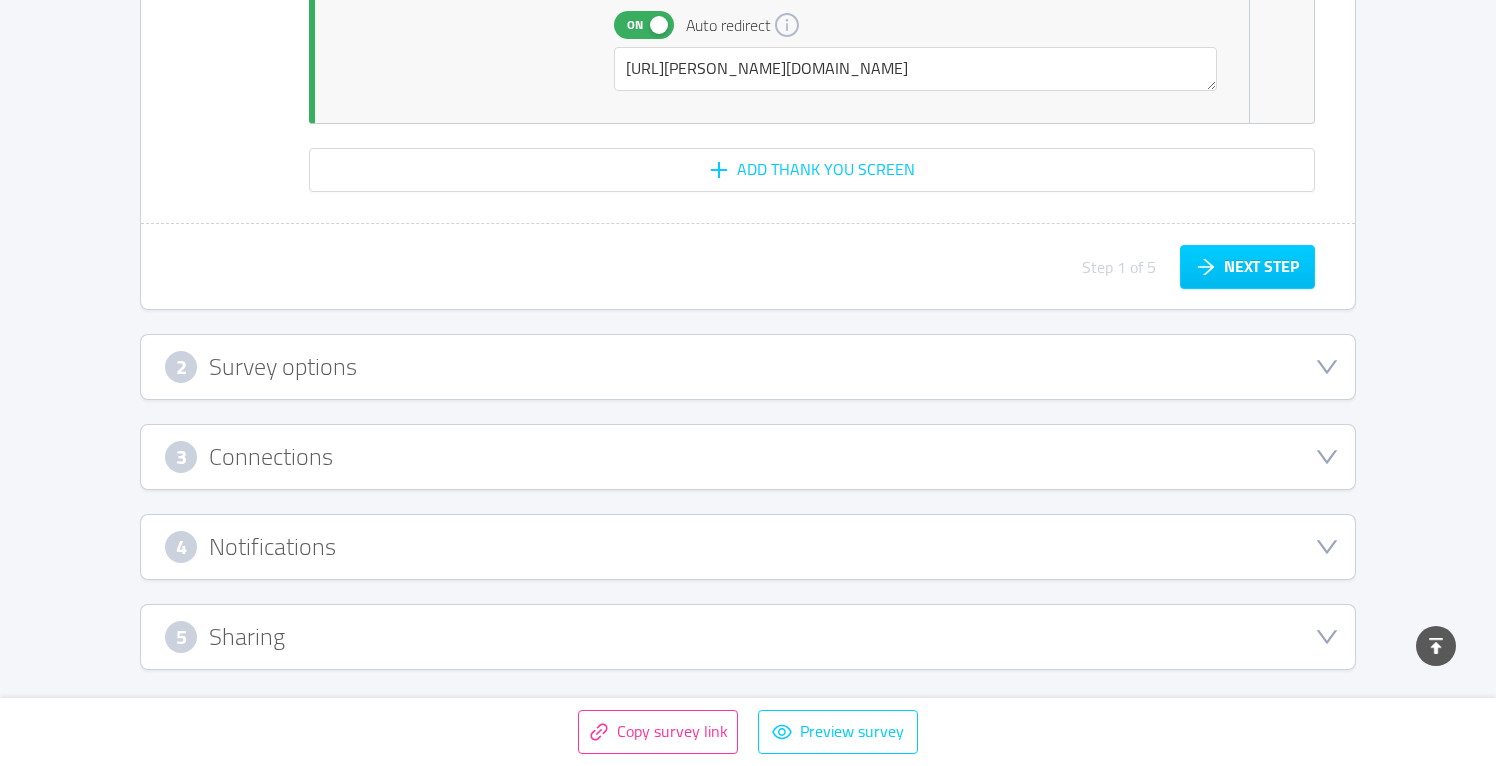 click on "5  Sharing" at bounding box center (748, 637) 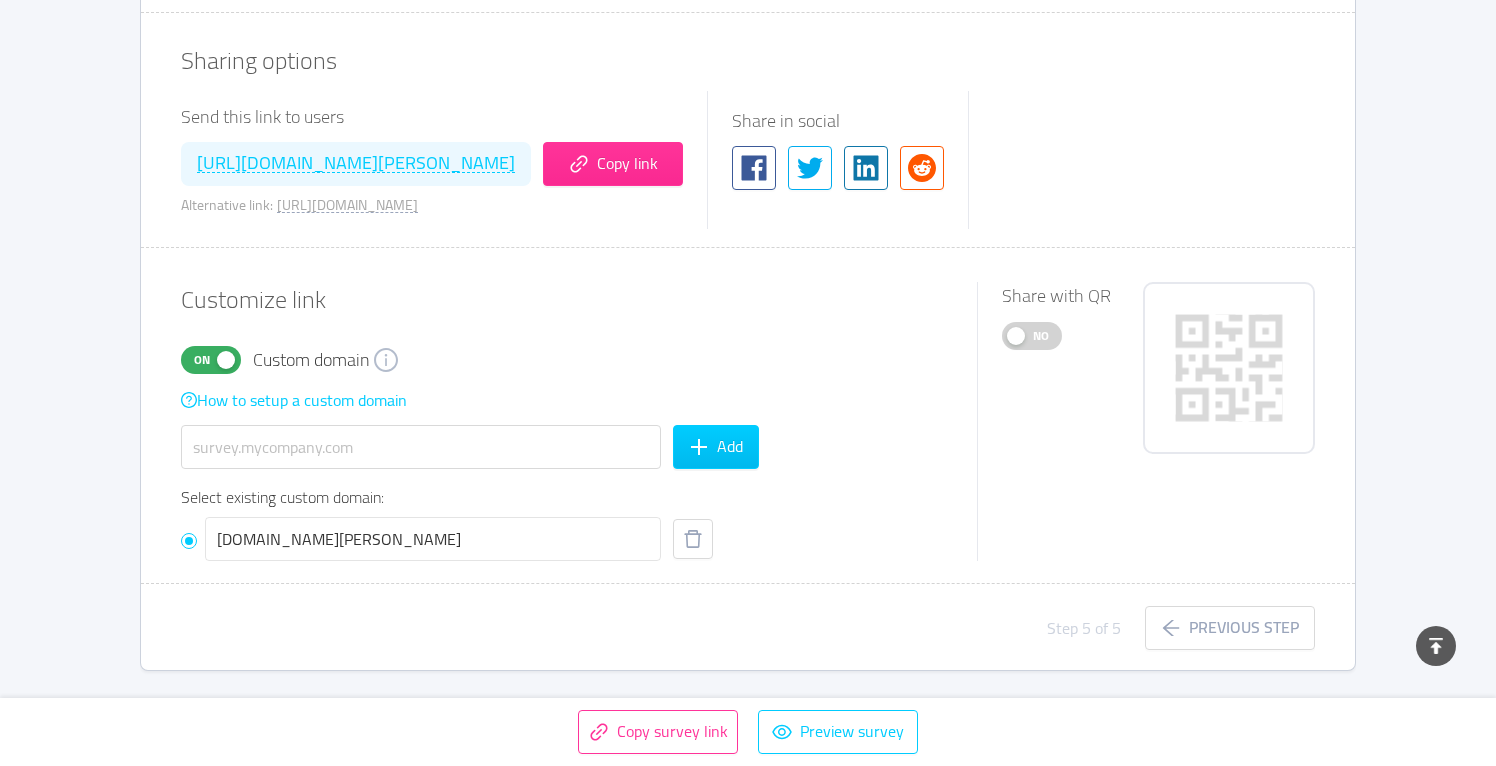 scroll, scrollTop: 1065, scrollLeft: 0, axis: vertical 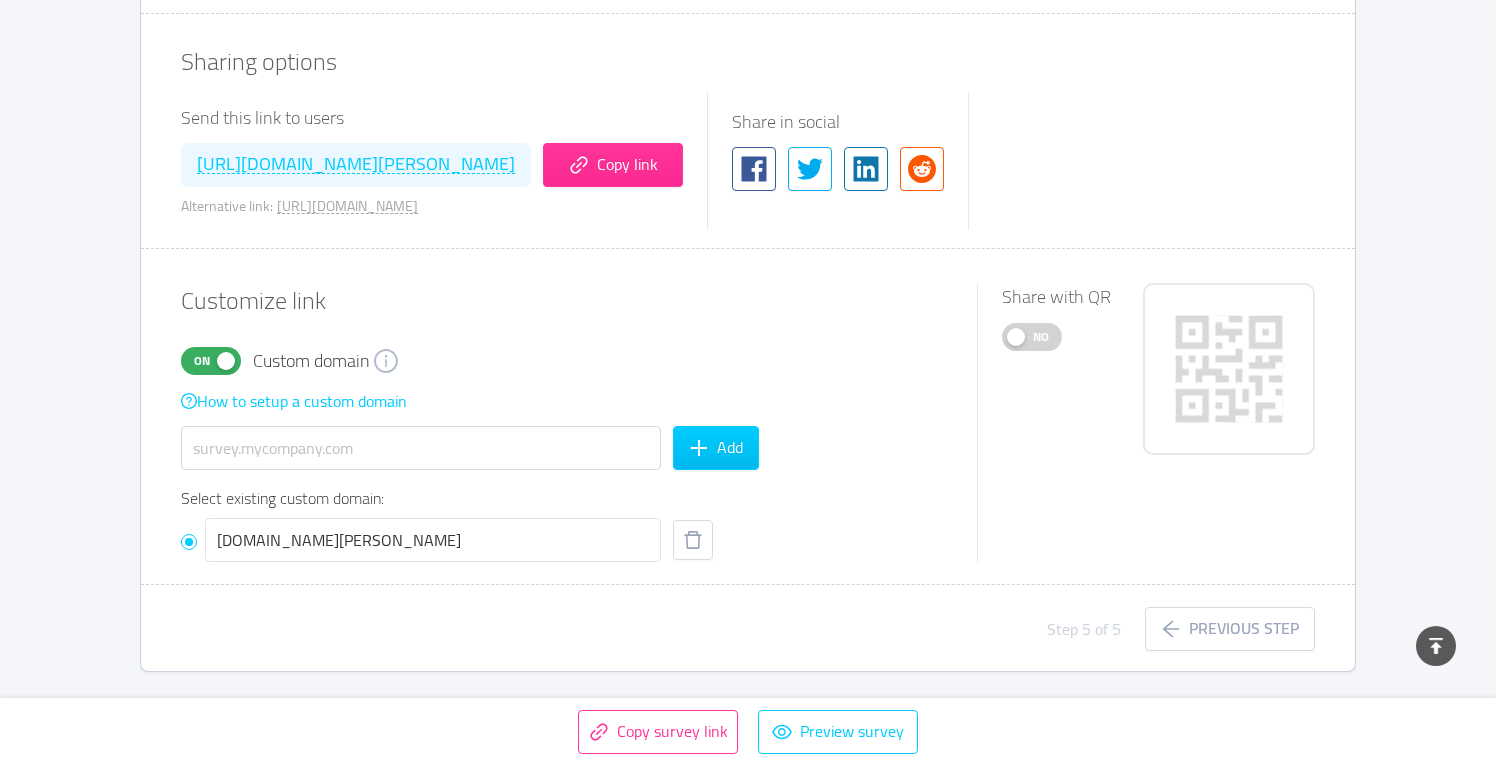 click on "No" at bounding box center [1041, 337] 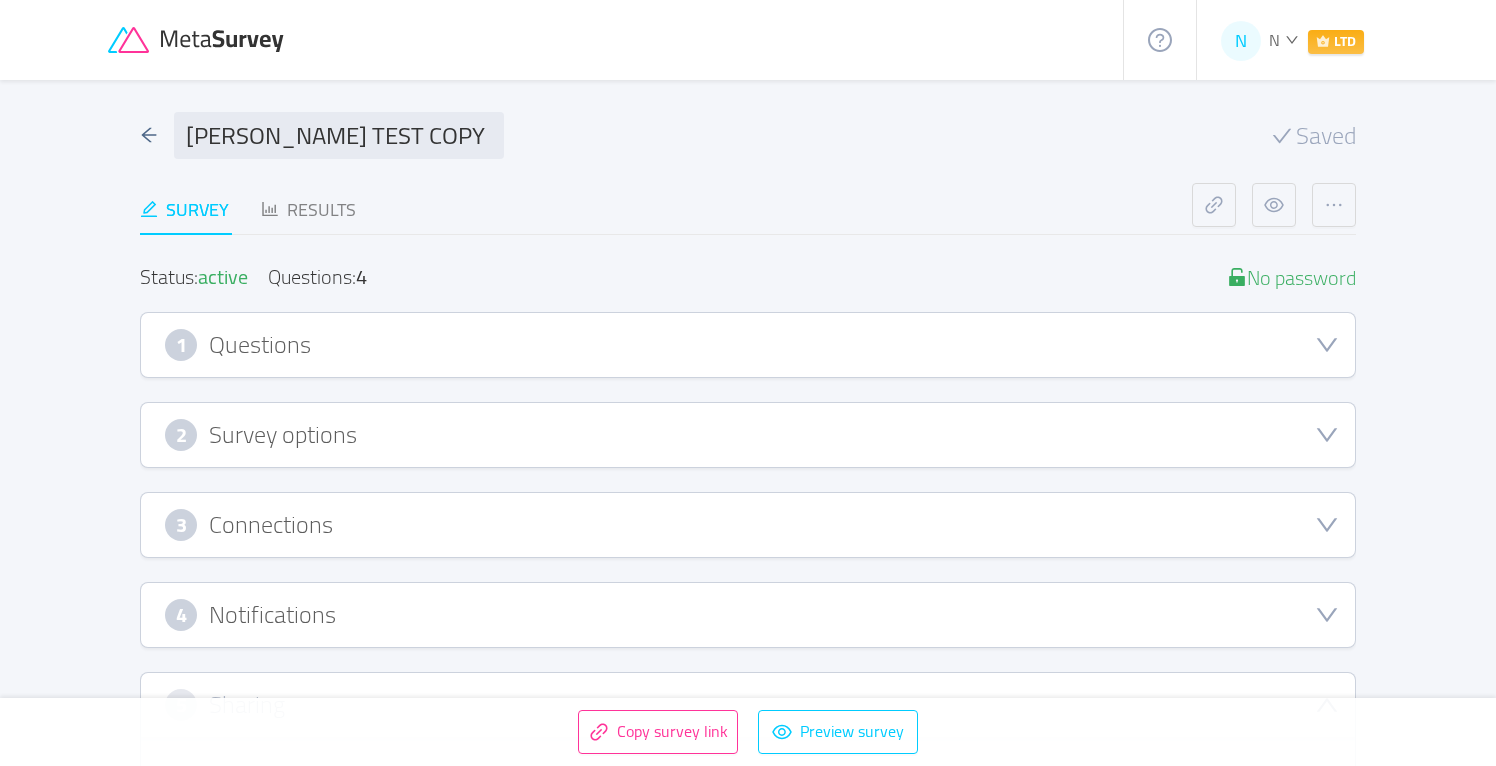 scroll, scrollTop: 0, scrollLeft: 0, axis: both 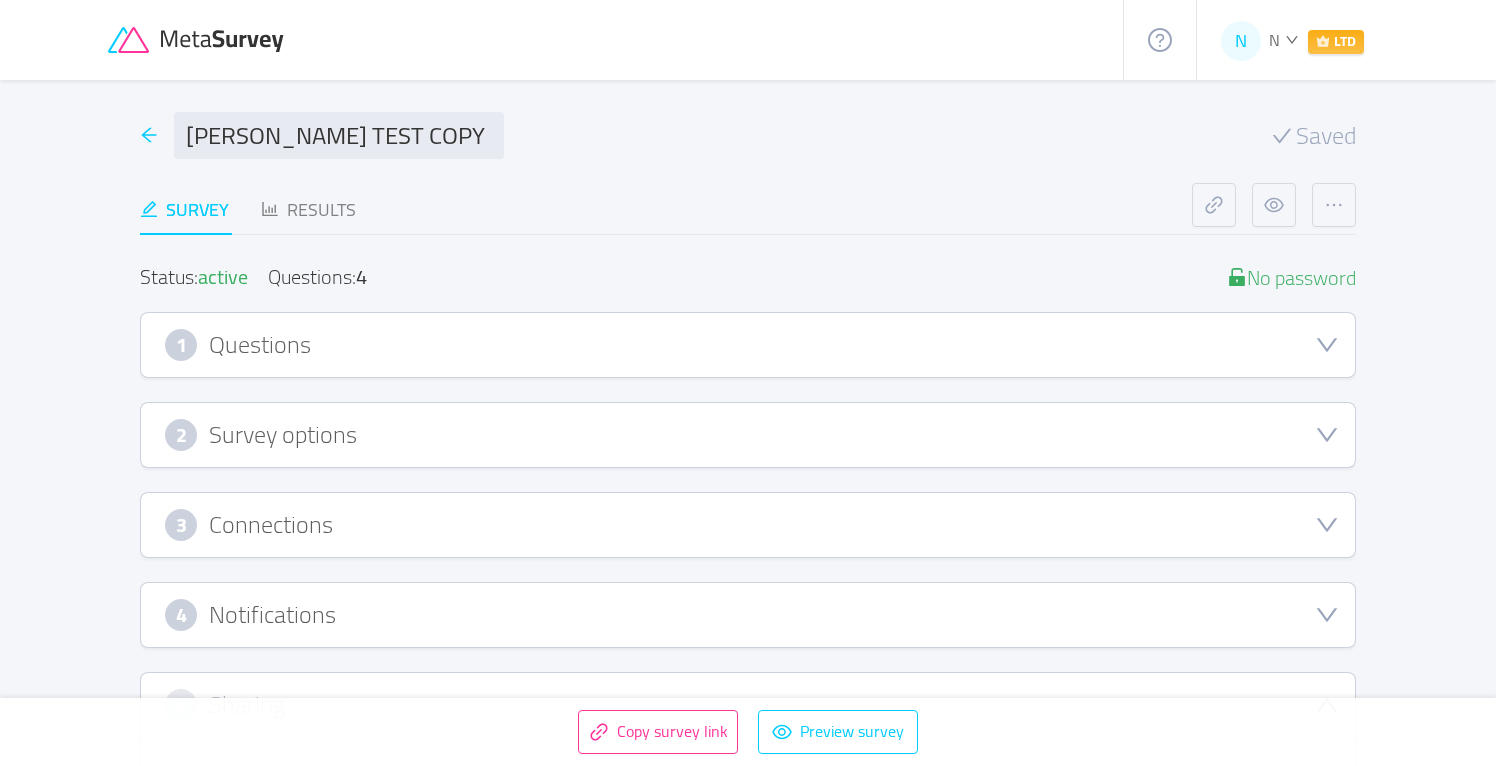 click 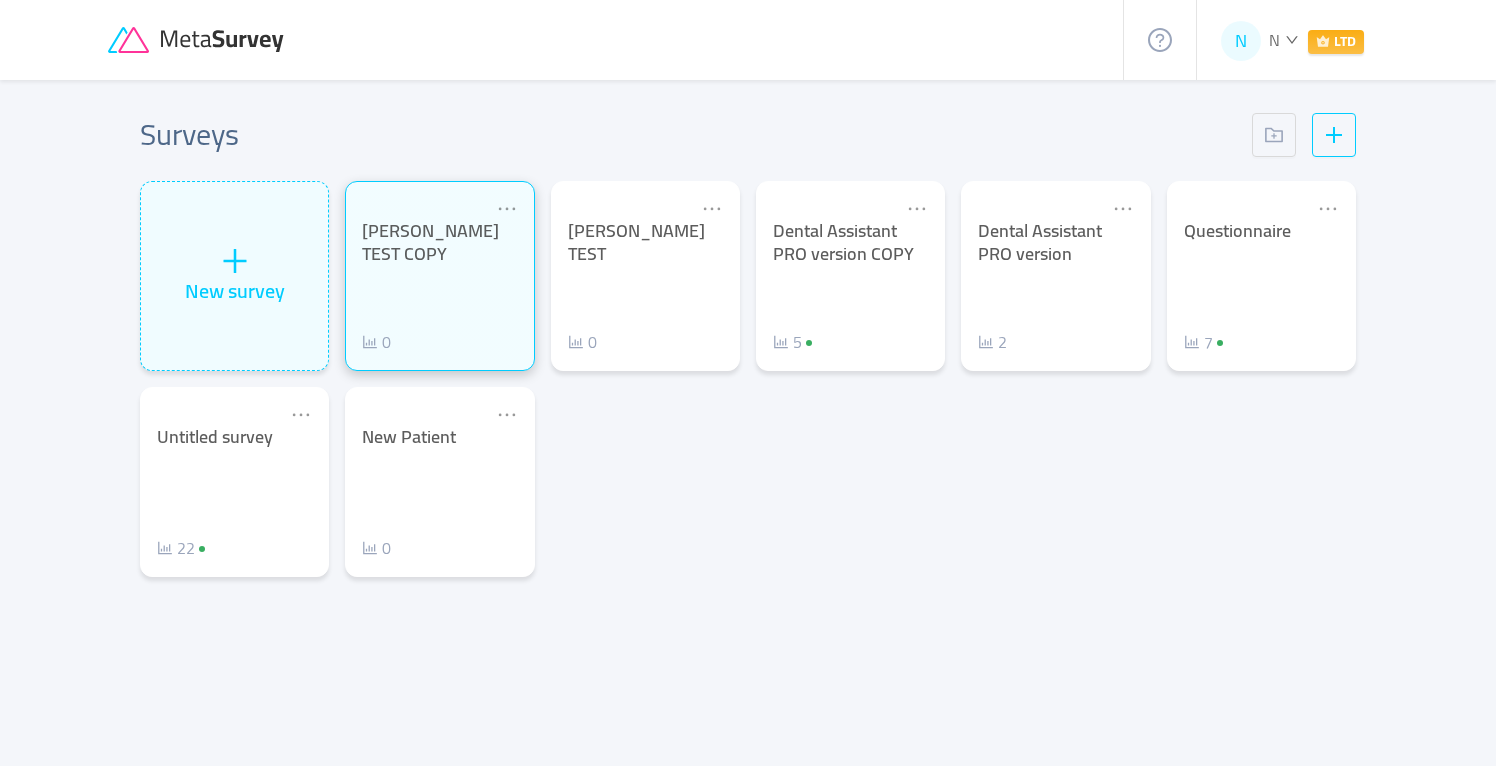 click on "[PERSON_NAME] TEST COPY  0" at bounding box center (439, 287) 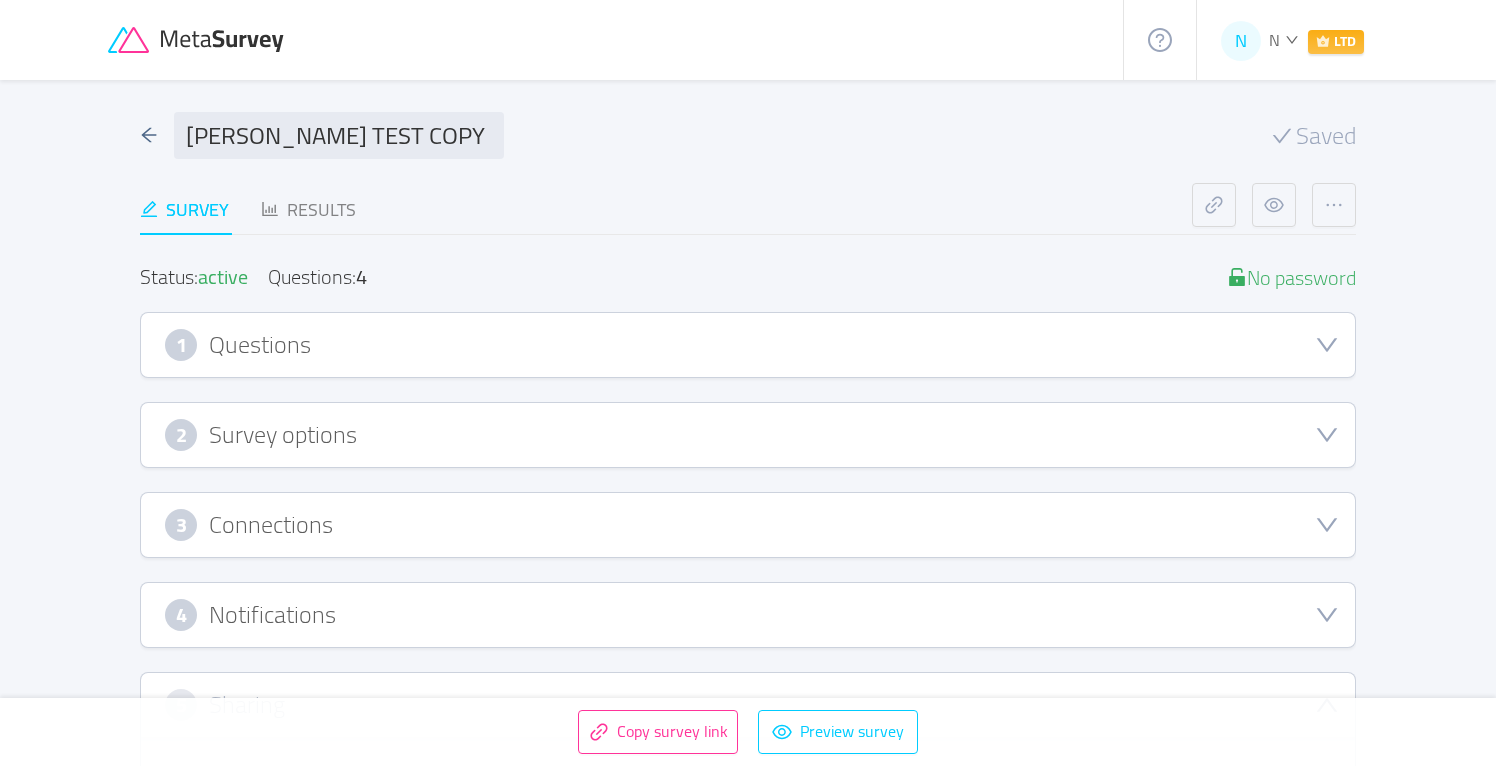 click on "Questions" at bounding box center (260, 345) 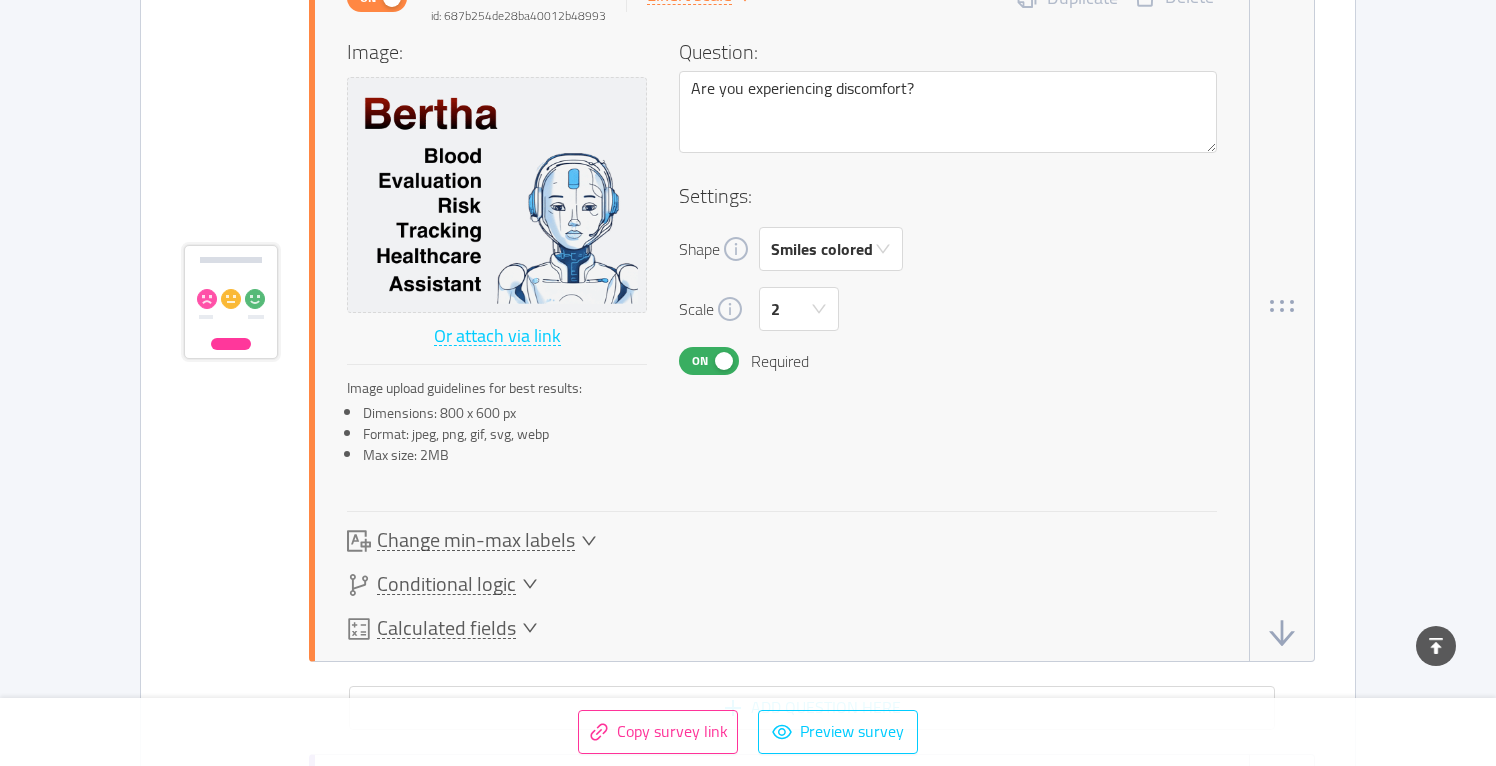 scroll, scrollTop: 718, scrollLeft: 0, axis: vertical 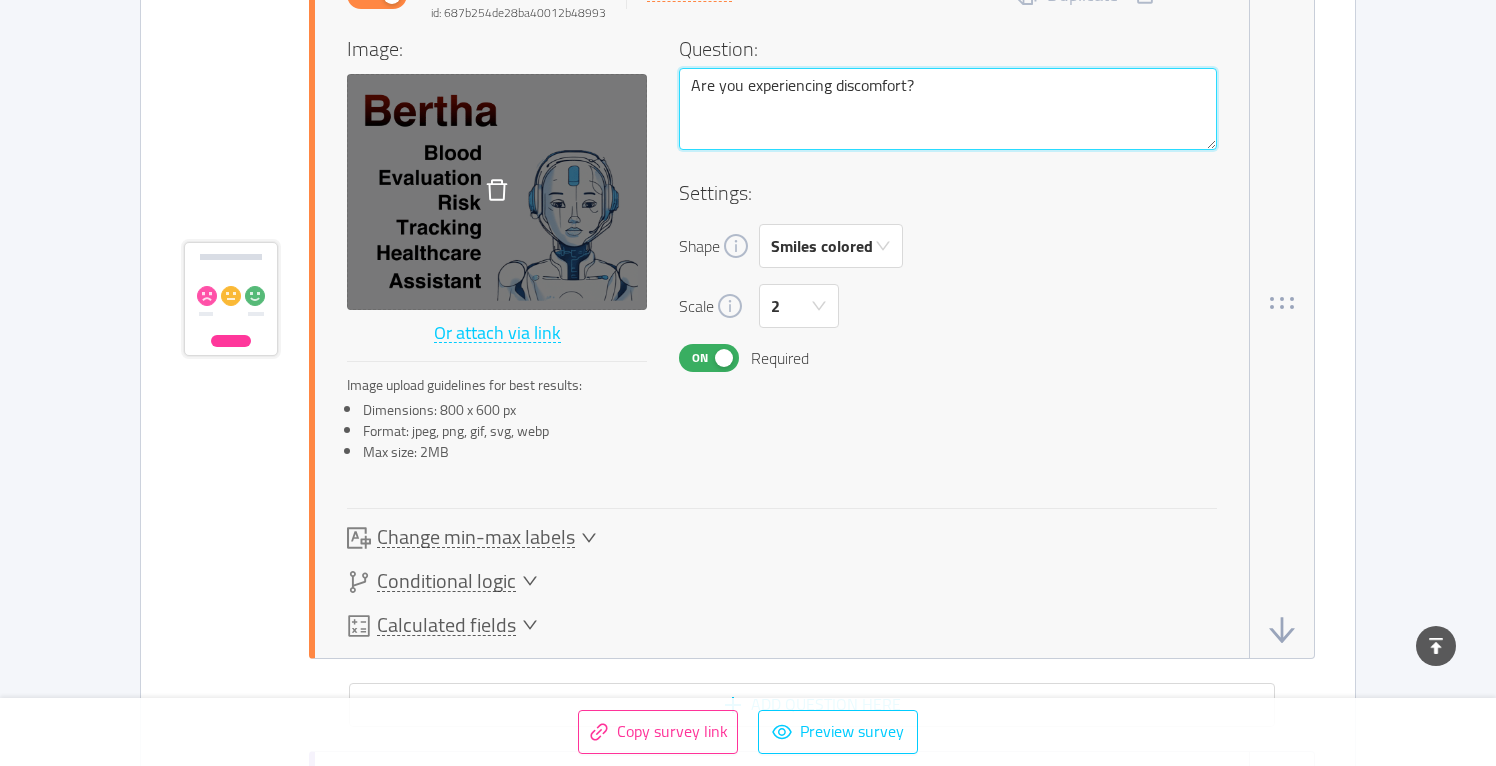 drag, startPoint x: 931, startPoint y: 82, endPoint x: 642, endPoint y: 80, distance: 289.00693 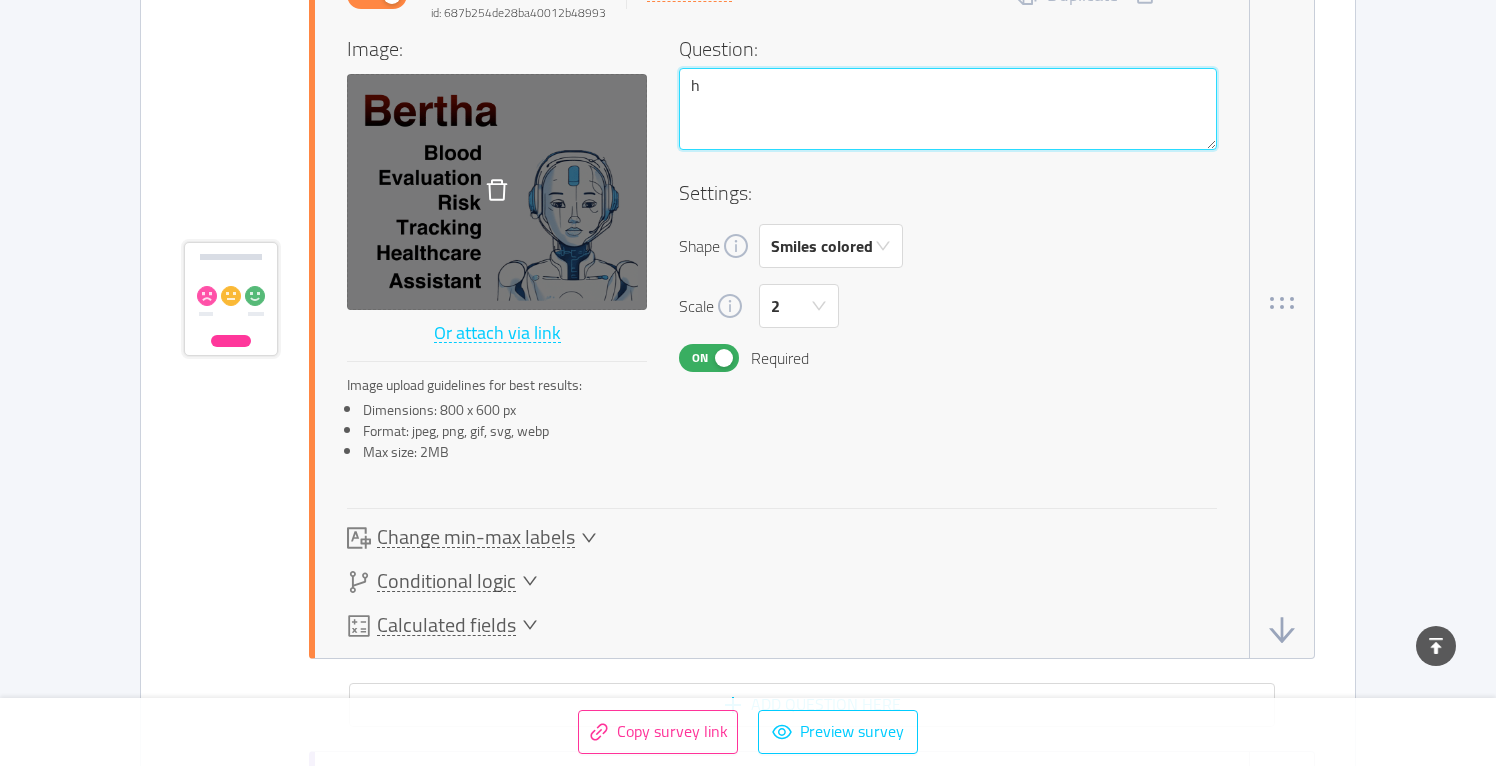type 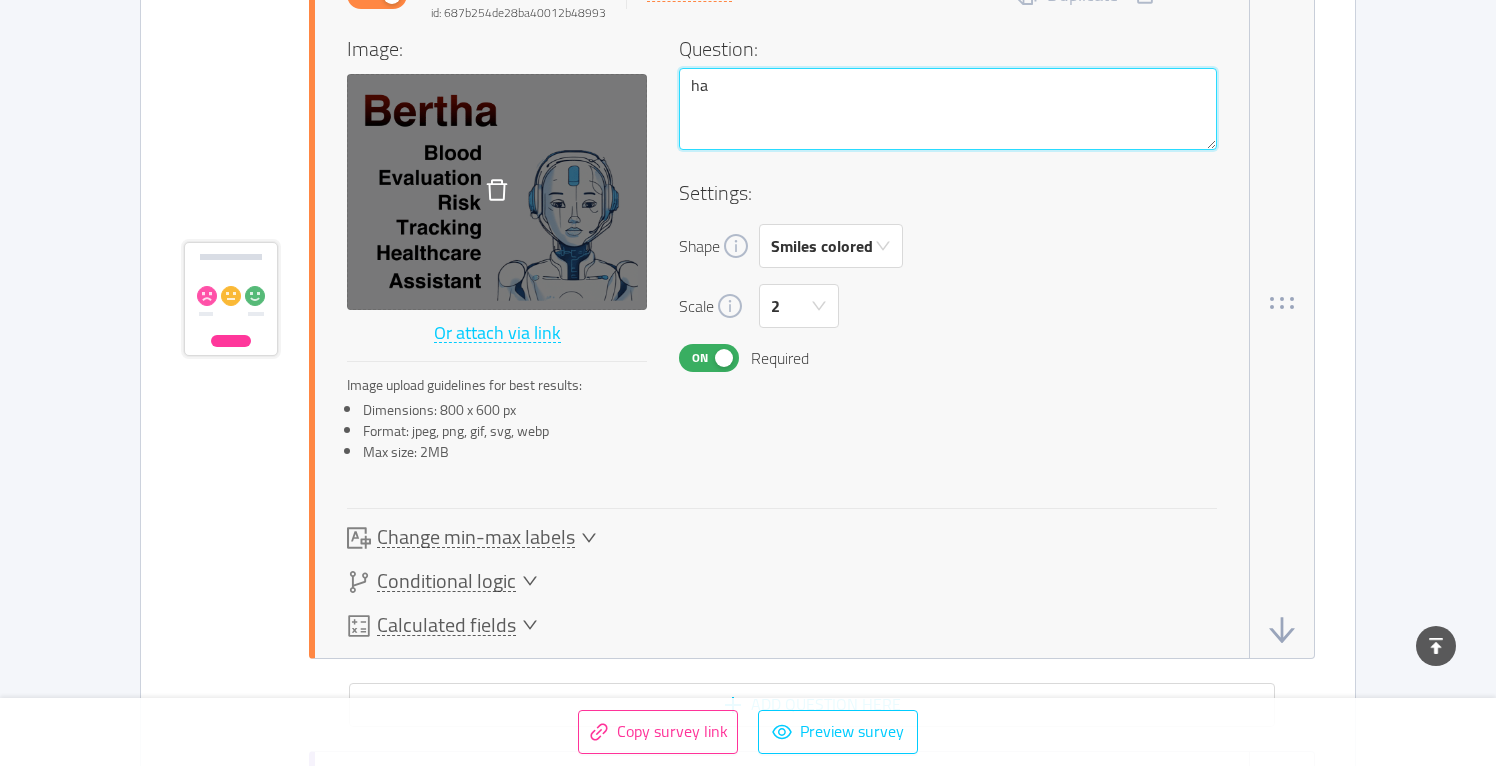 type 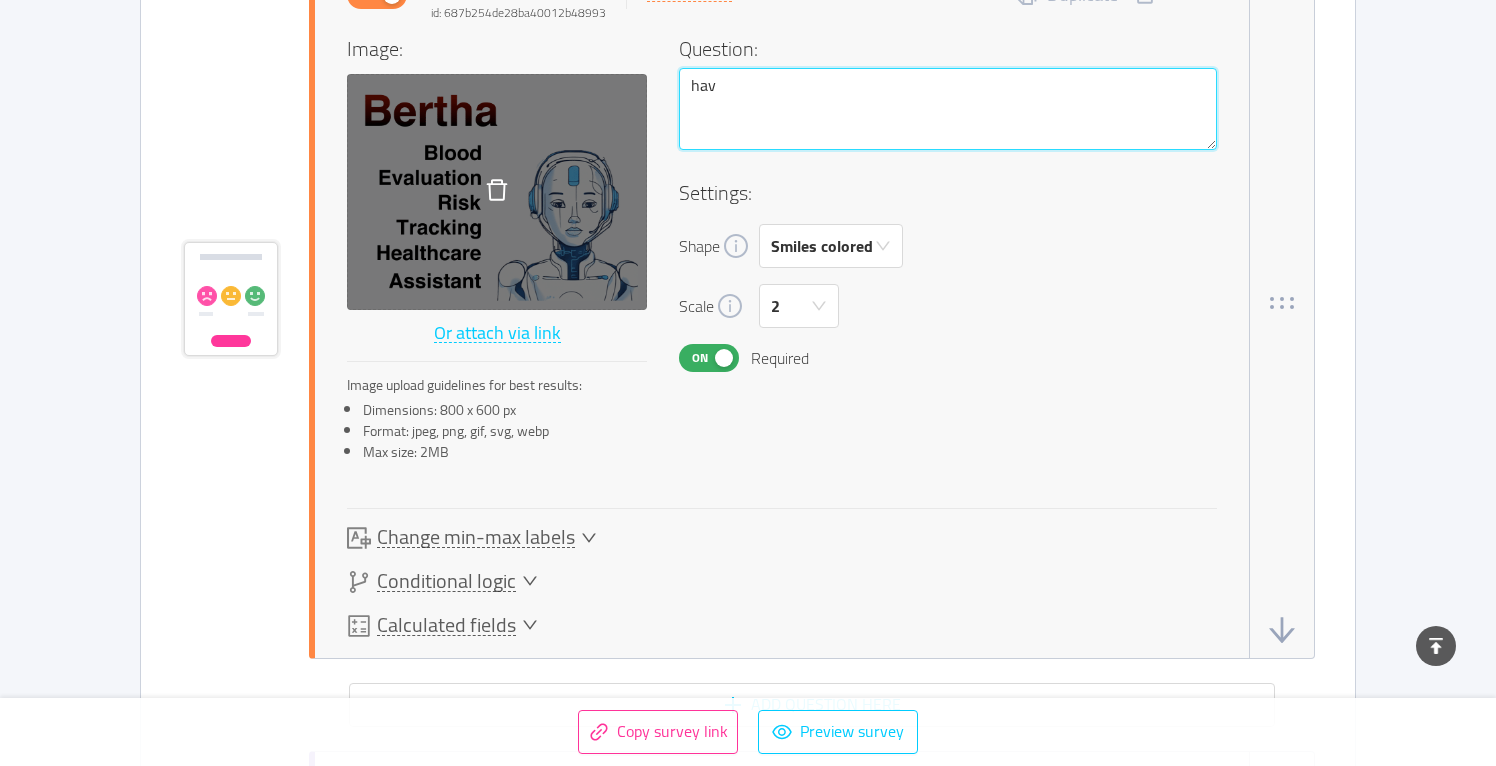 type 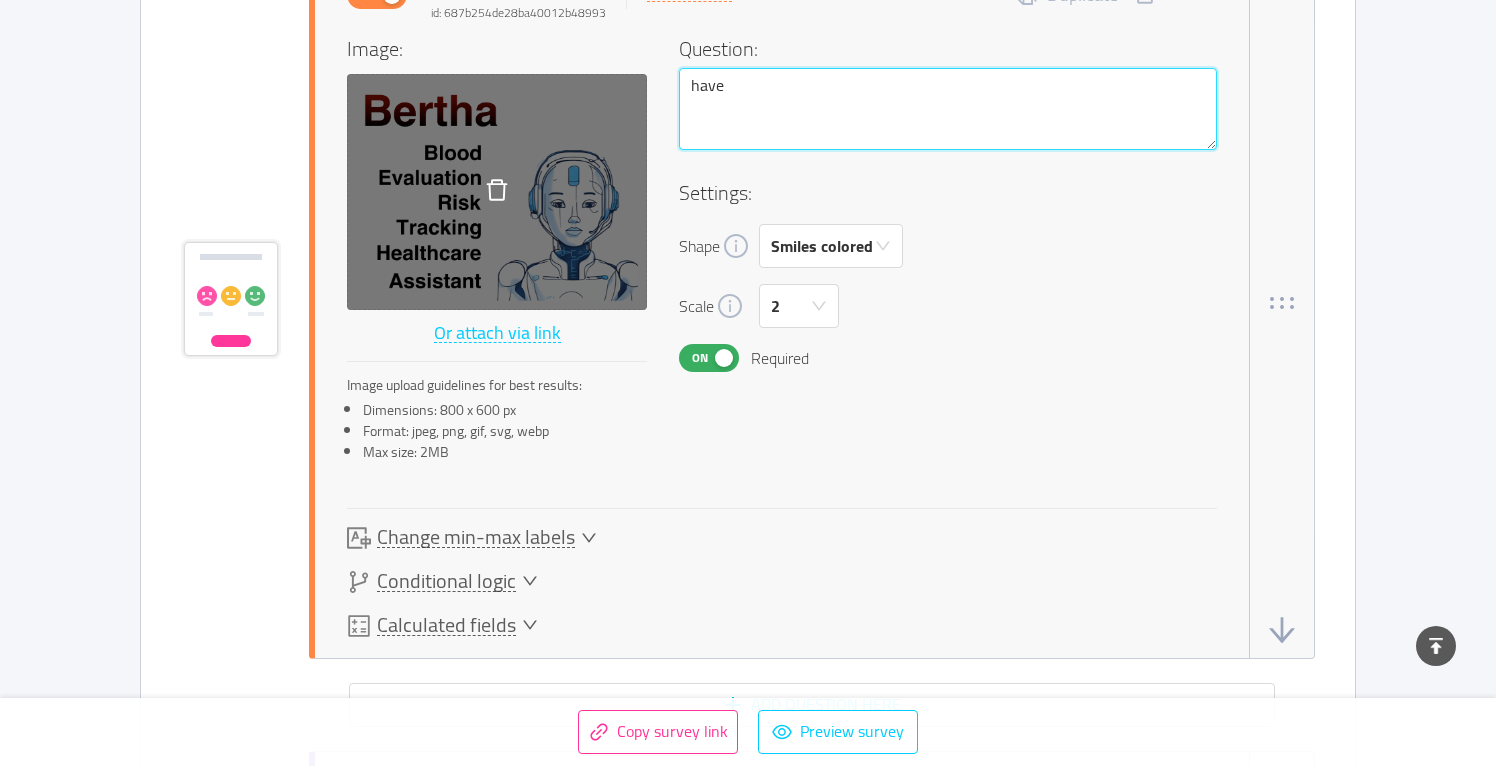 type 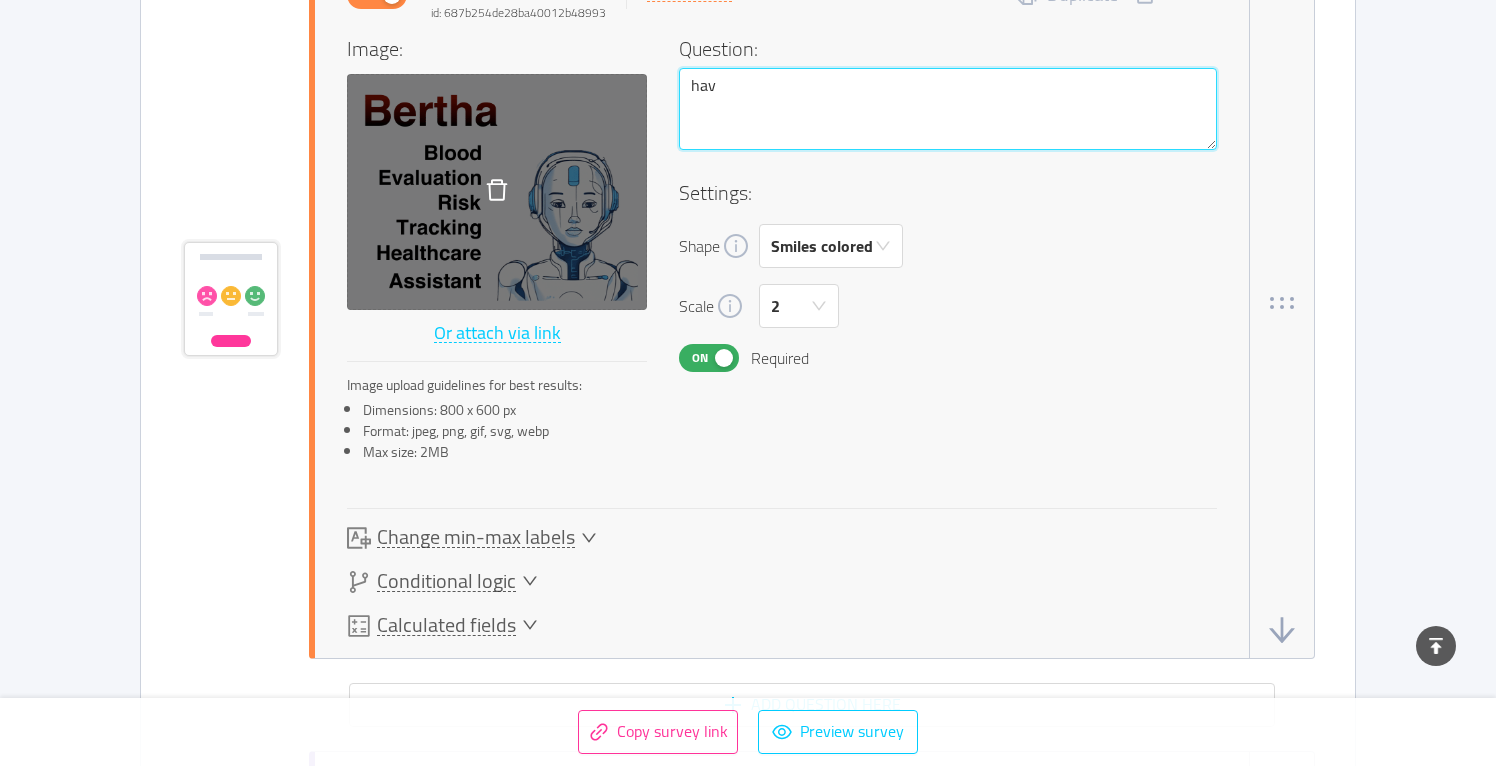 type 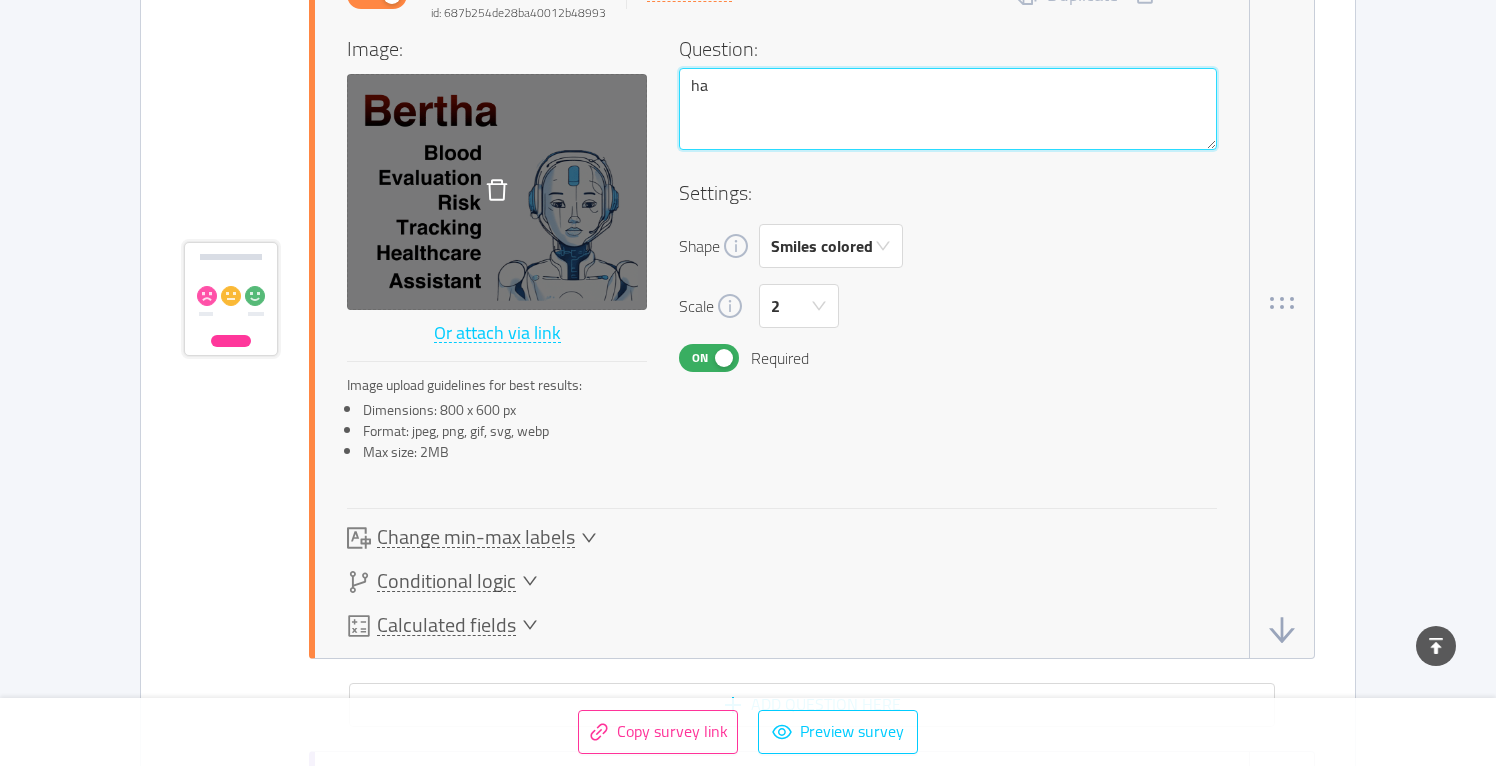 type 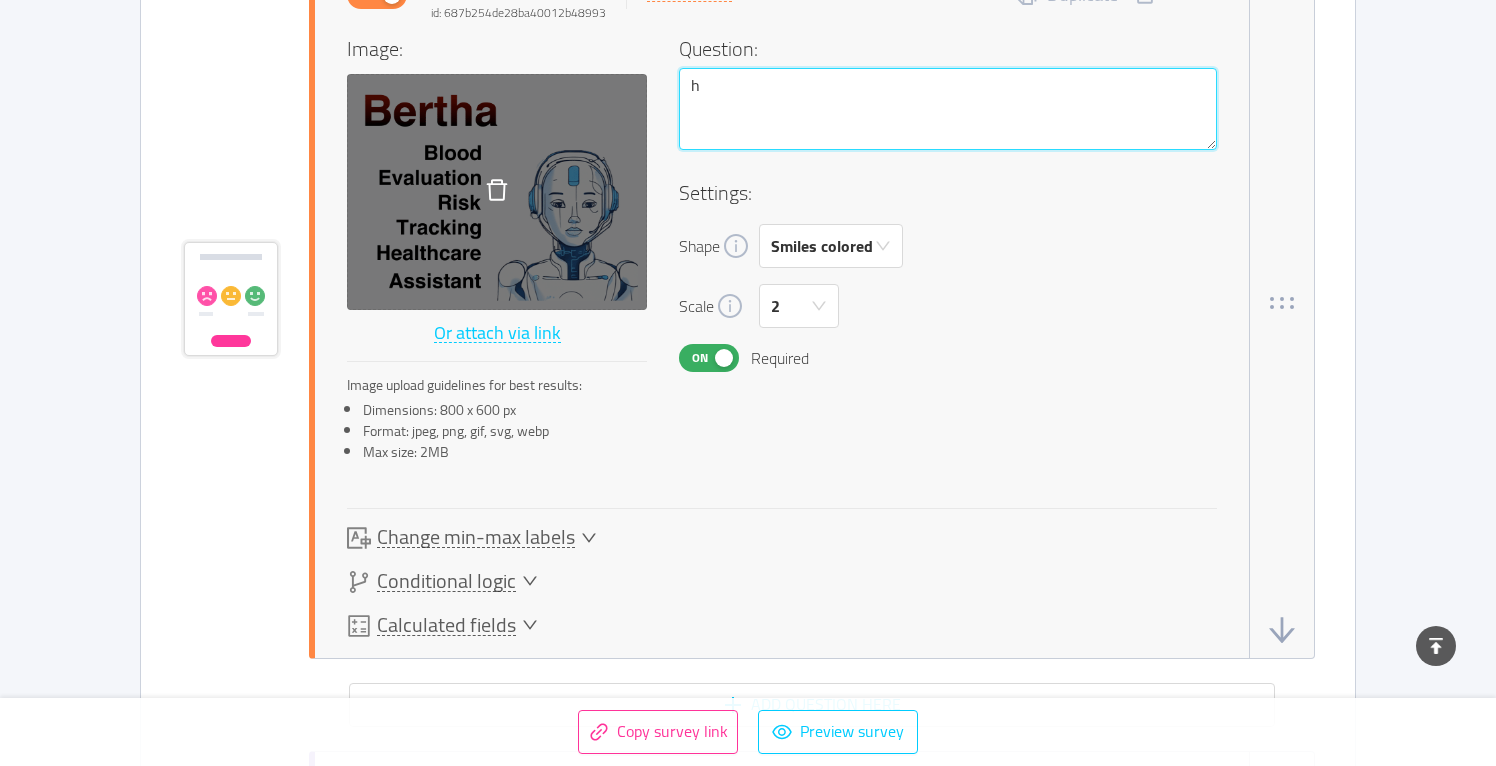 type 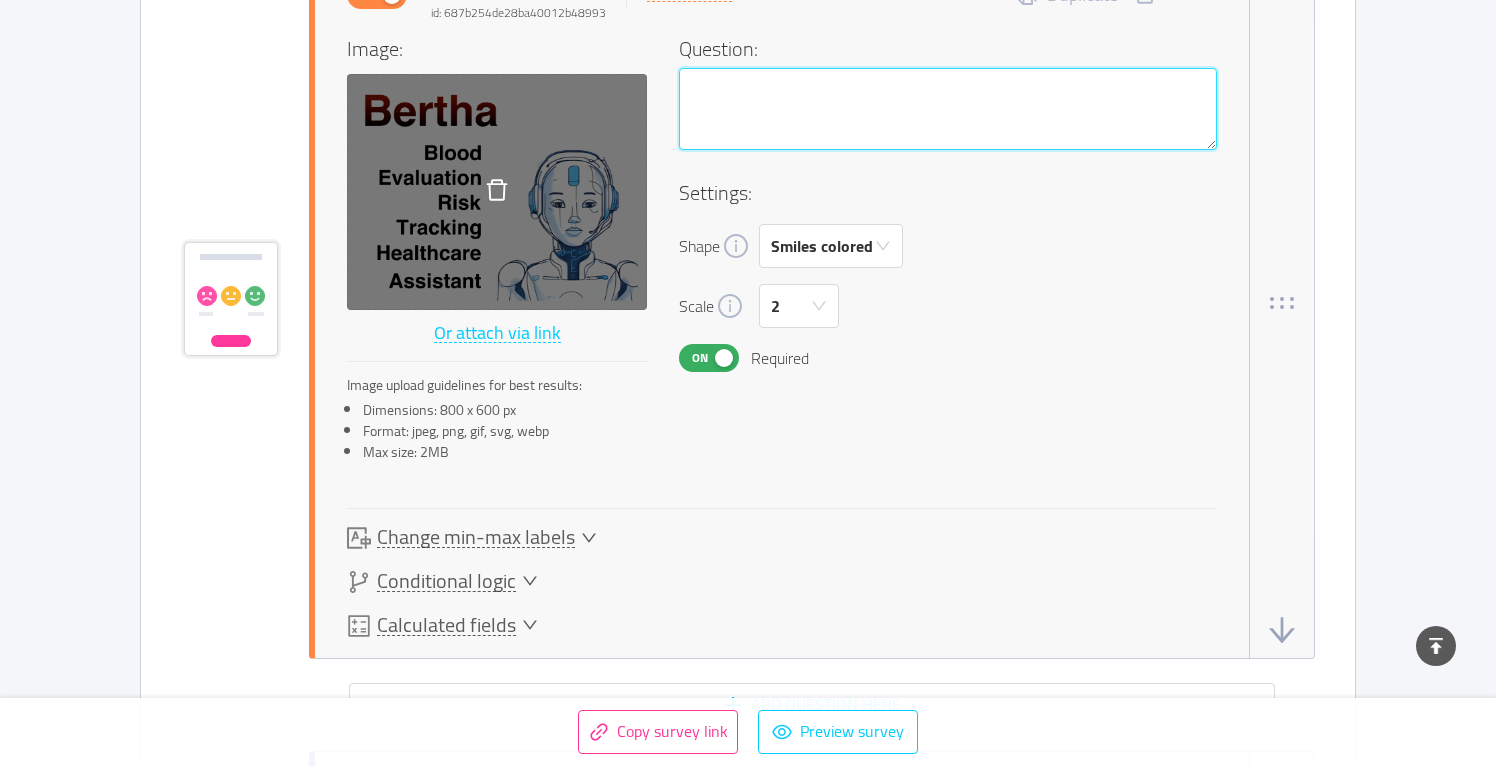 type 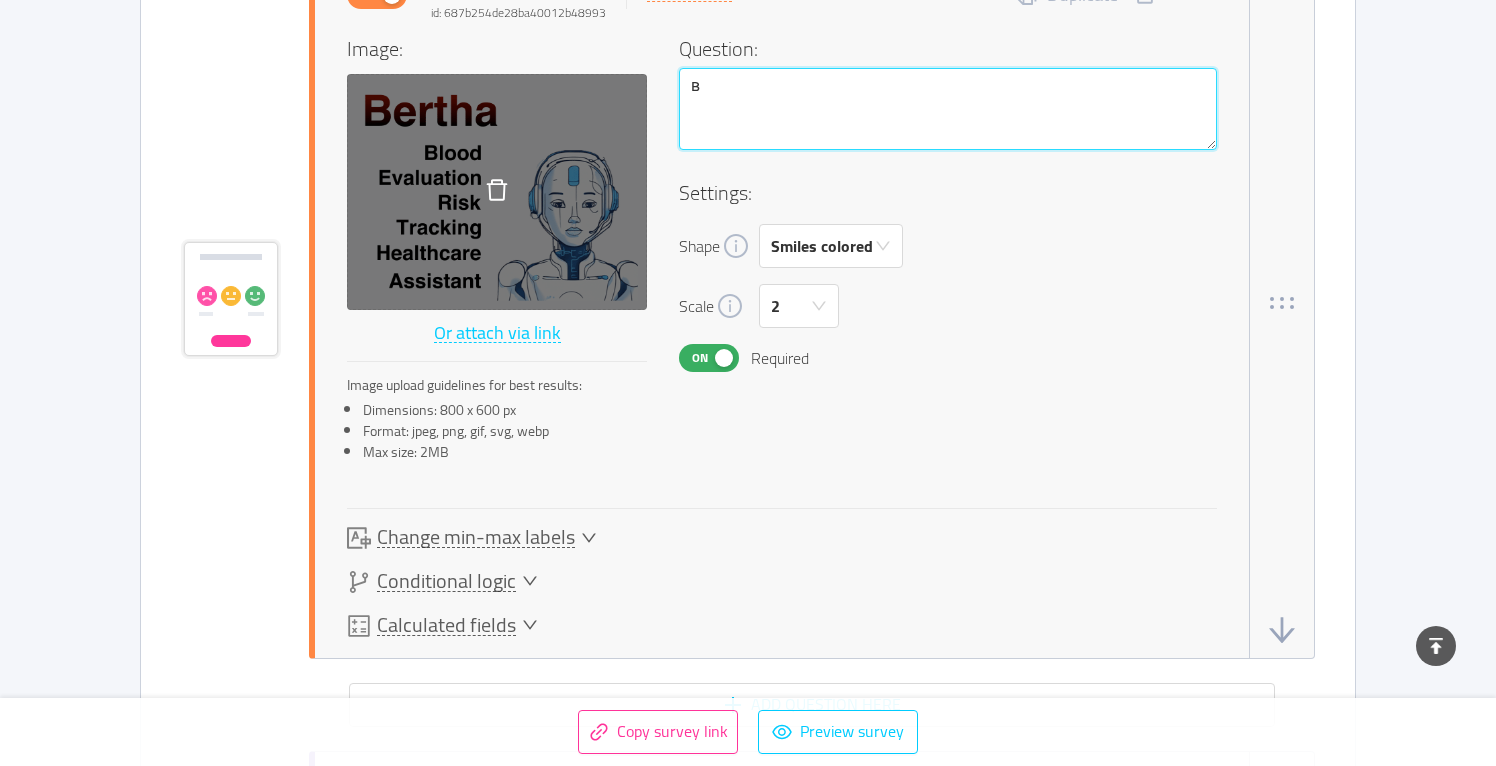 type 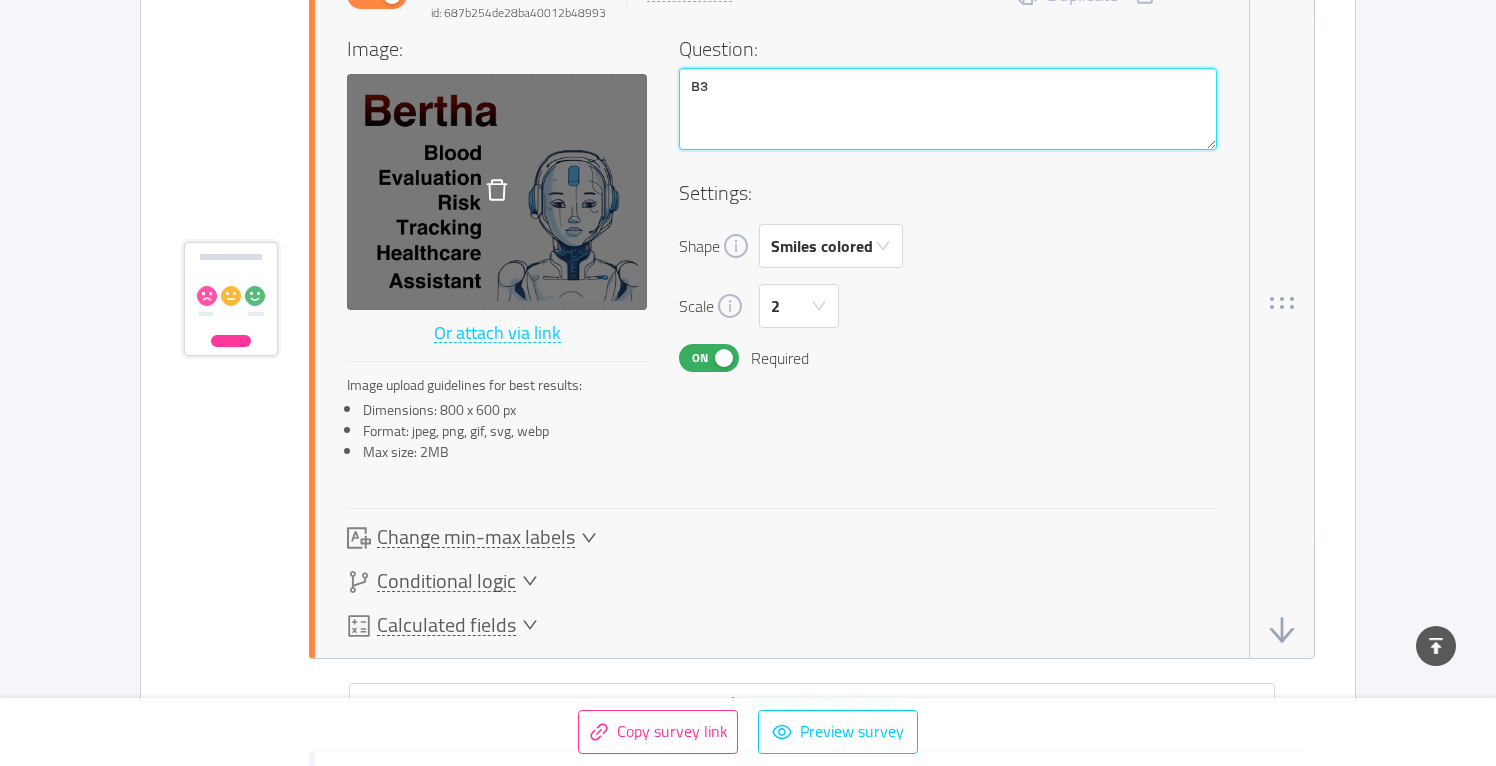 type 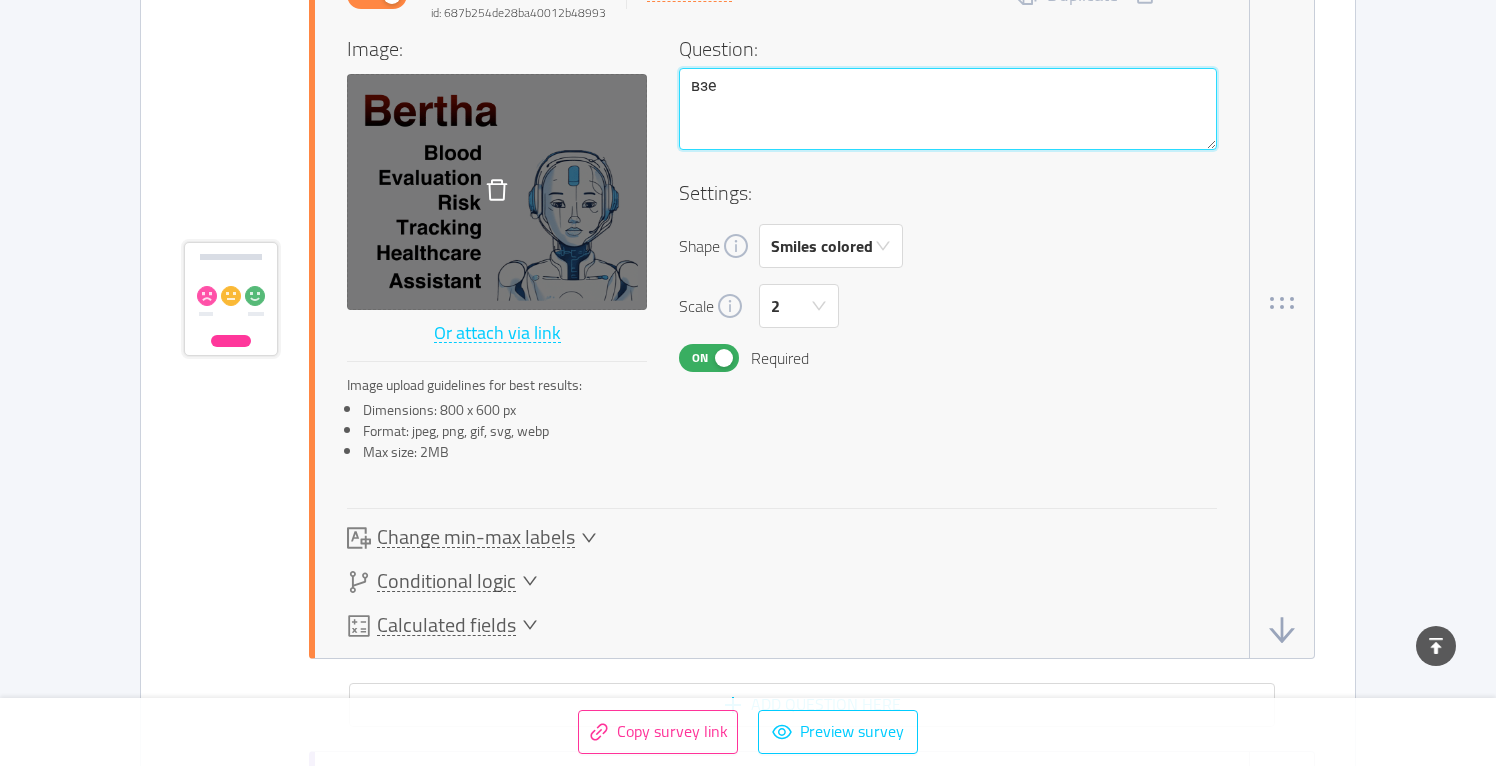 type 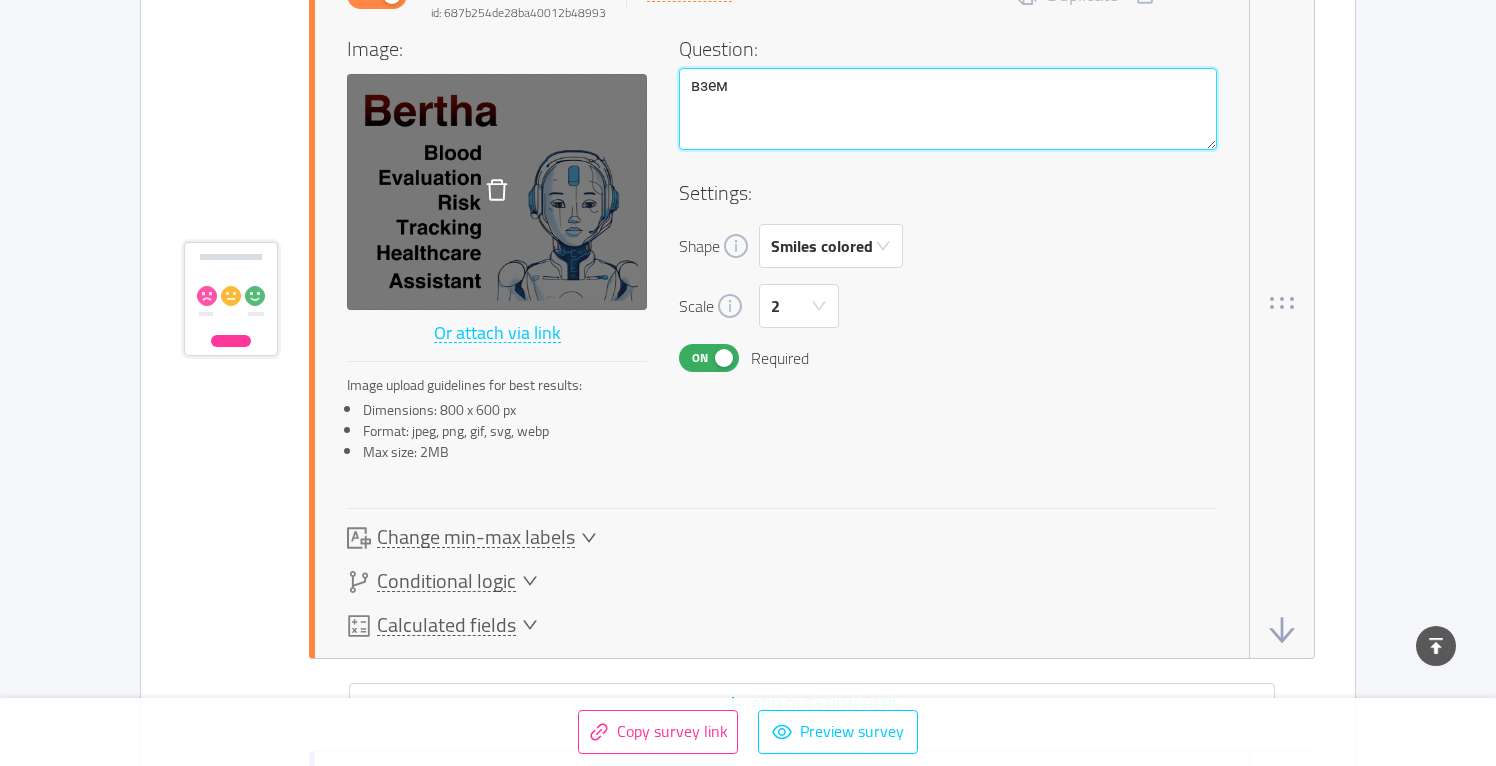 type 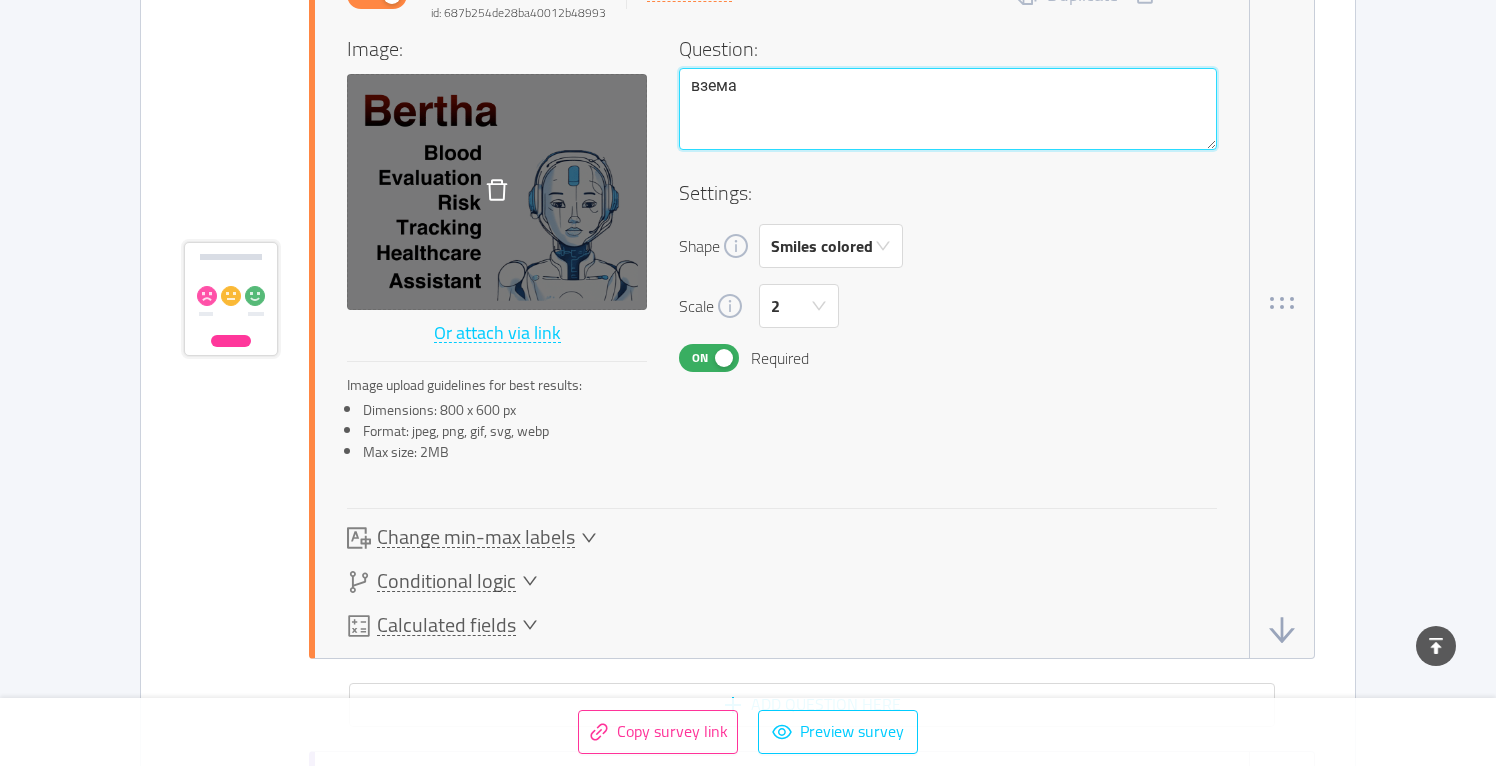 type 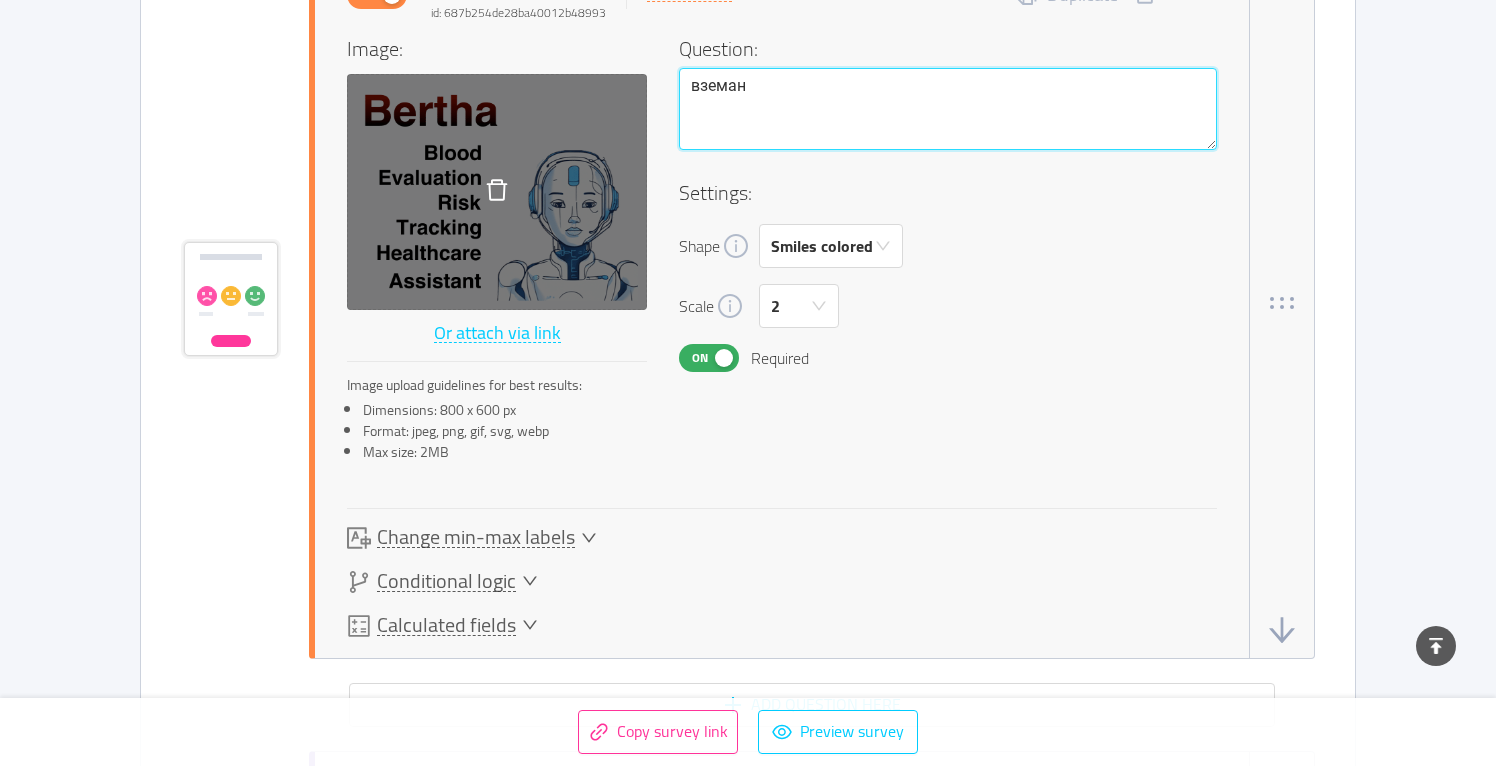 type 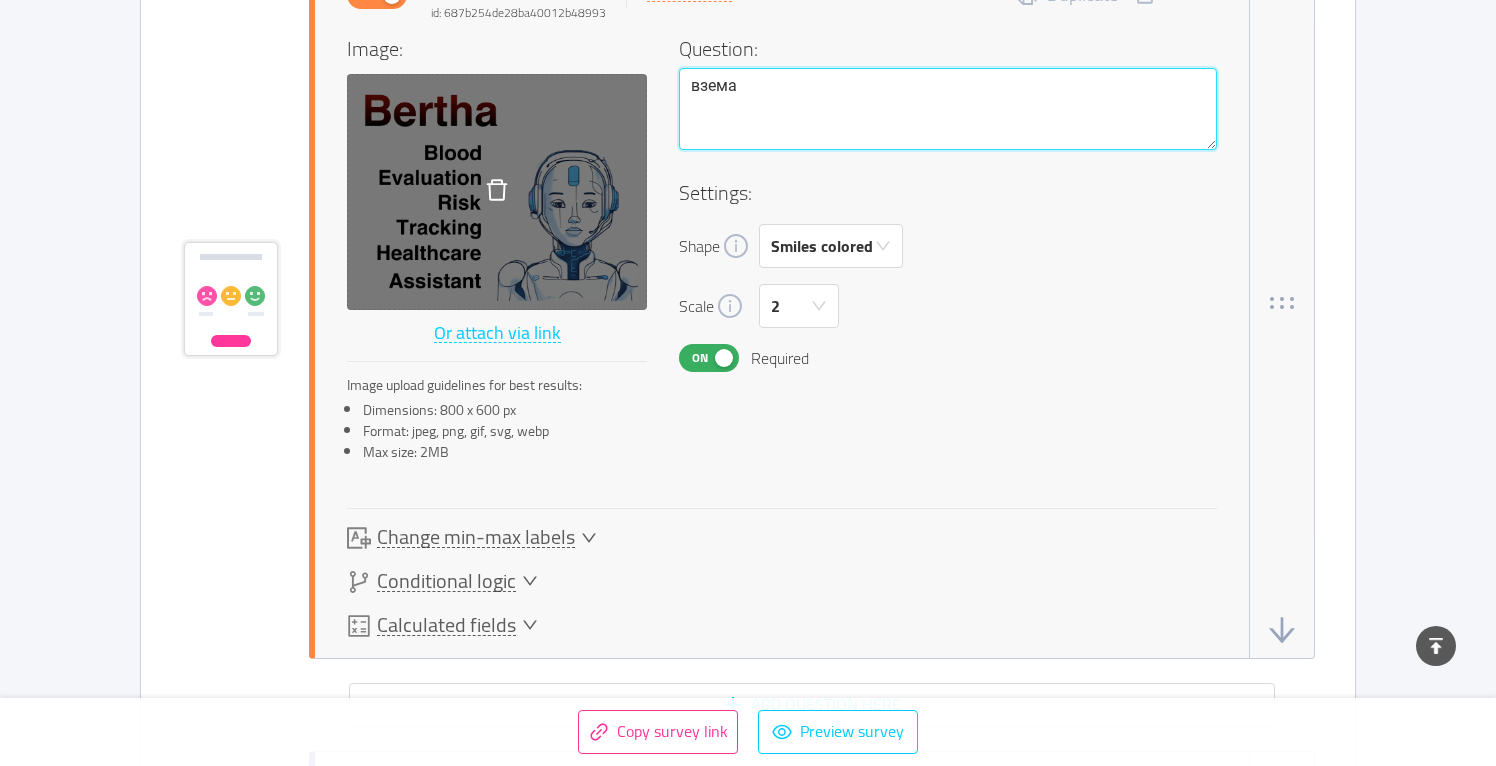 type 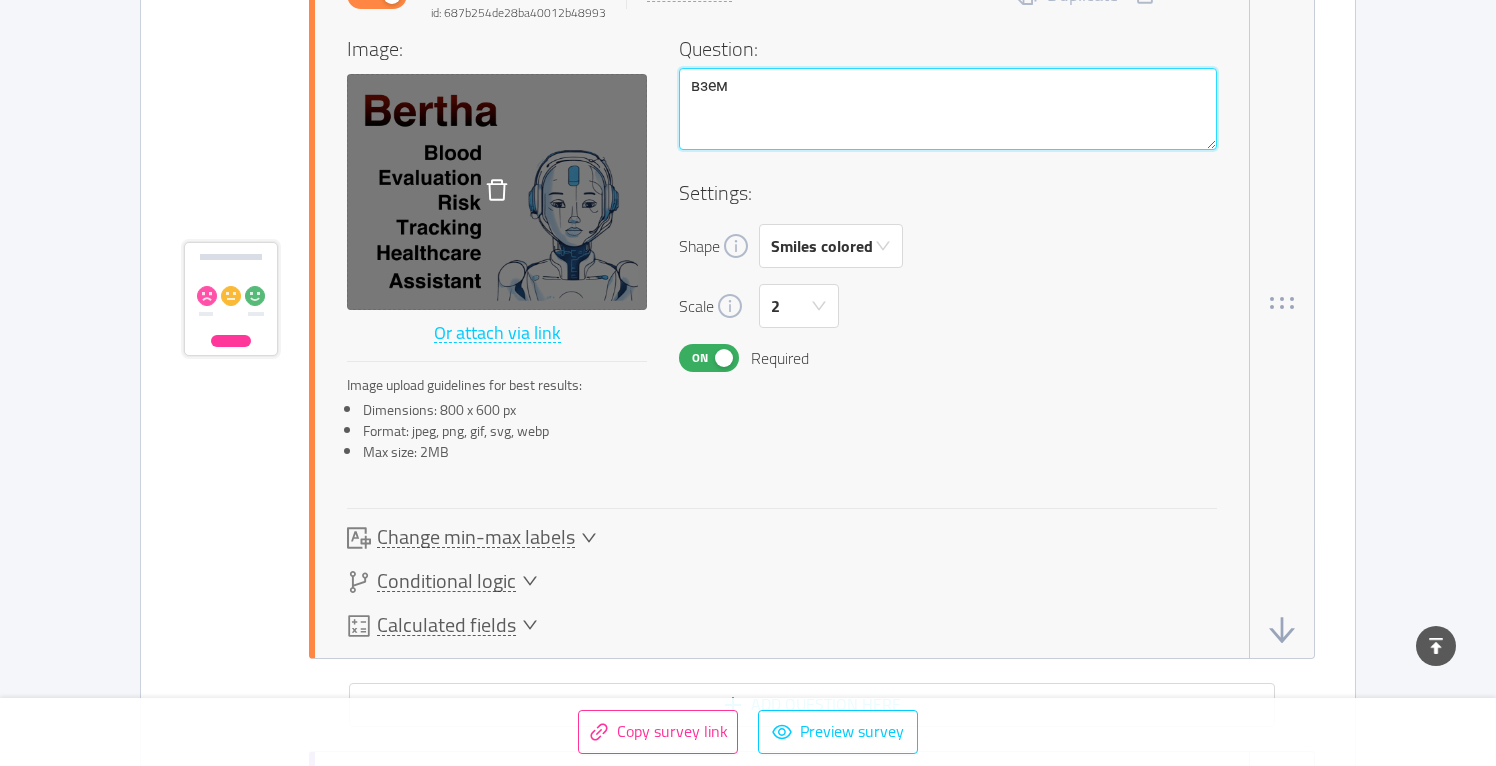 type 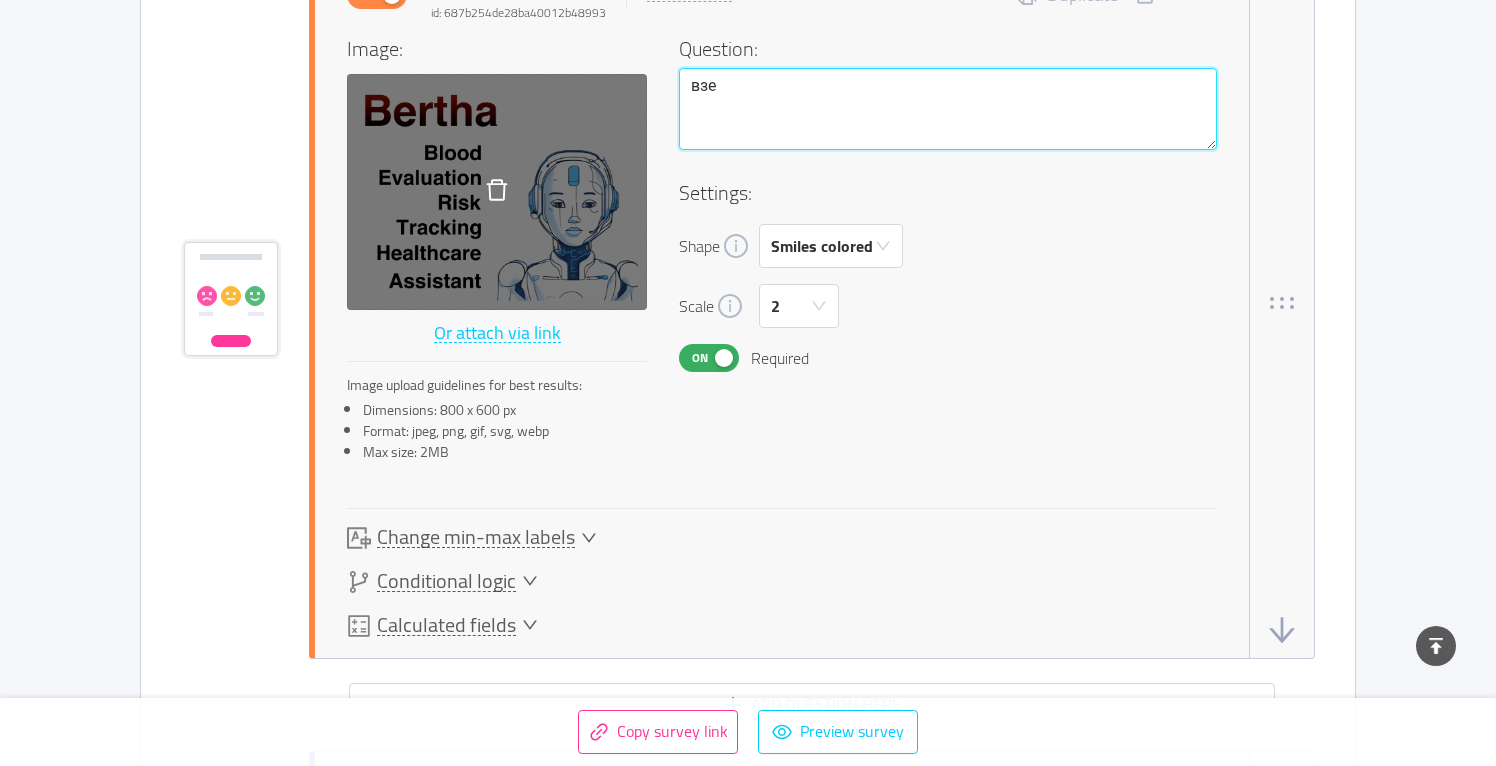 type 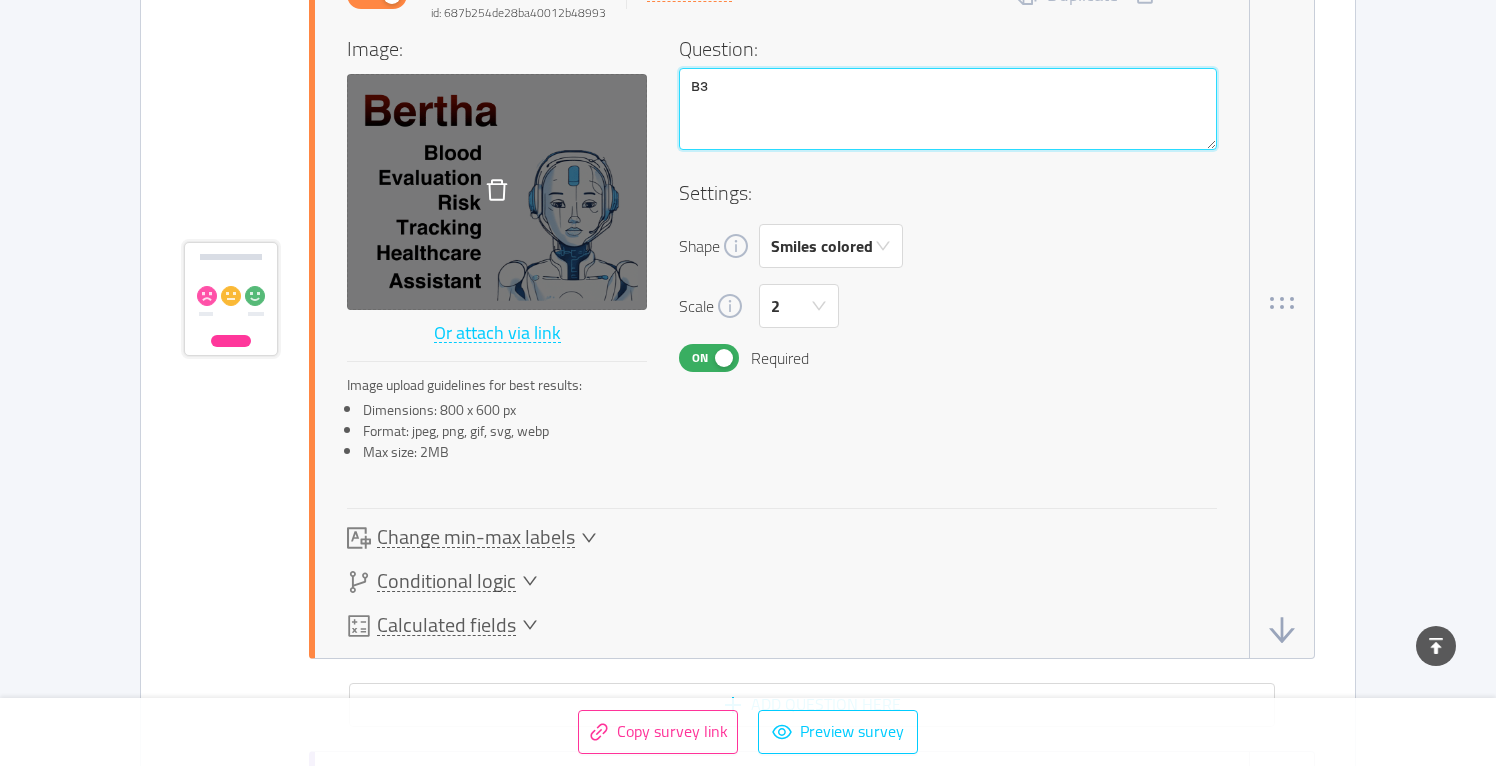 type 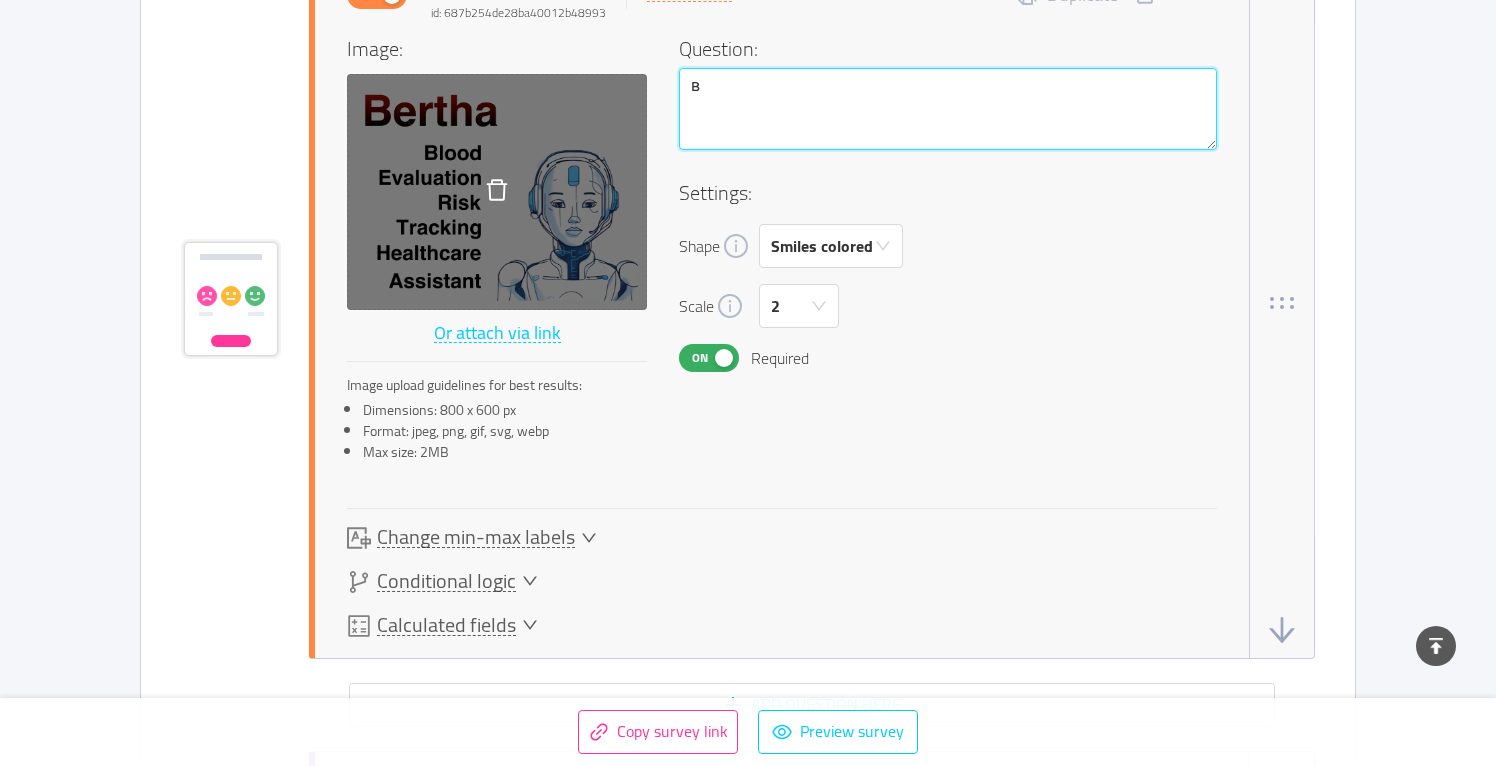 type 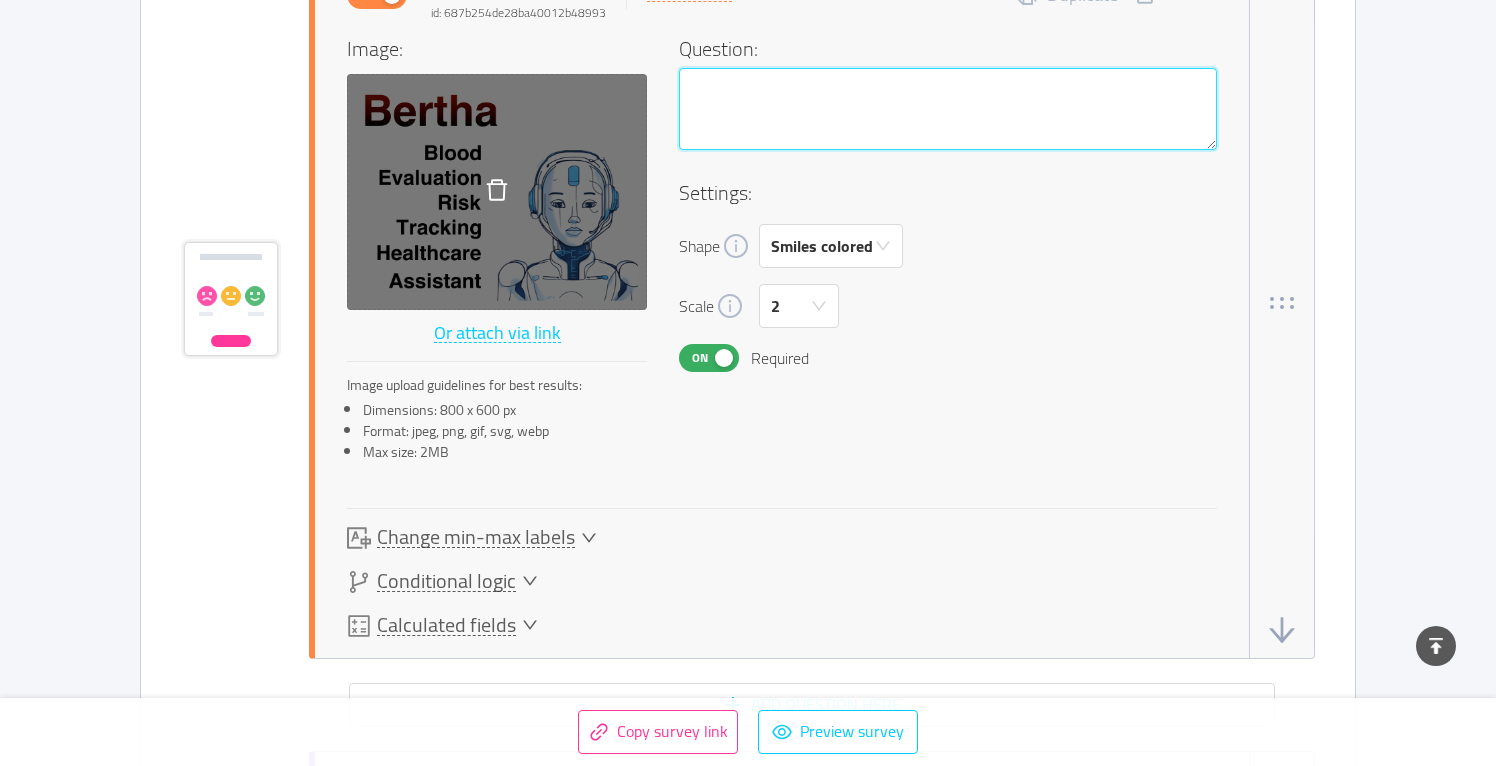 type 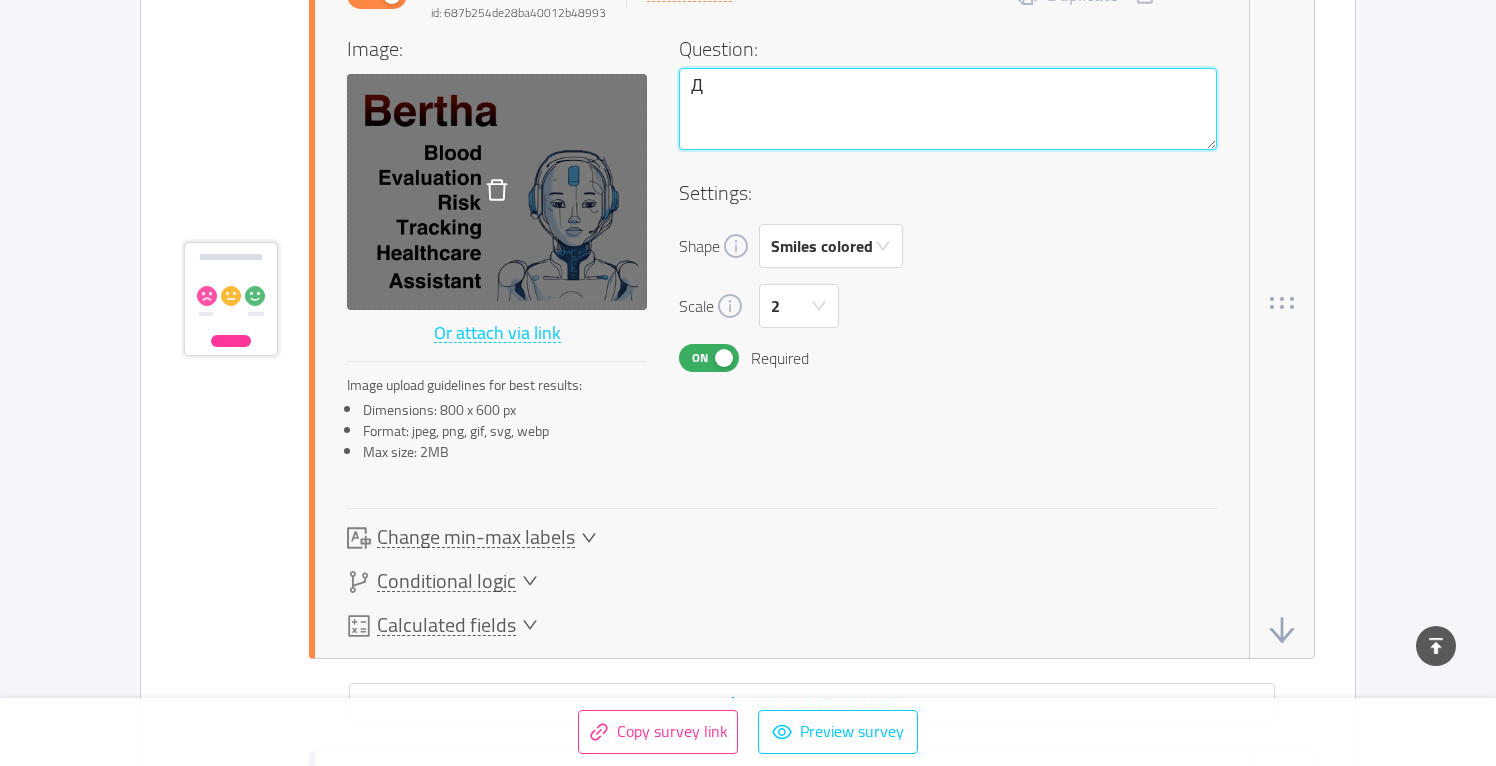 type 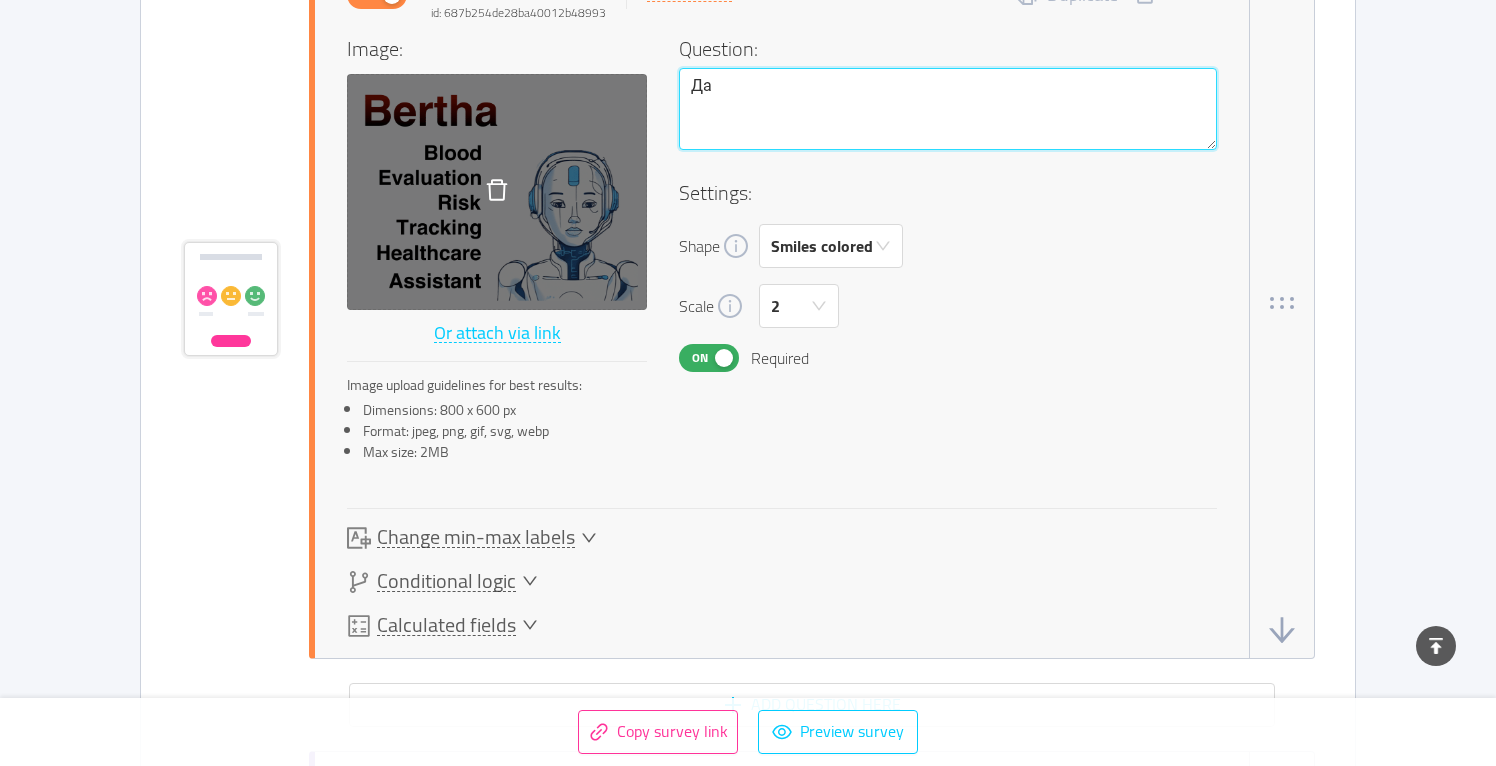 type 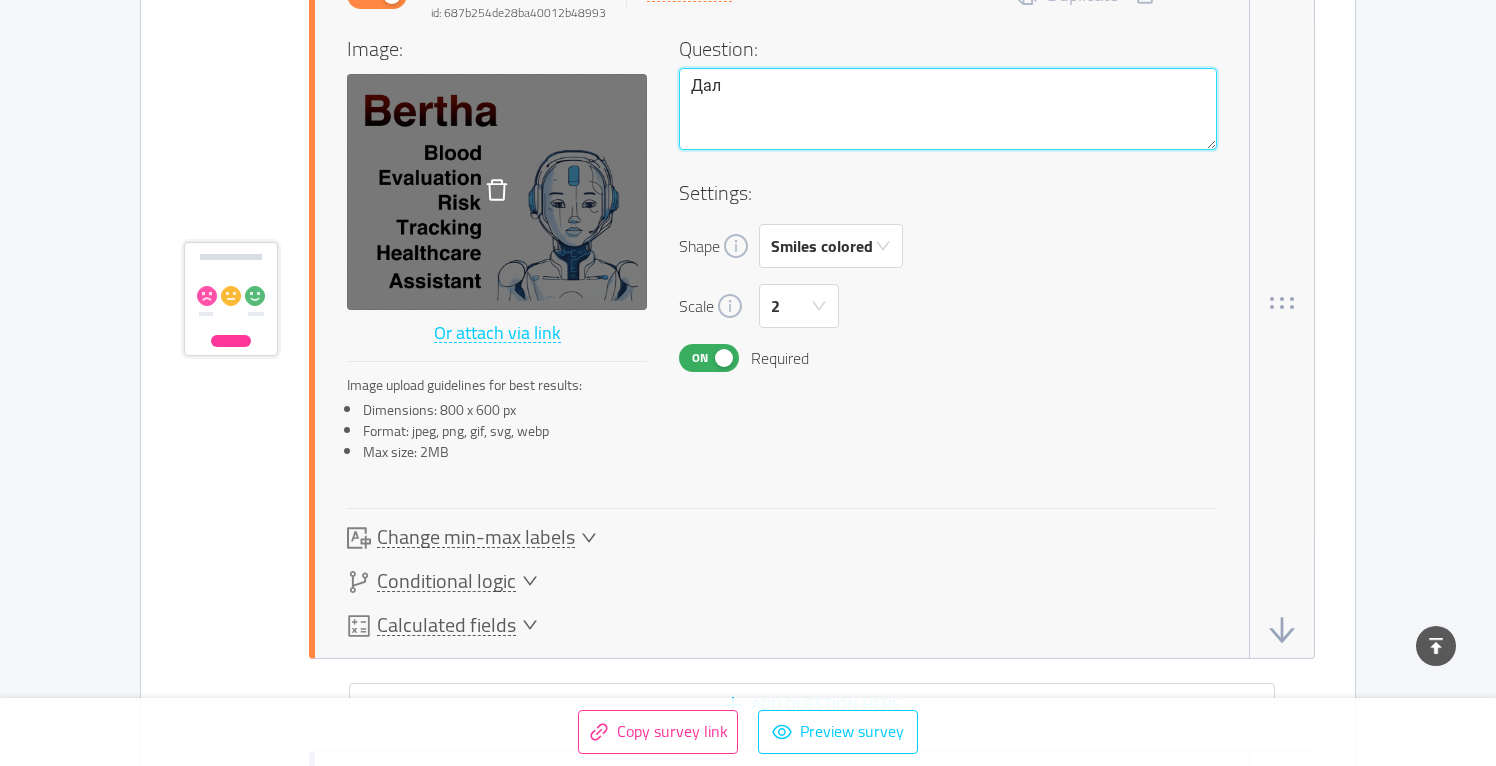 type 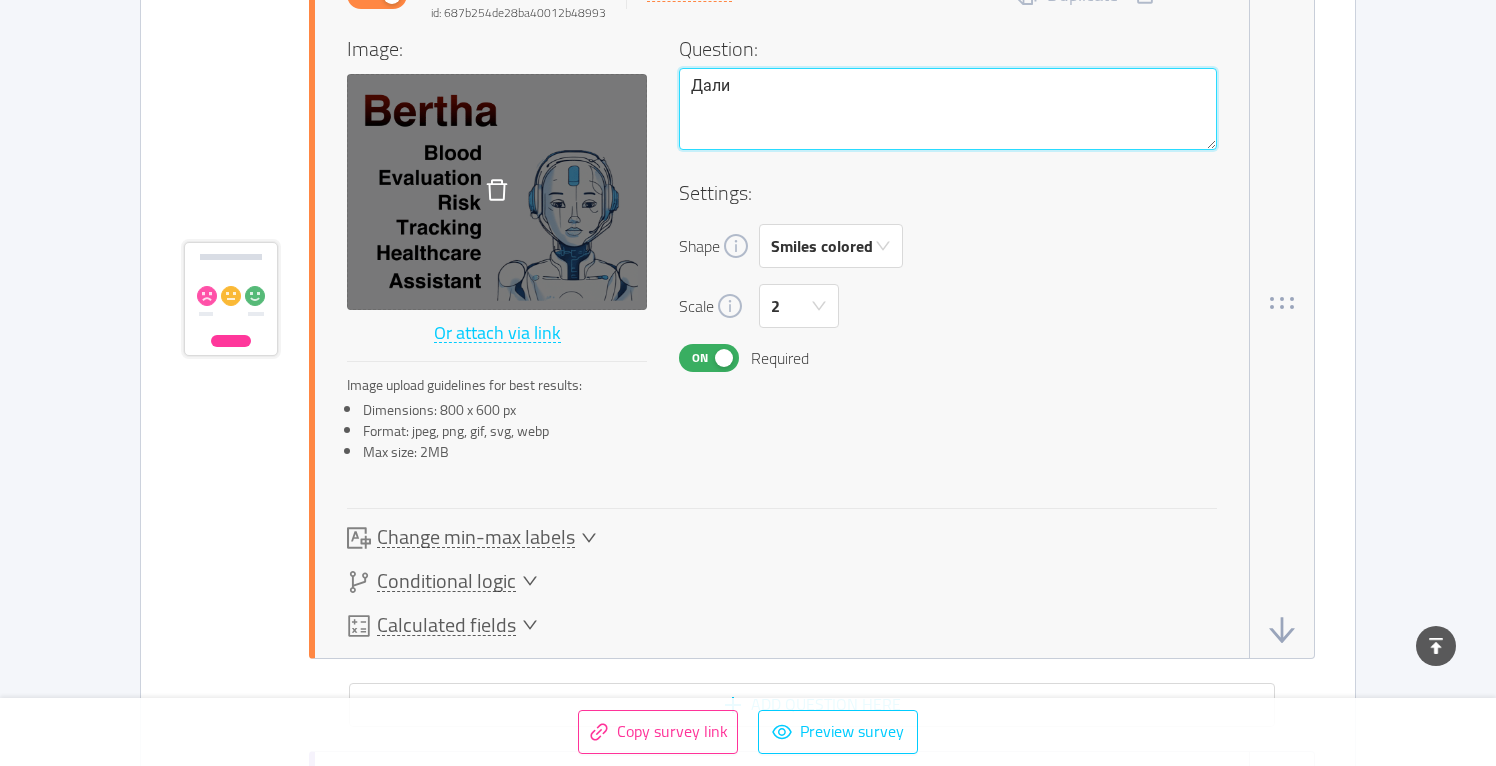 type 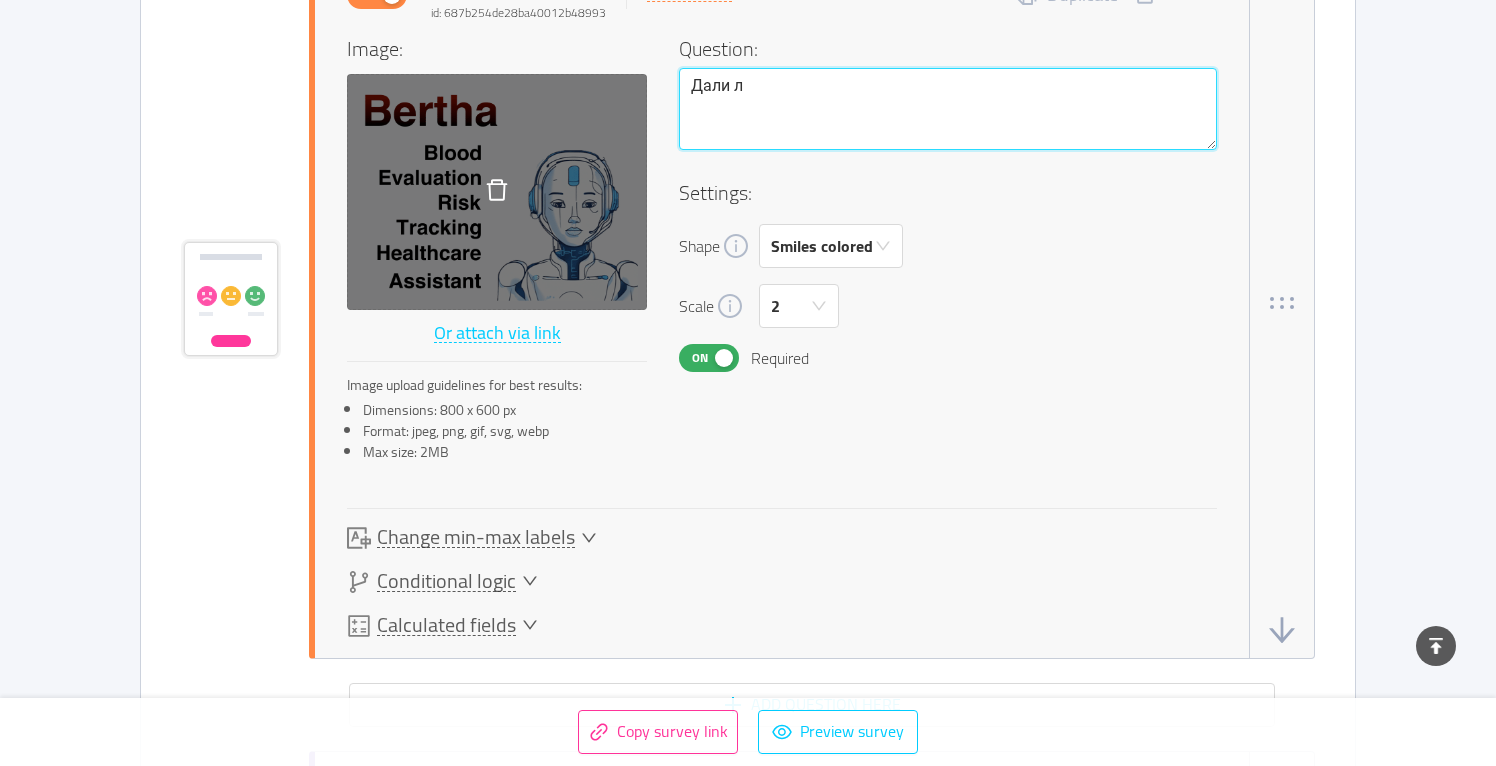 type 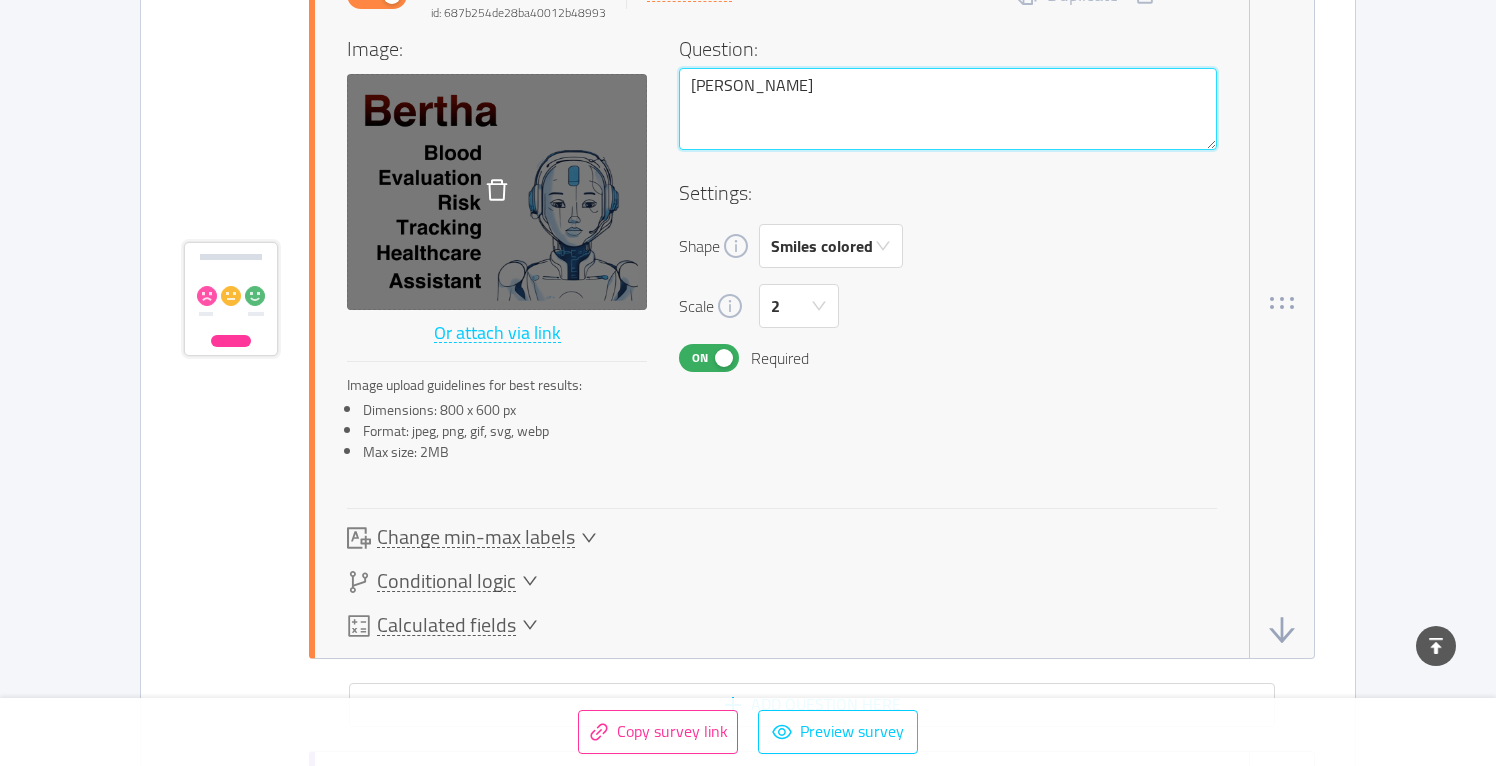 type 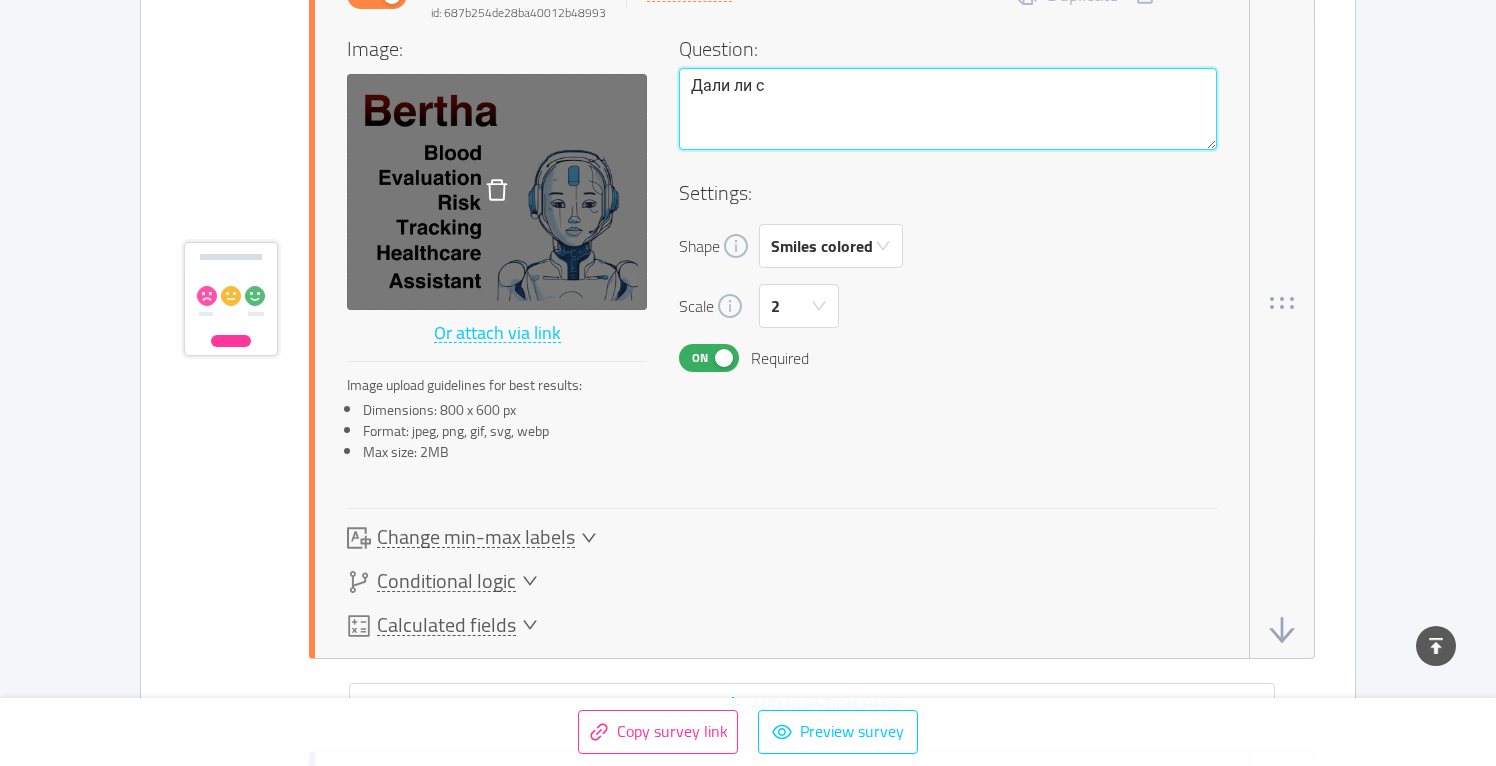 type 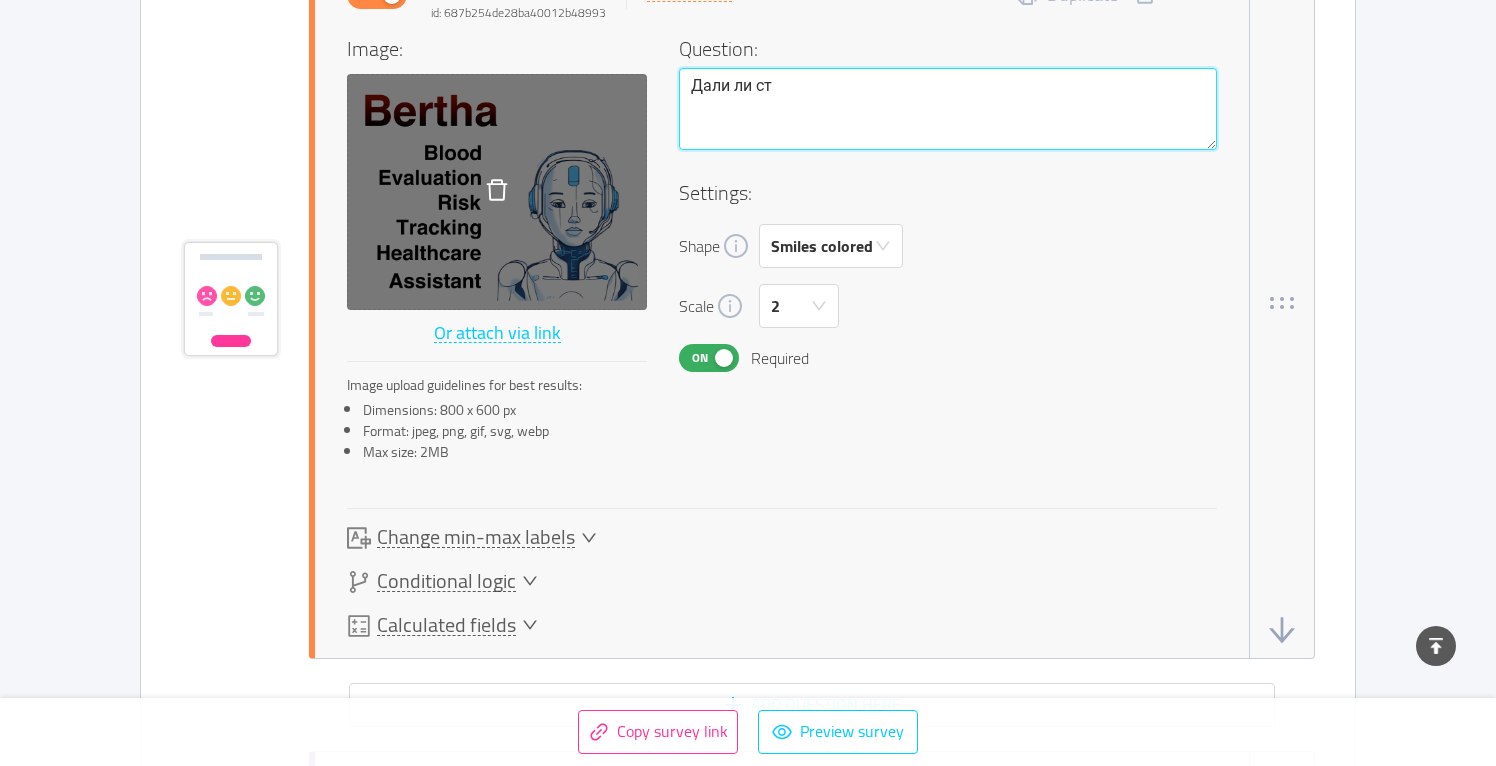 type 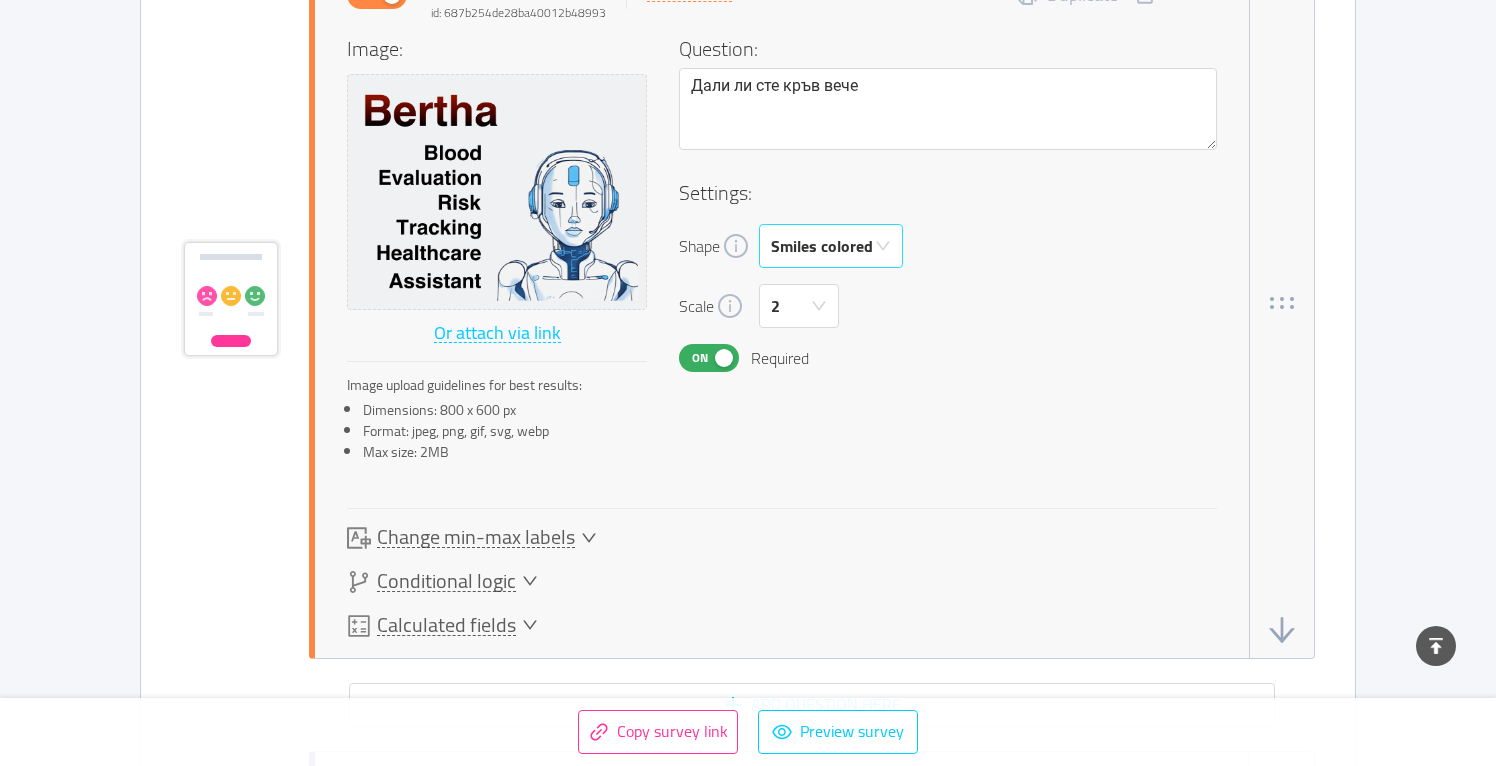 click on "Smiles colored" at bounding box center [822, 246] 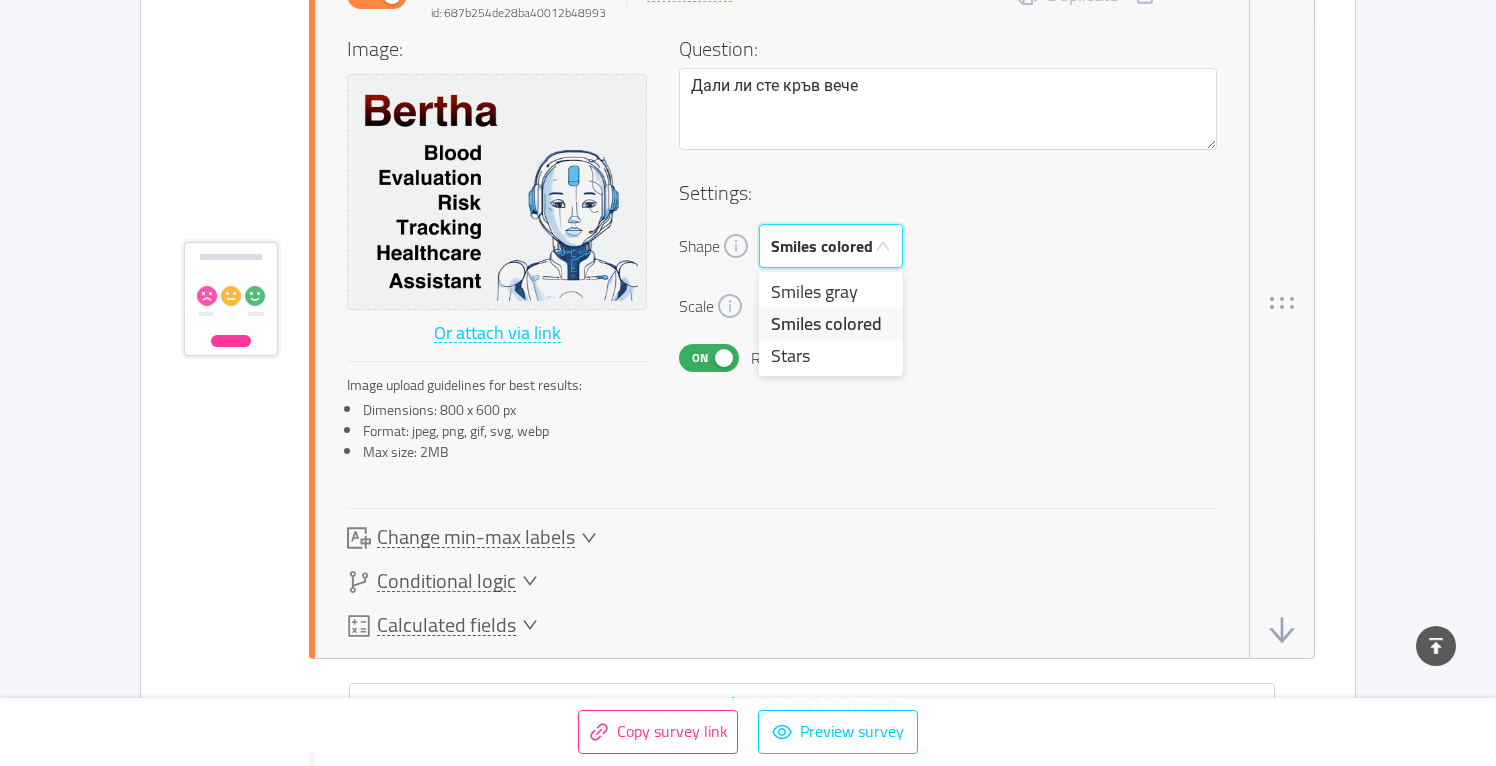 click on "Scale  2" at bounding box center [948, 306] 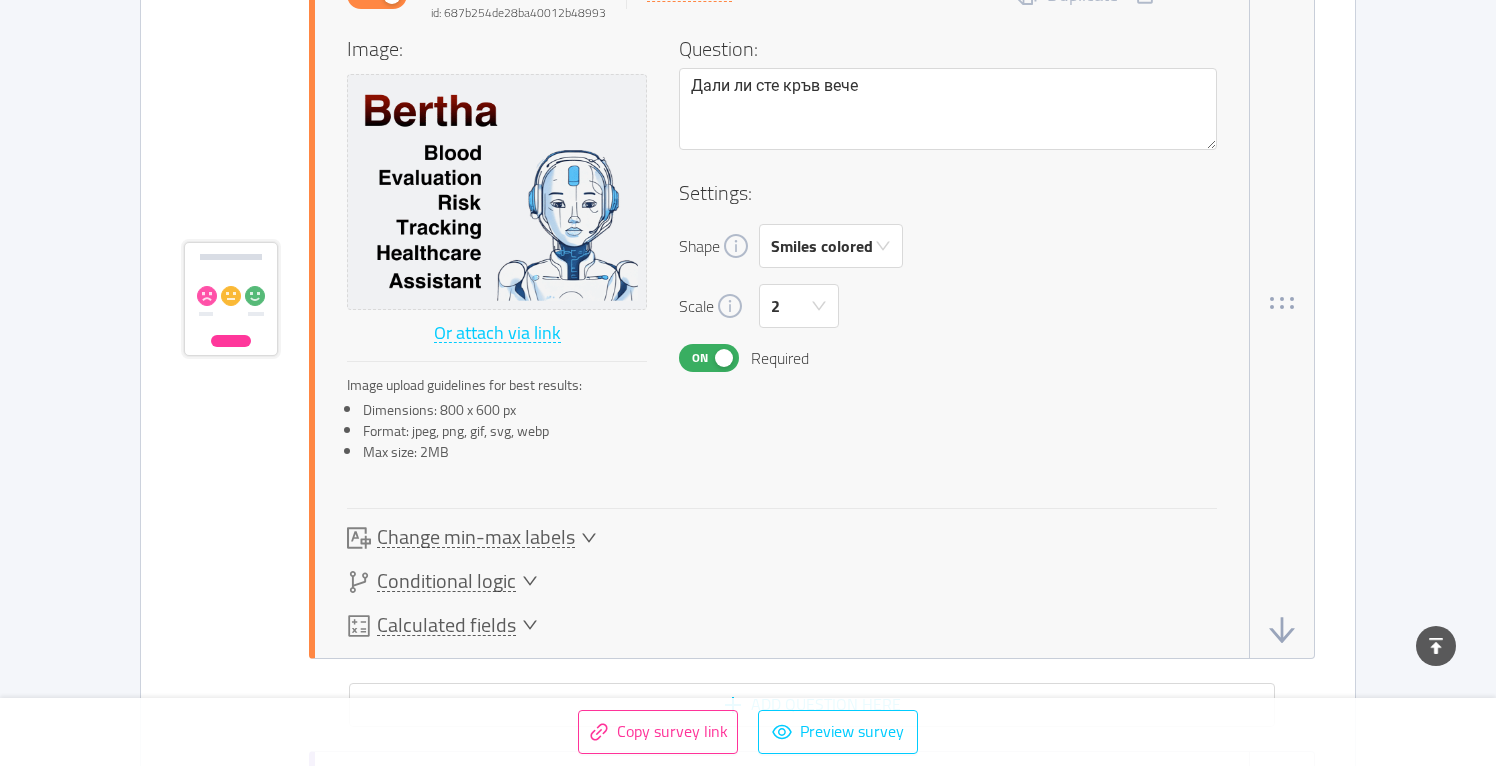 click on "Change min-max labels" at bounding box center (476, 537) 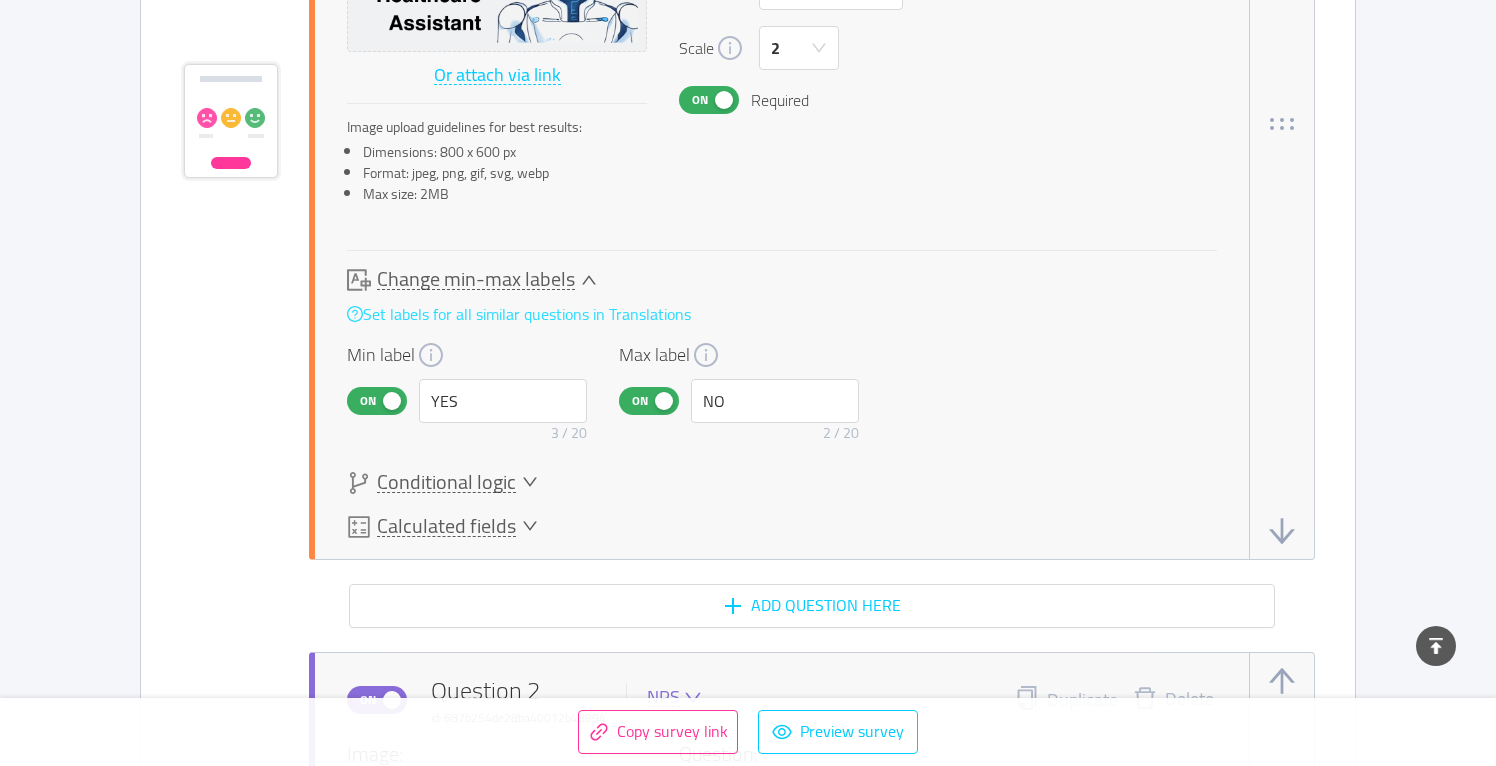 scroll, scrollTop: 999, scrollLeft: 0, axis: vertical 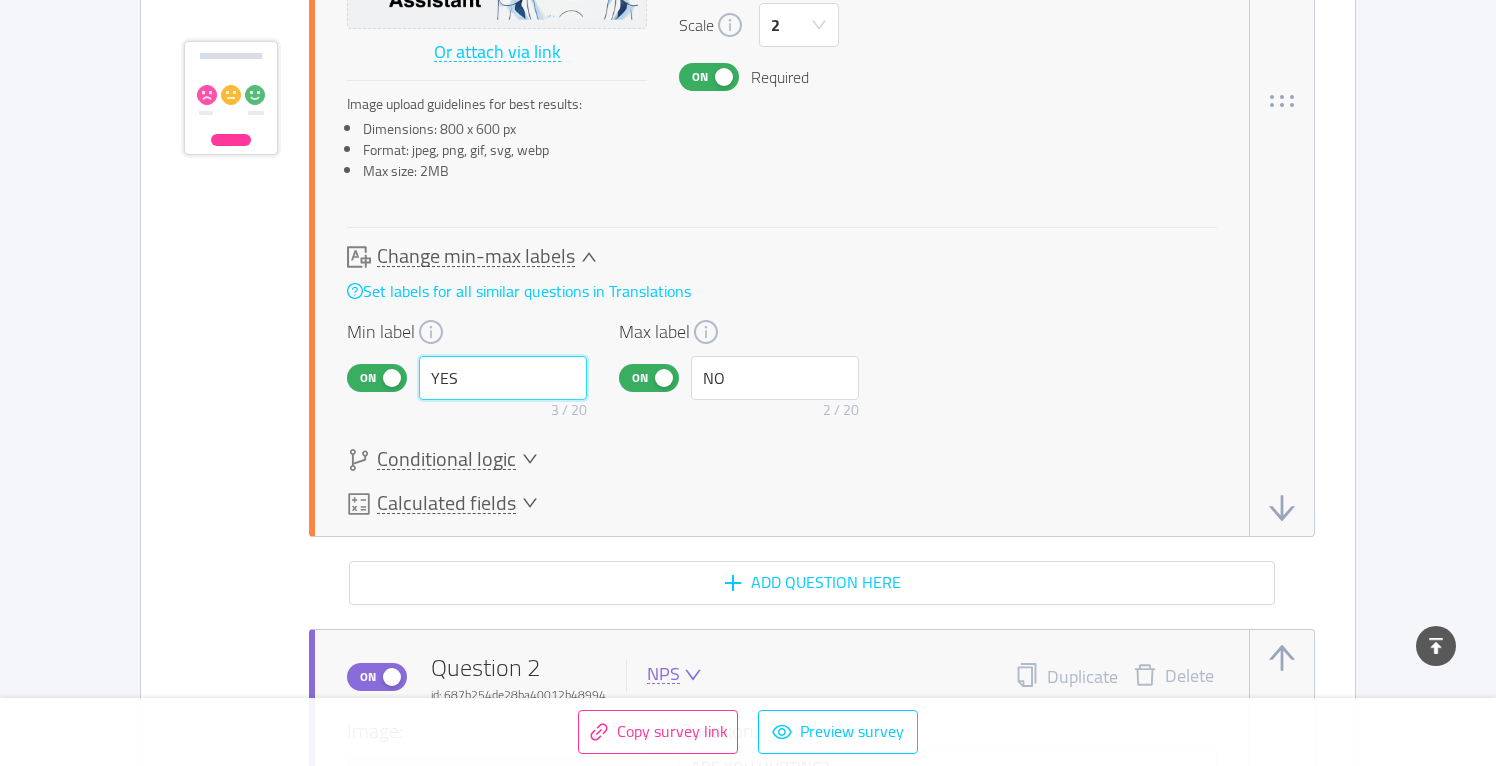 drag, startPoint x: 462, startPoint y: 370, endPoint x: 381, endPoint y: 364, distance: 81.22192 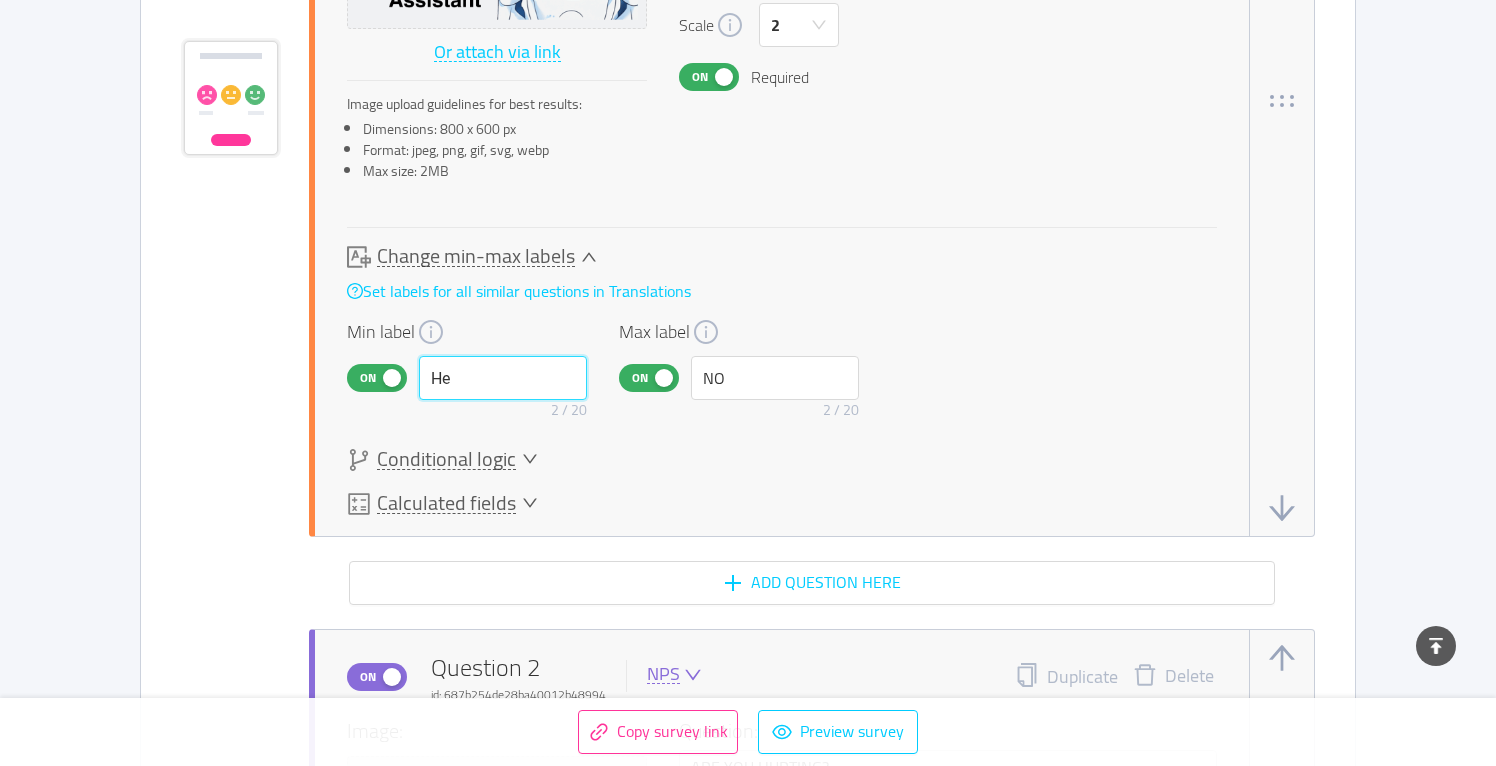 drag, startPoint x: 469, startPoint y: 383, endPoint x: 381, endPoint y: 378, distance: 88.14193 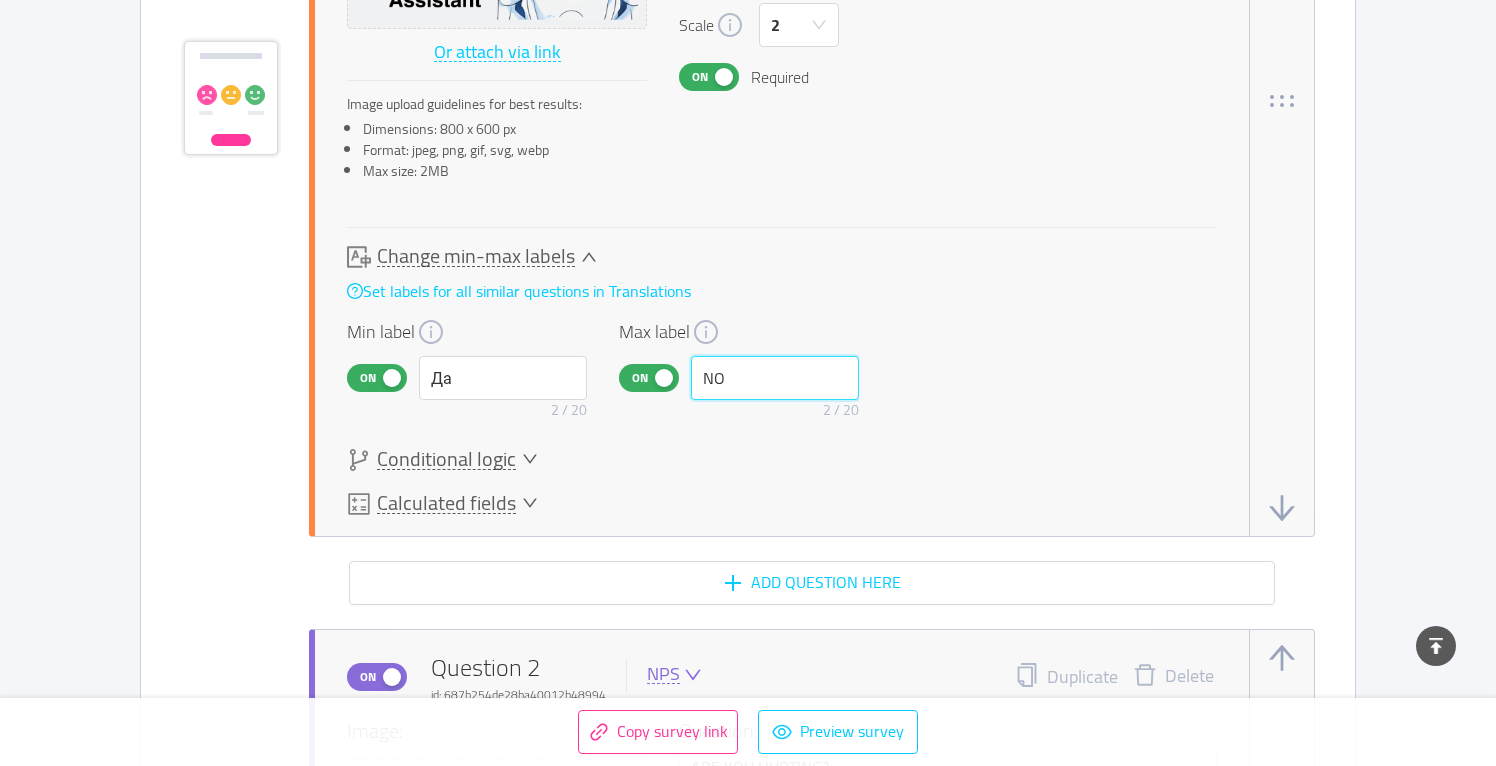 drag, startPoint x: 734, startPoint y: 385, endPoint x: 671, endPoint y: 385, distance: 63 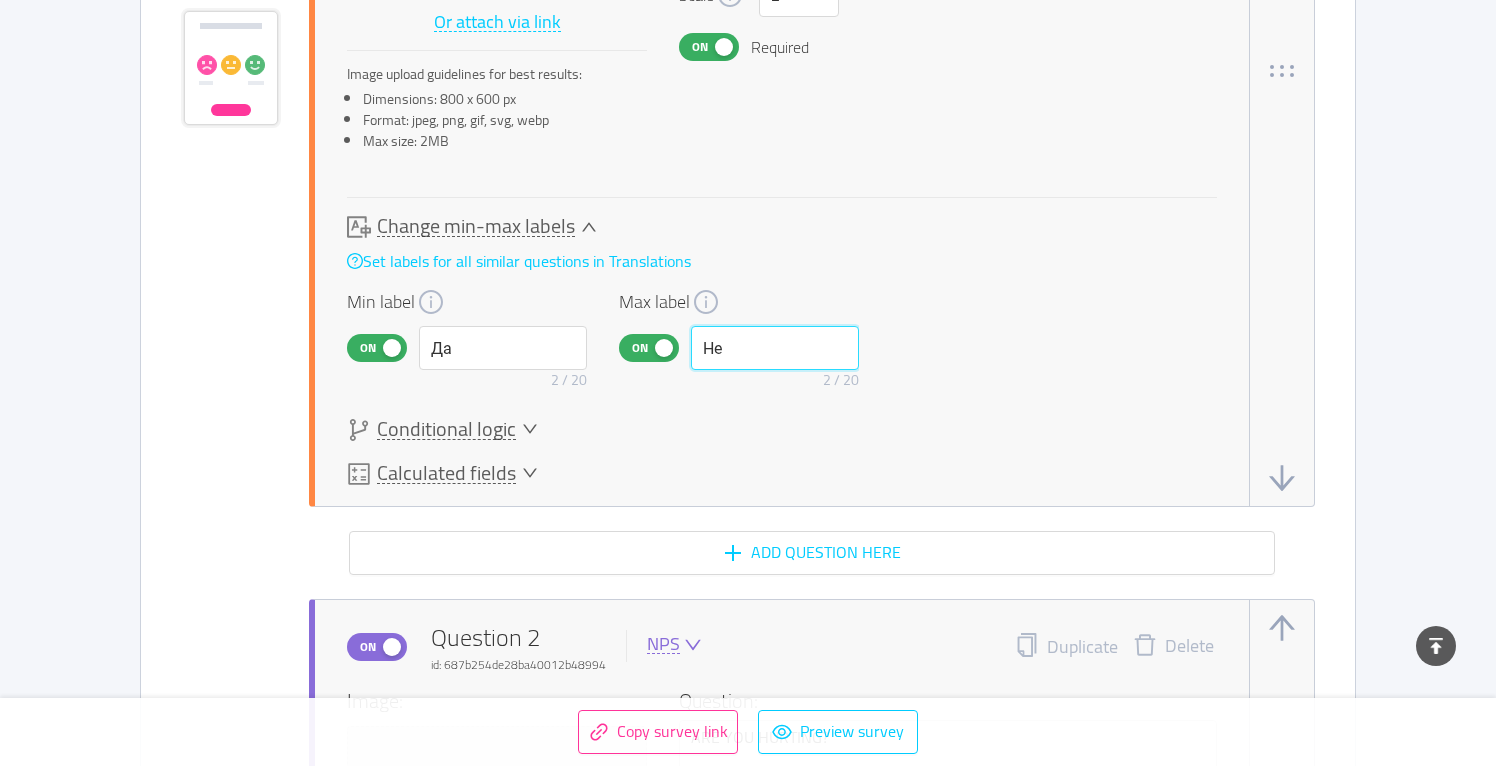scroll, scrollTop: 1054, scrollLeft: 0, axis: vertical 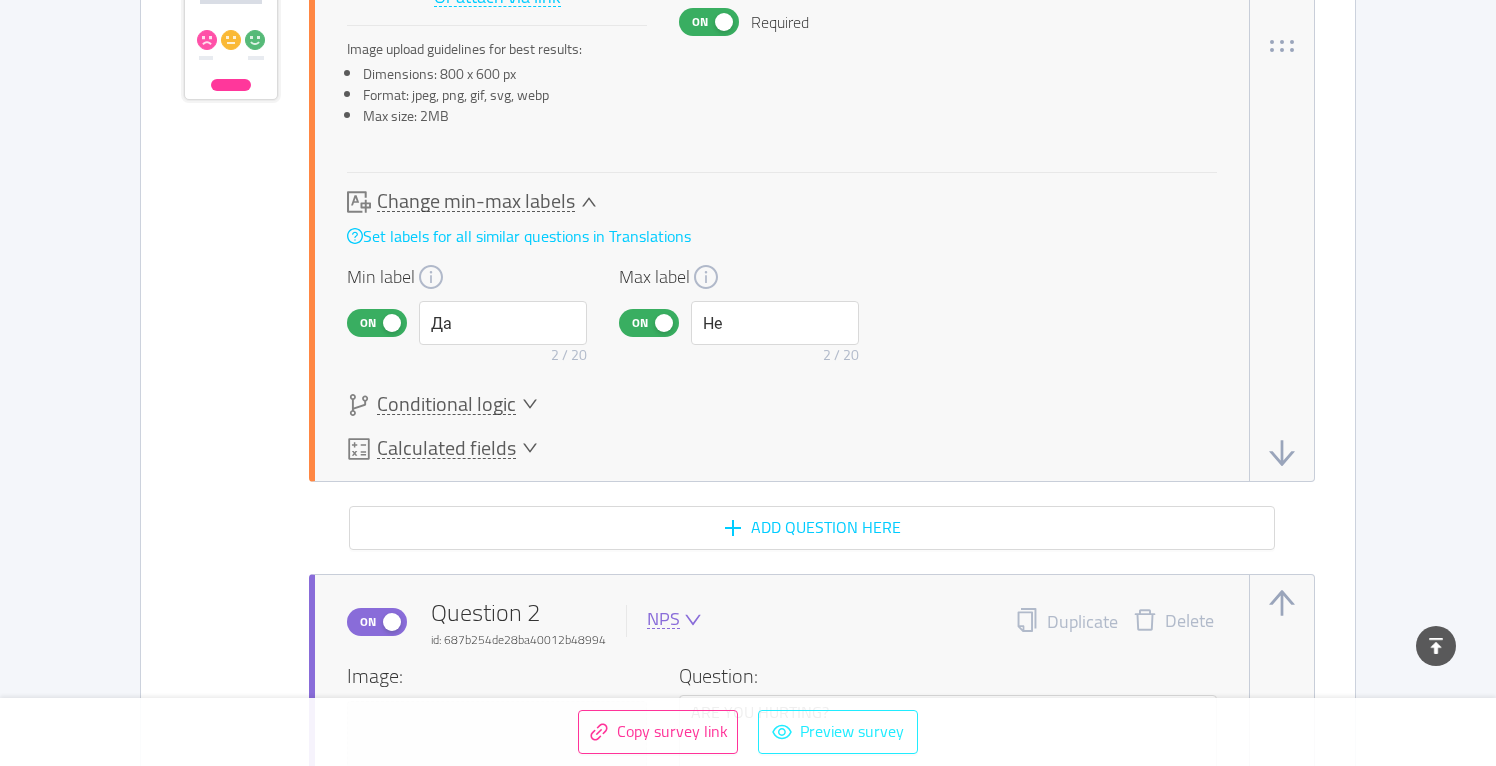 click on "Preview survey" at bounding box center (838, 732) 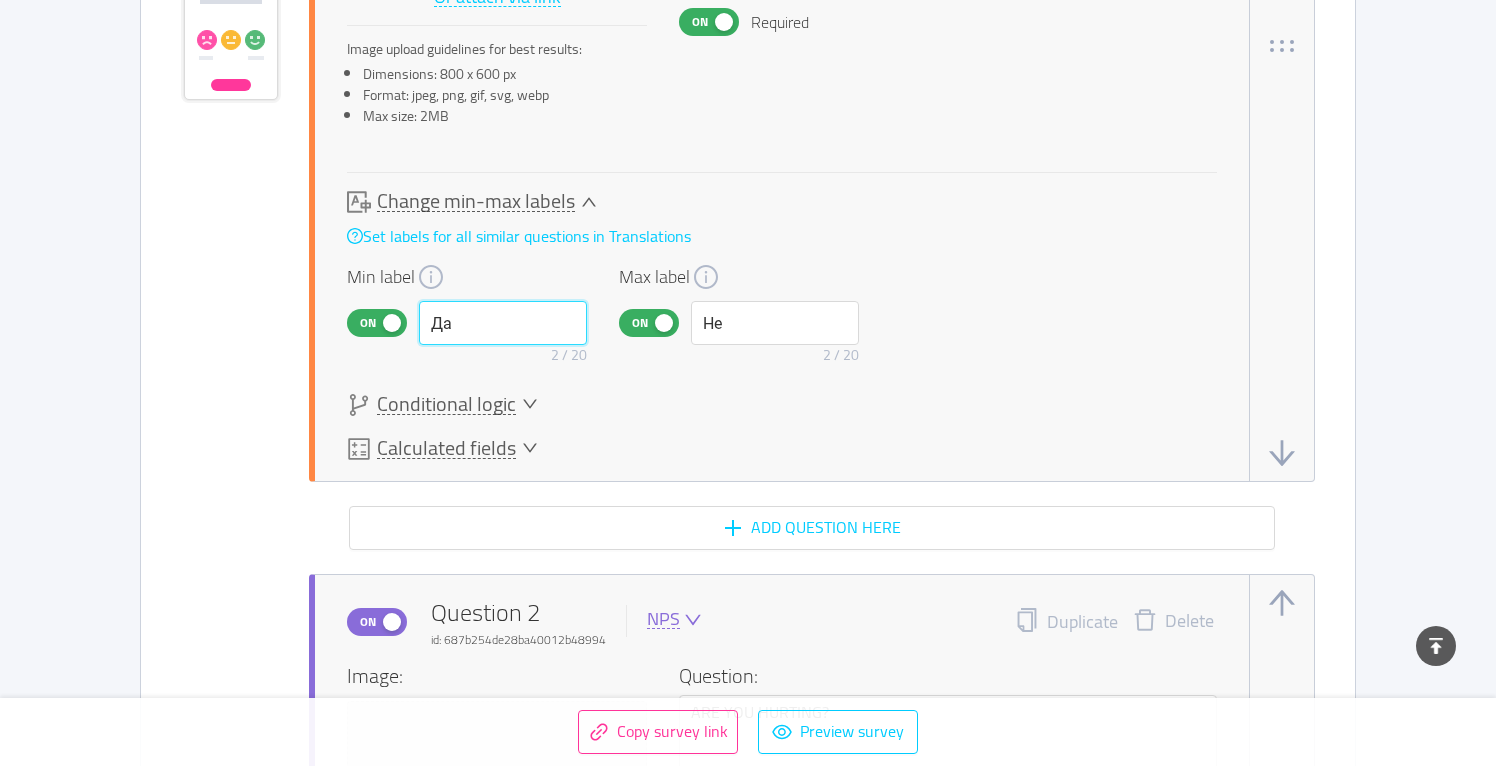 drag, startPoint x: 451, startPoint y: 324, endPoint x: 342, endPoint y: 300, distance: 111.61093 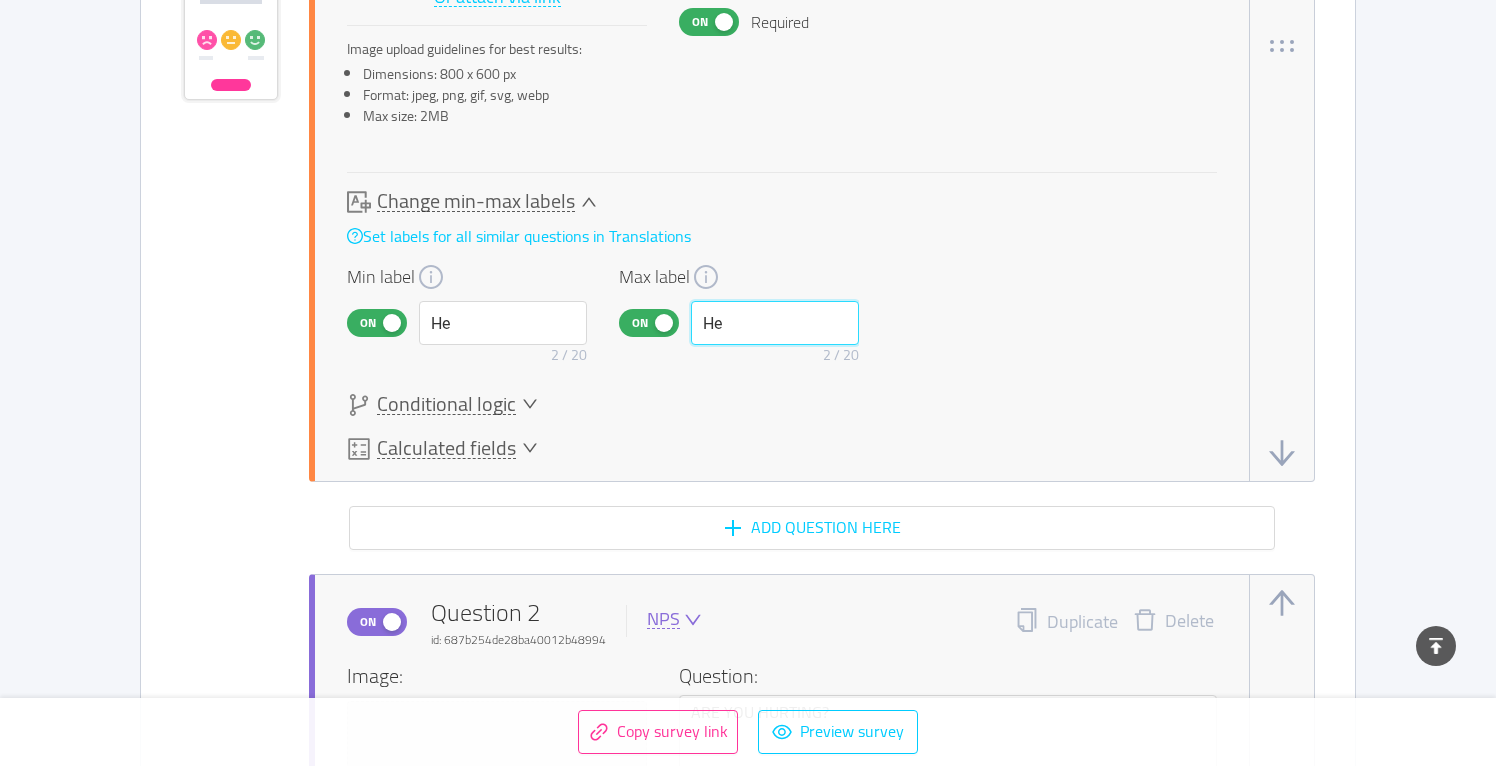 drag, startPoint x: 727, startPoint y: 319, endPoint x: 664, endPoint y: 311, distance: 63.505905 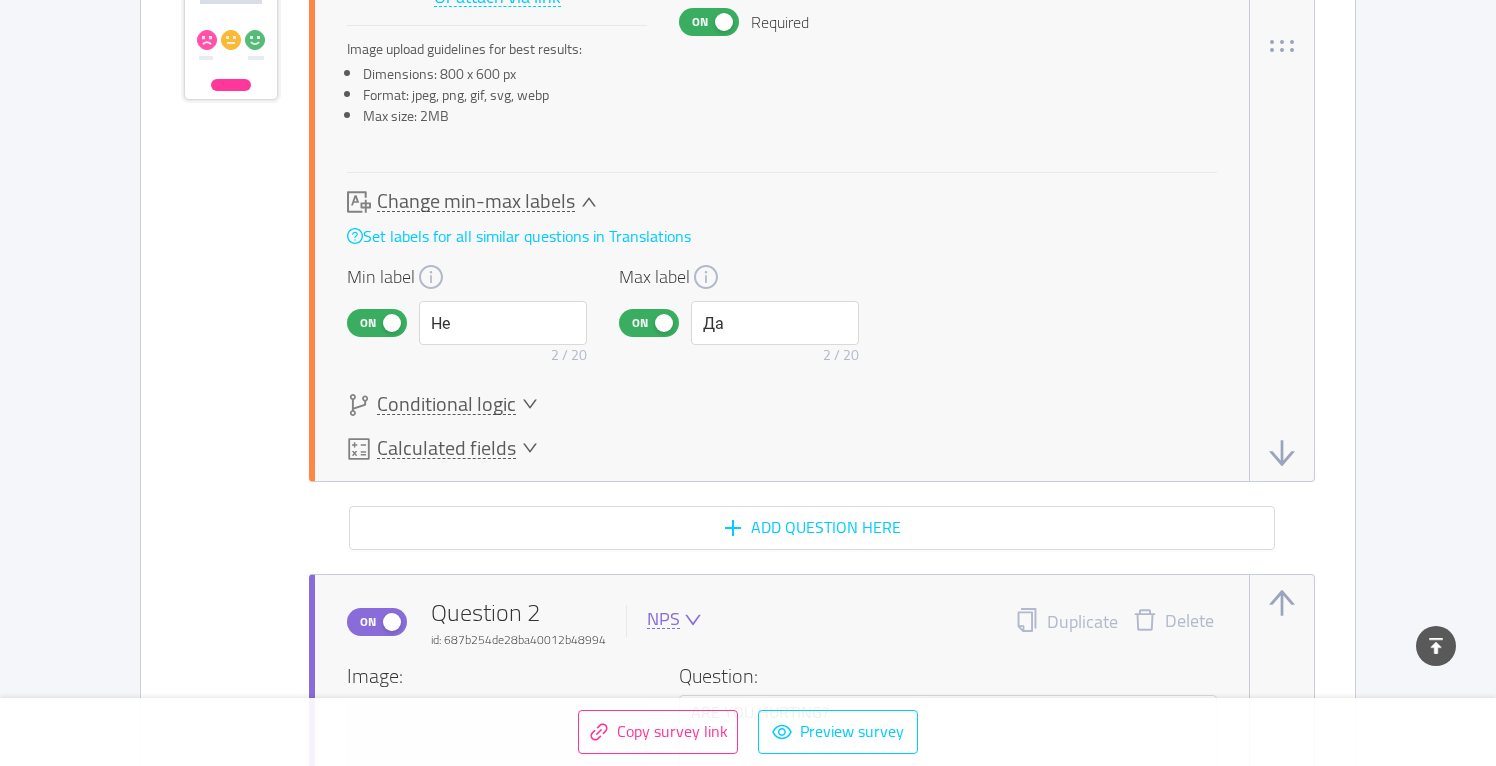 click 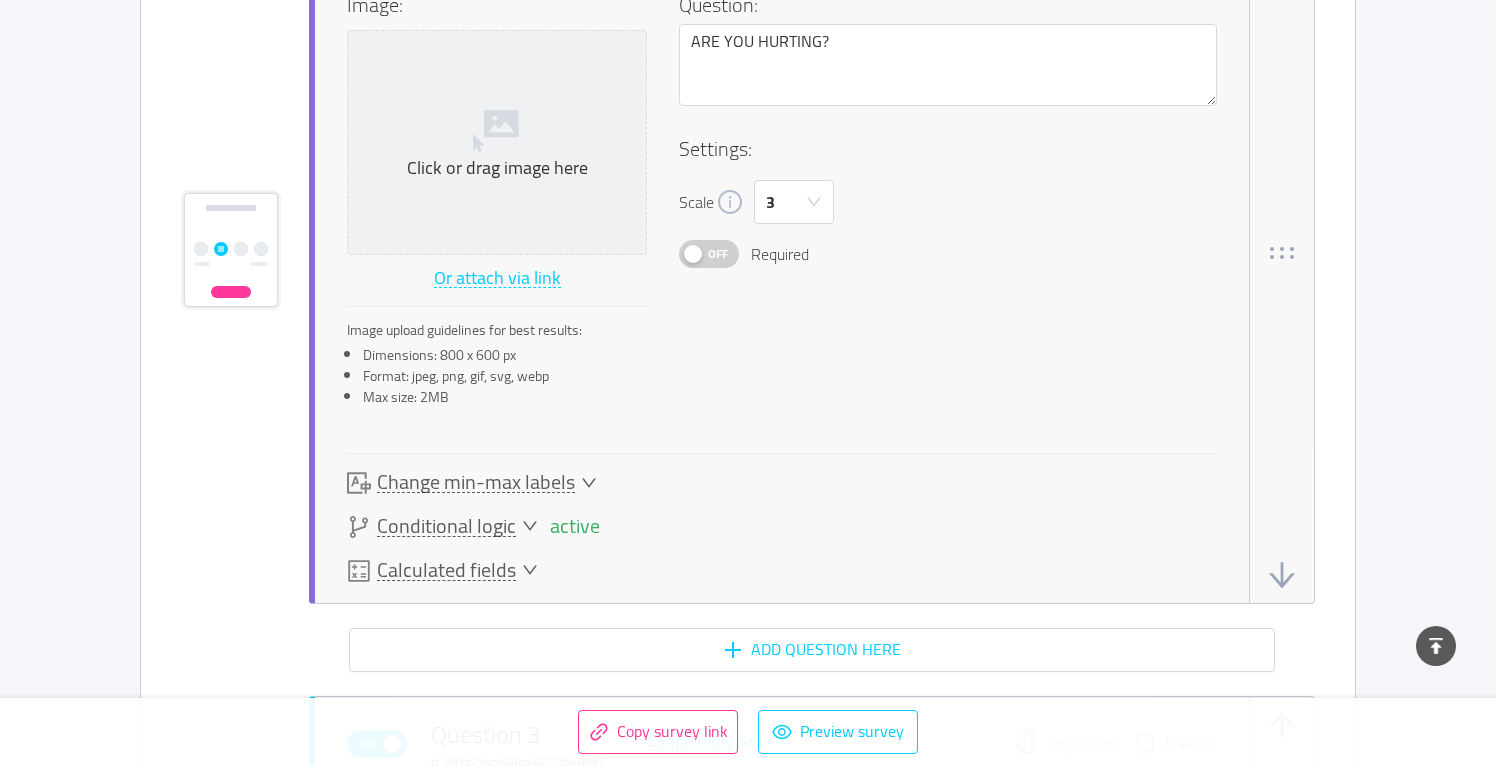 scroll, scrollTop: 1840, scrollLeft: 0, axis: vertical 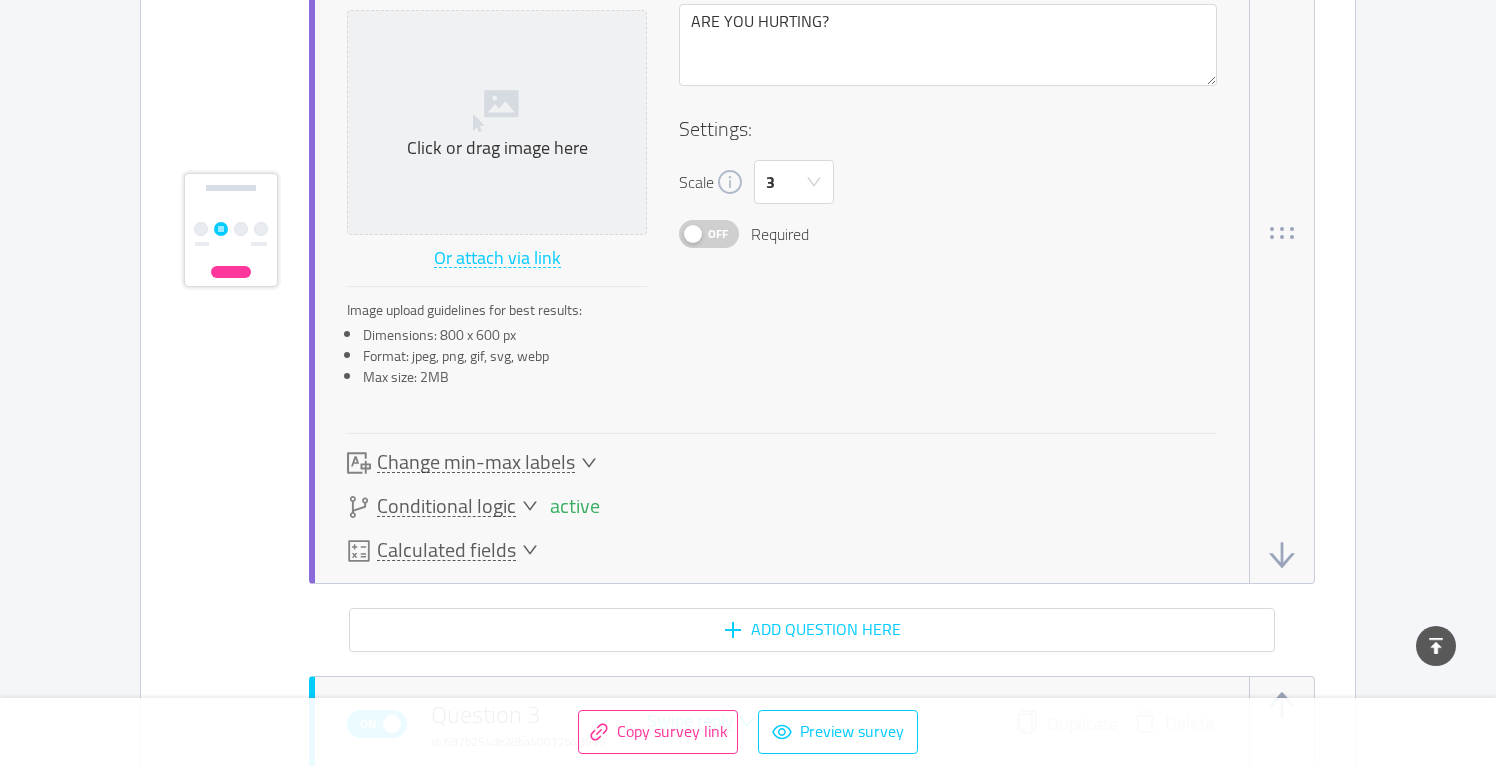 click 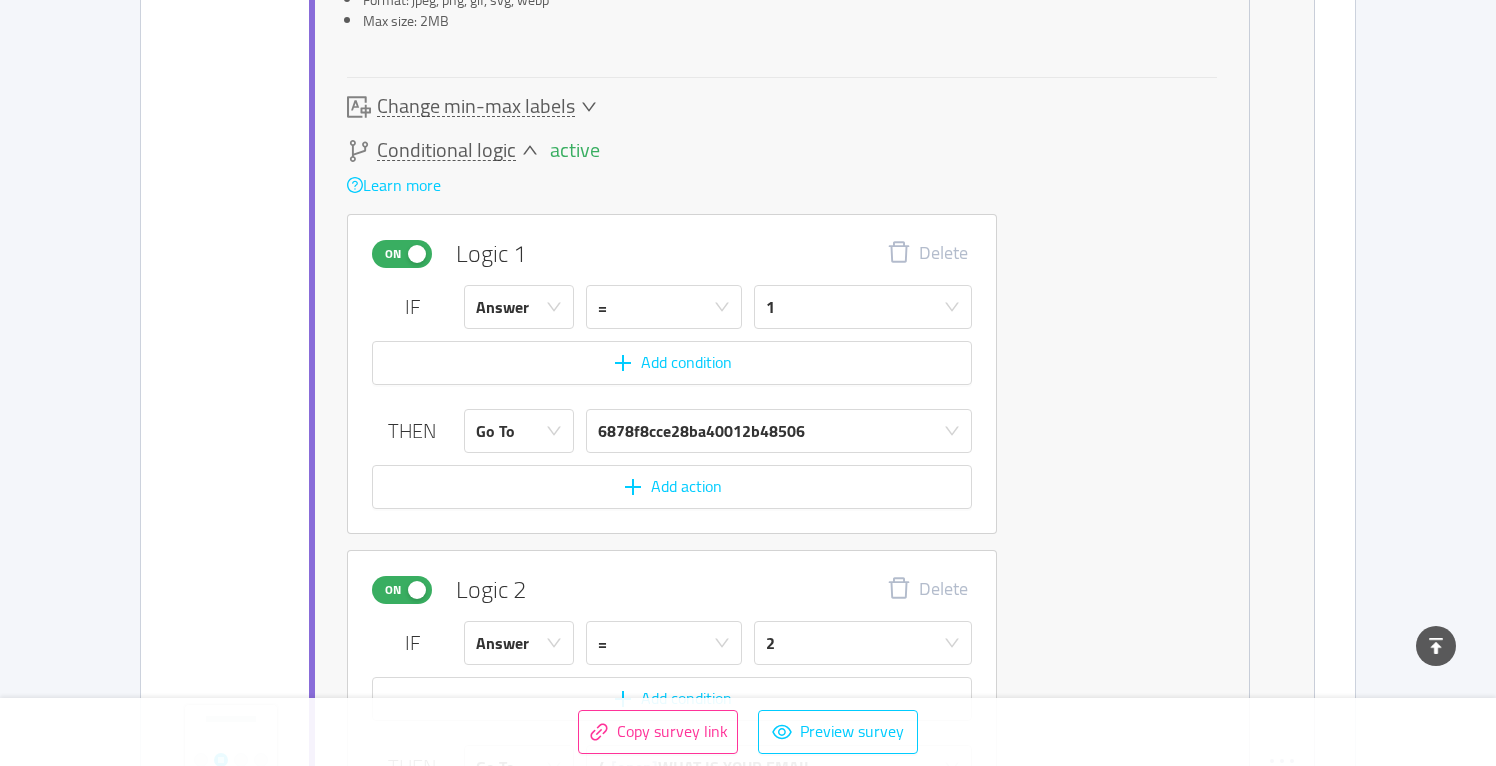 scroll, scrollTop: 2197, scrollLeft: 0, axis: vertical 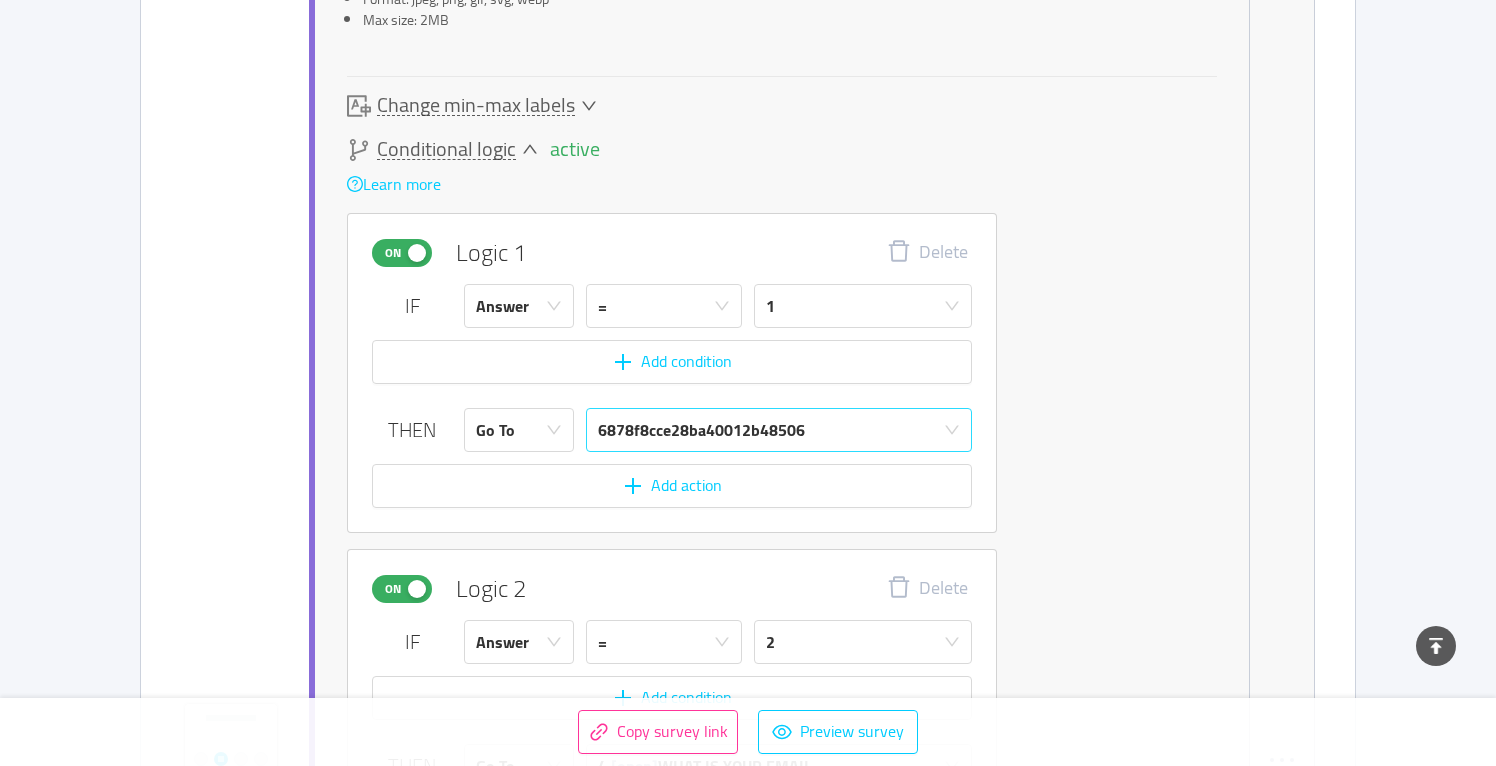 click on "6878f8cce28ba40012b48506" at bounding box center (701, 430) 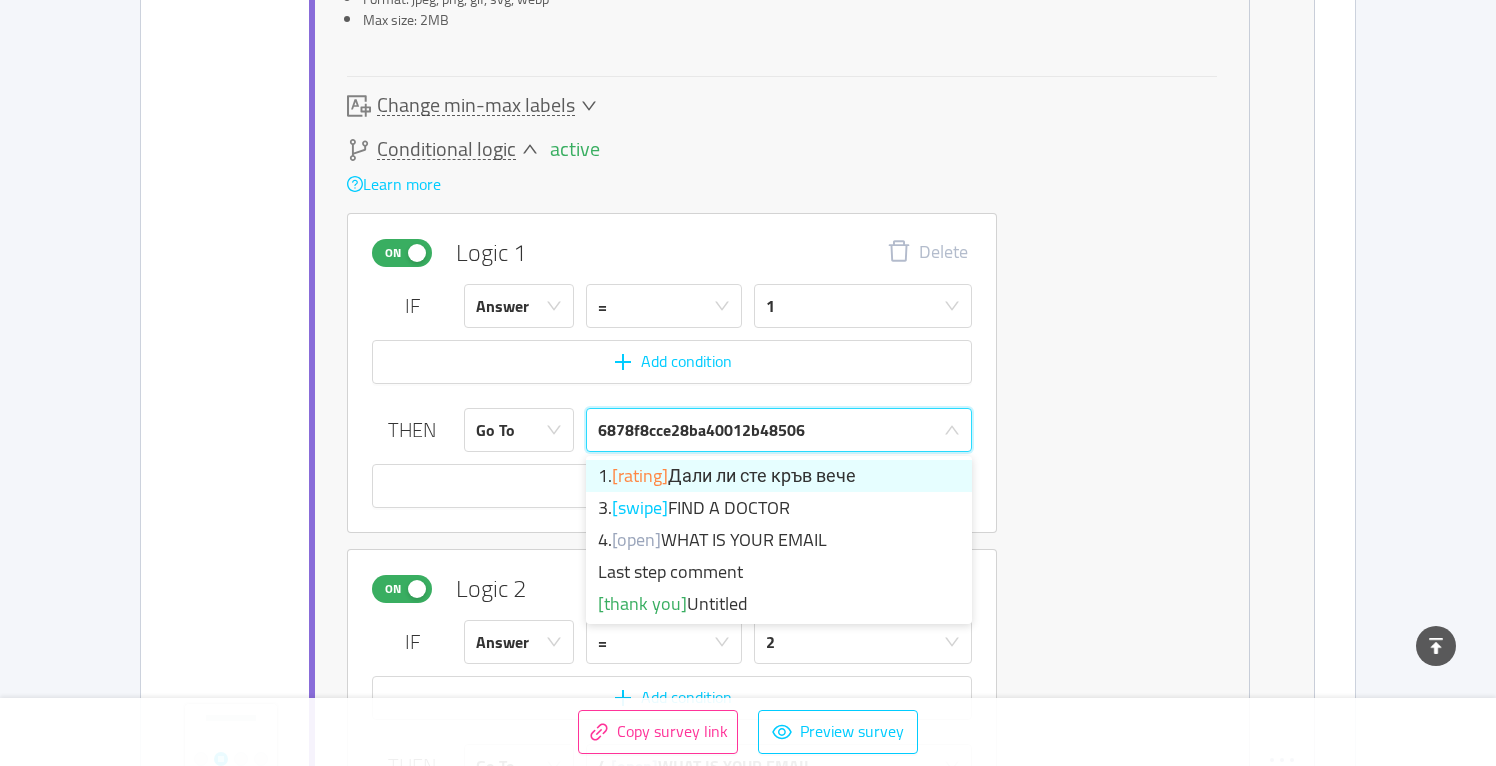 click on "6878f8cce28ba40012b48506" at bounding box center [701, 430] 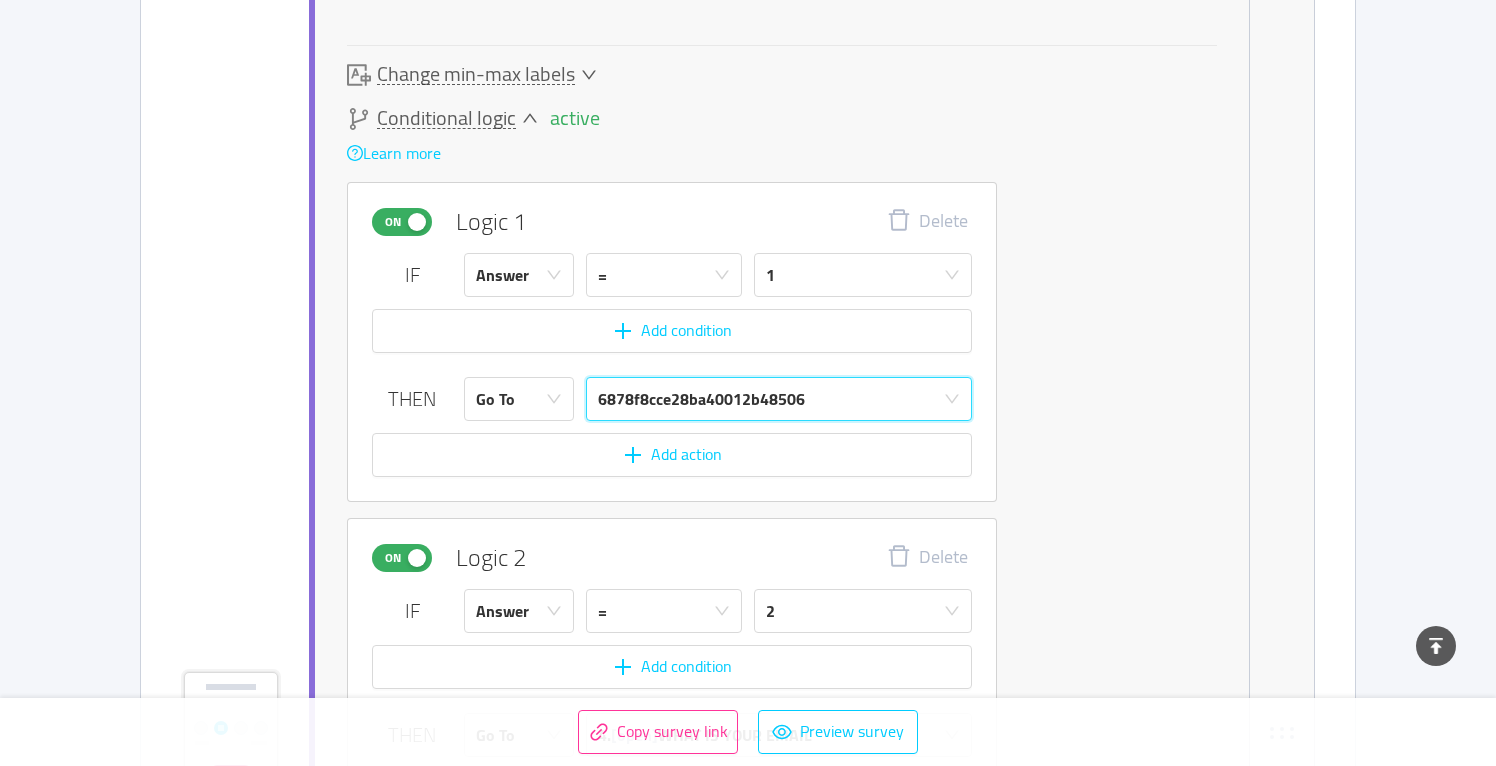 scroll, scrollTop: 2225, scrollLeft: 0, axis: vertical 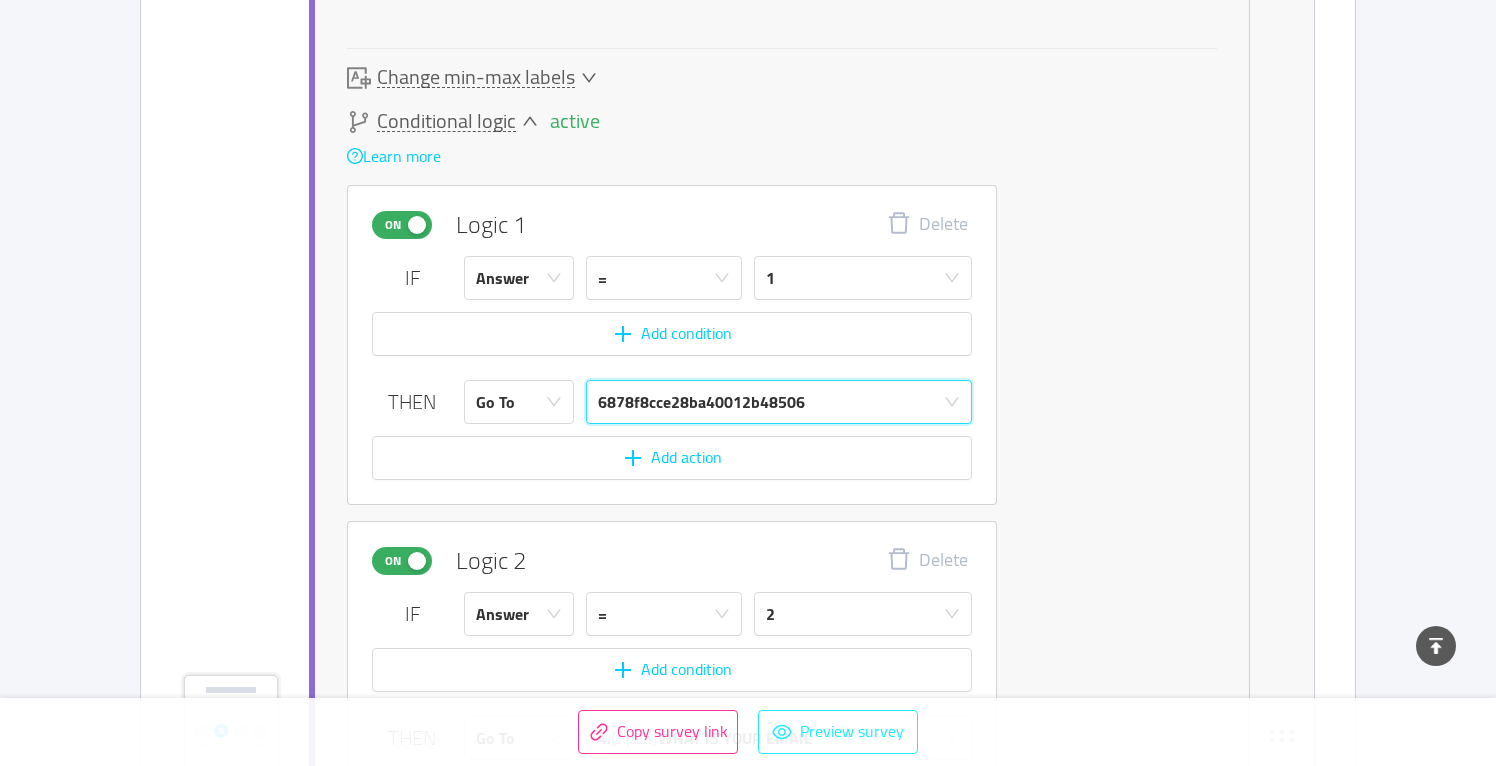 click on "Preview survey" at bounding box center (838, 732) 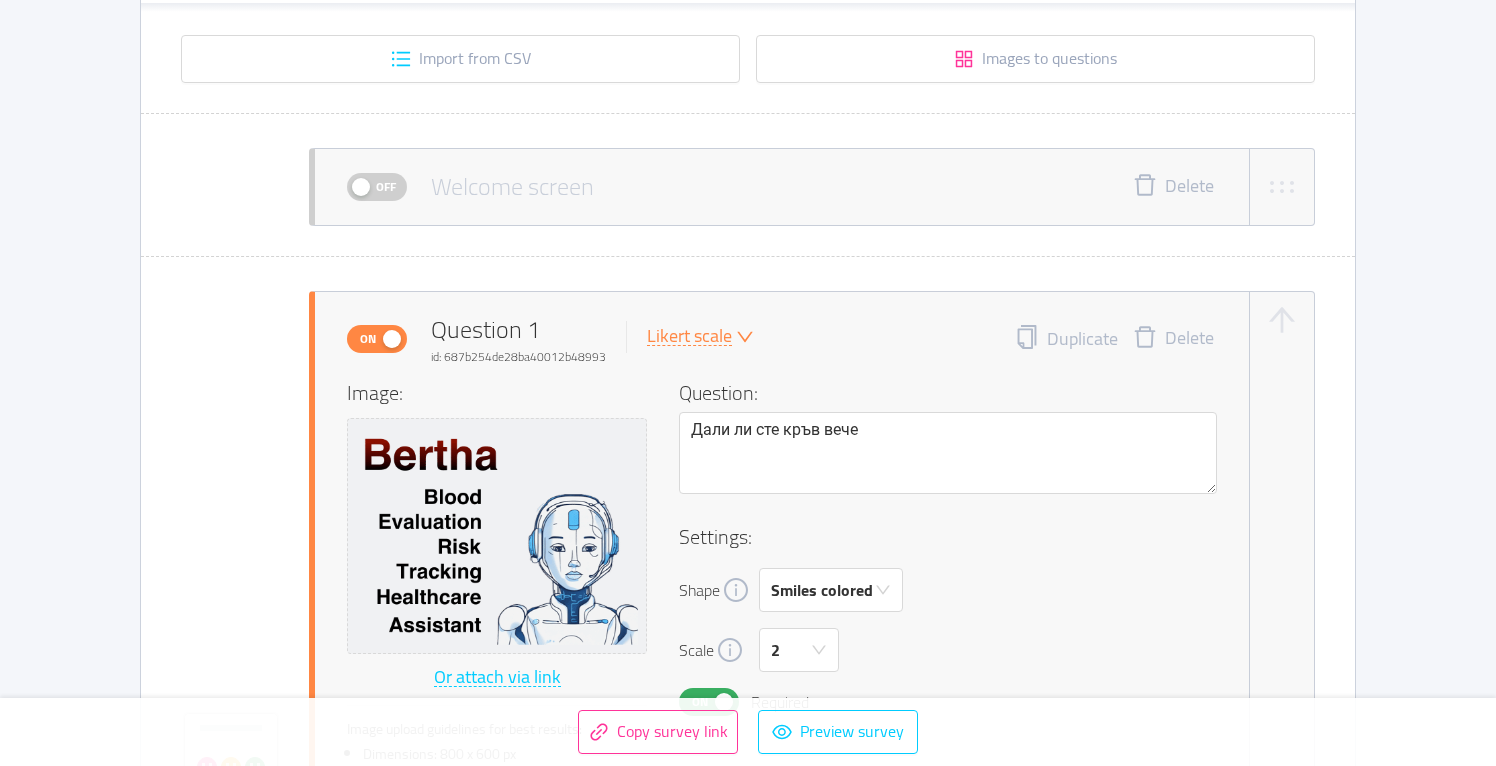 scroll, scrollTop: 357, scrollLeft: 0, axis: vertical 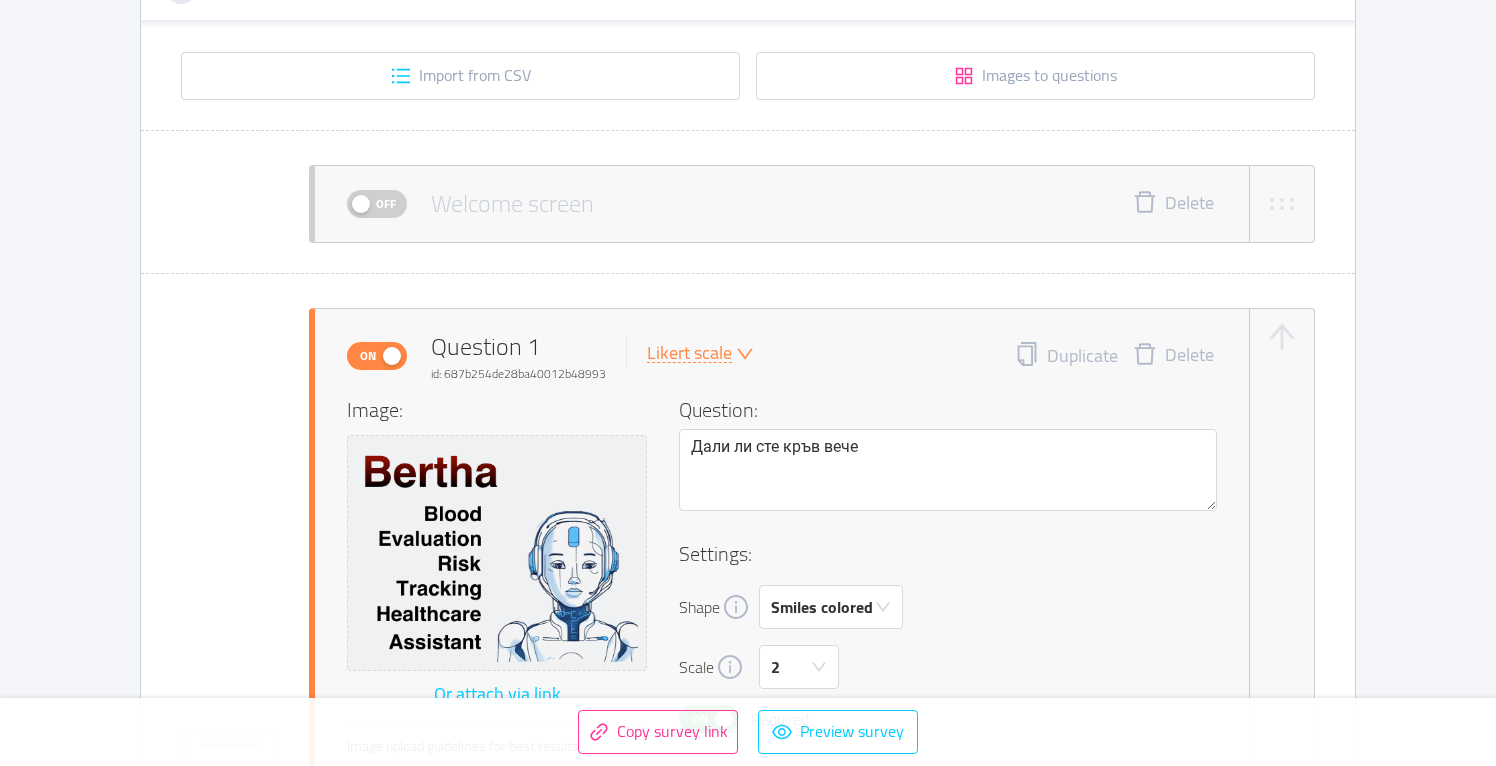 click 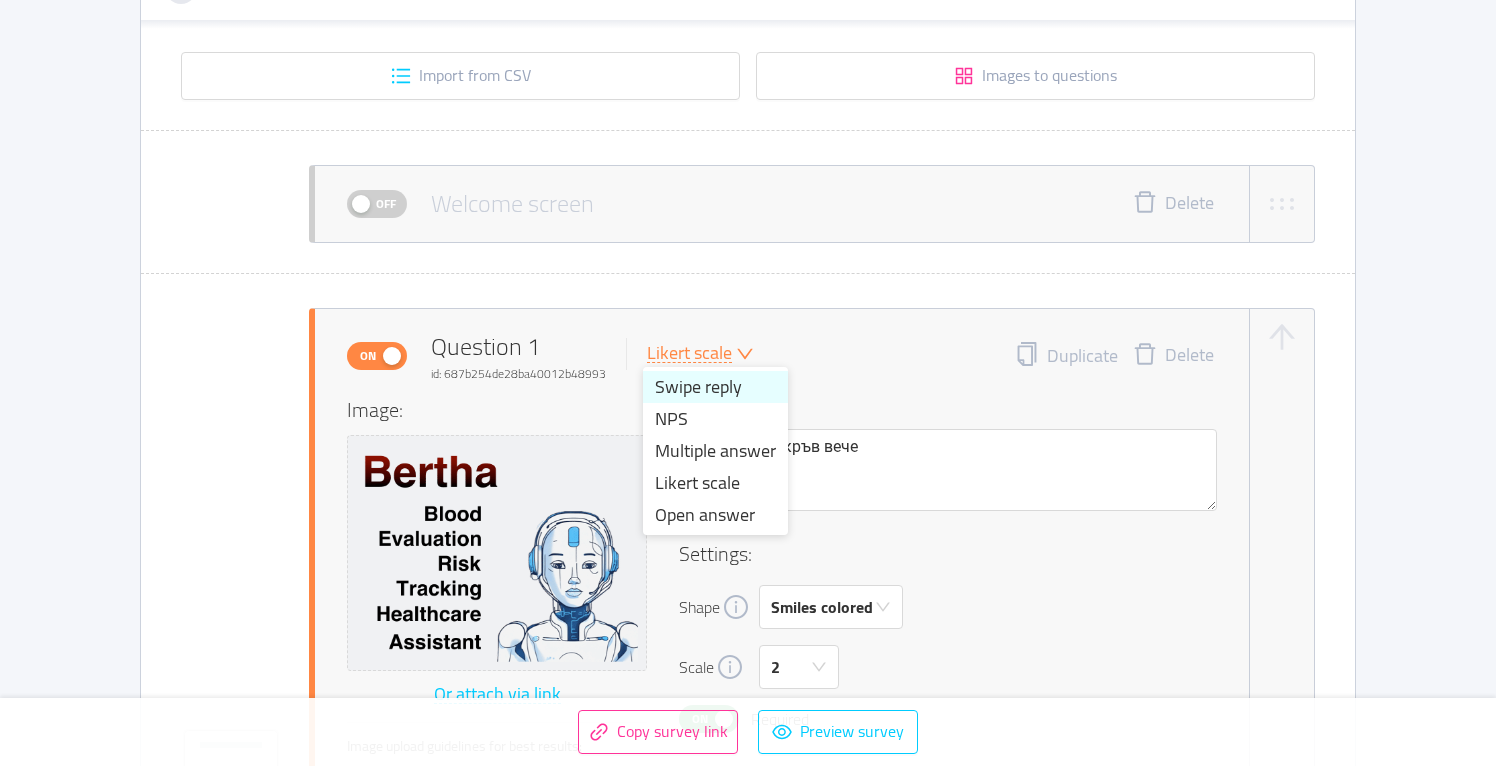 click on "Swipe reply" at bounding box center (715, 387) 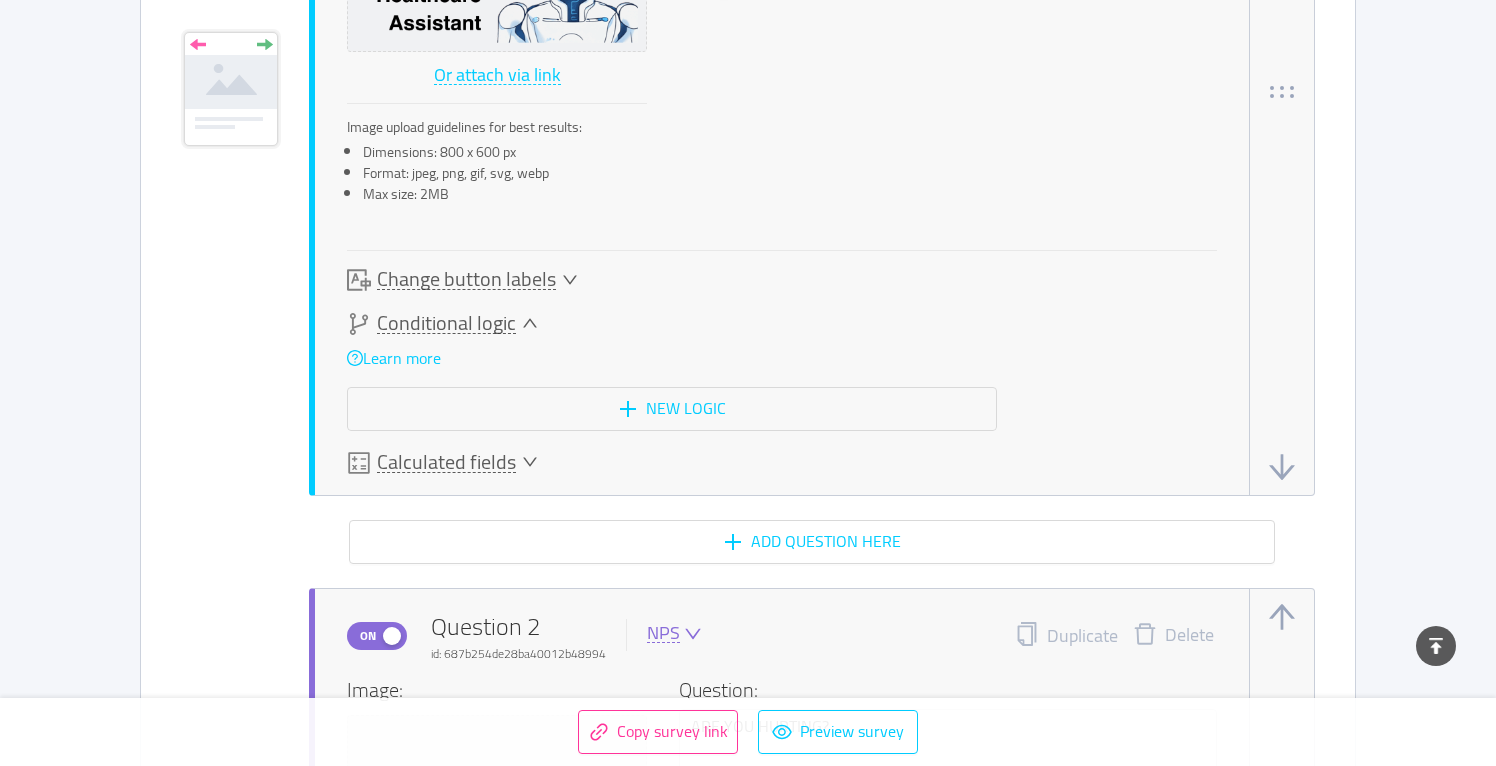 scroll, scrollTop: 1028, scrollLeft: 0, axis: vertical 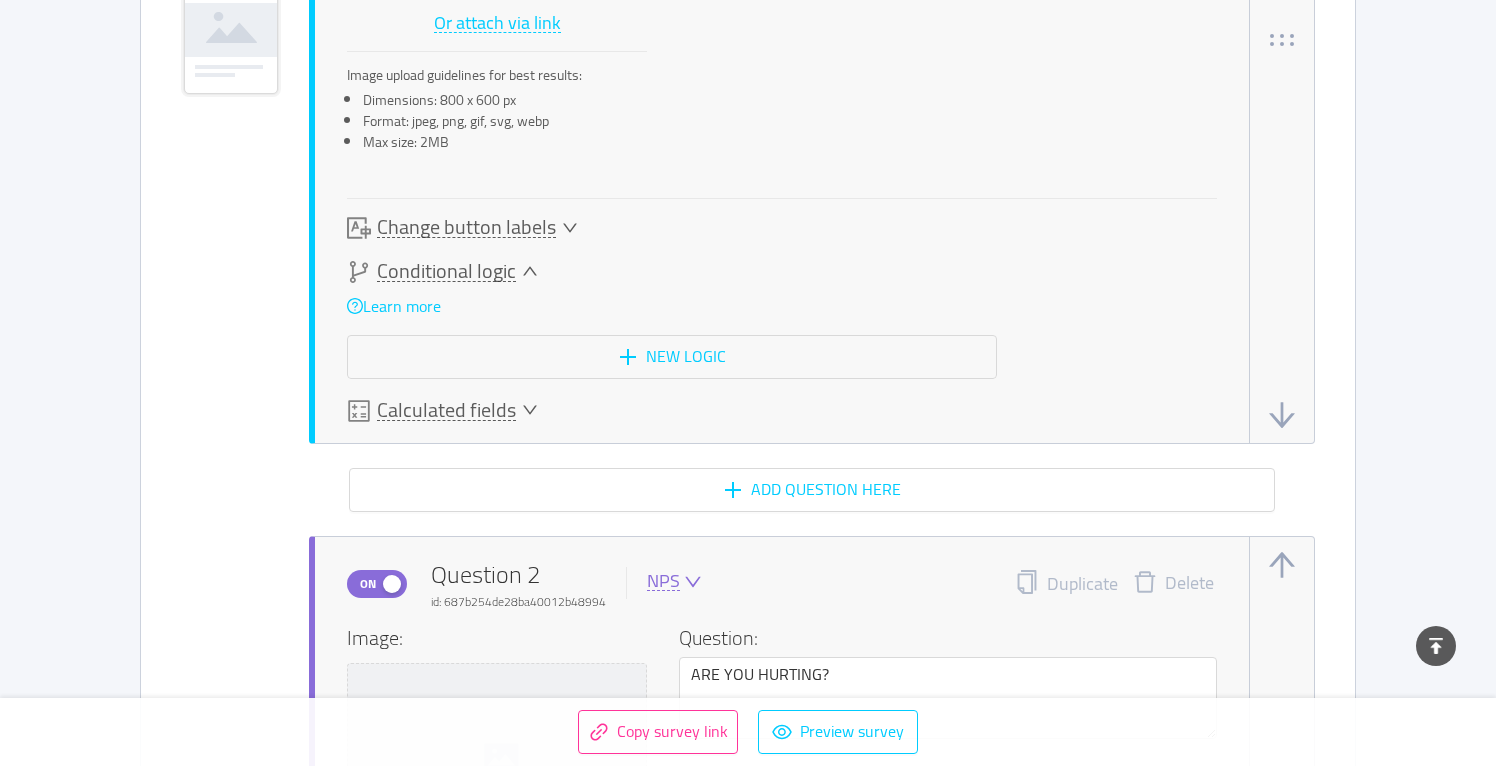 click on "Change button labels" at bounding box center (466, 227) 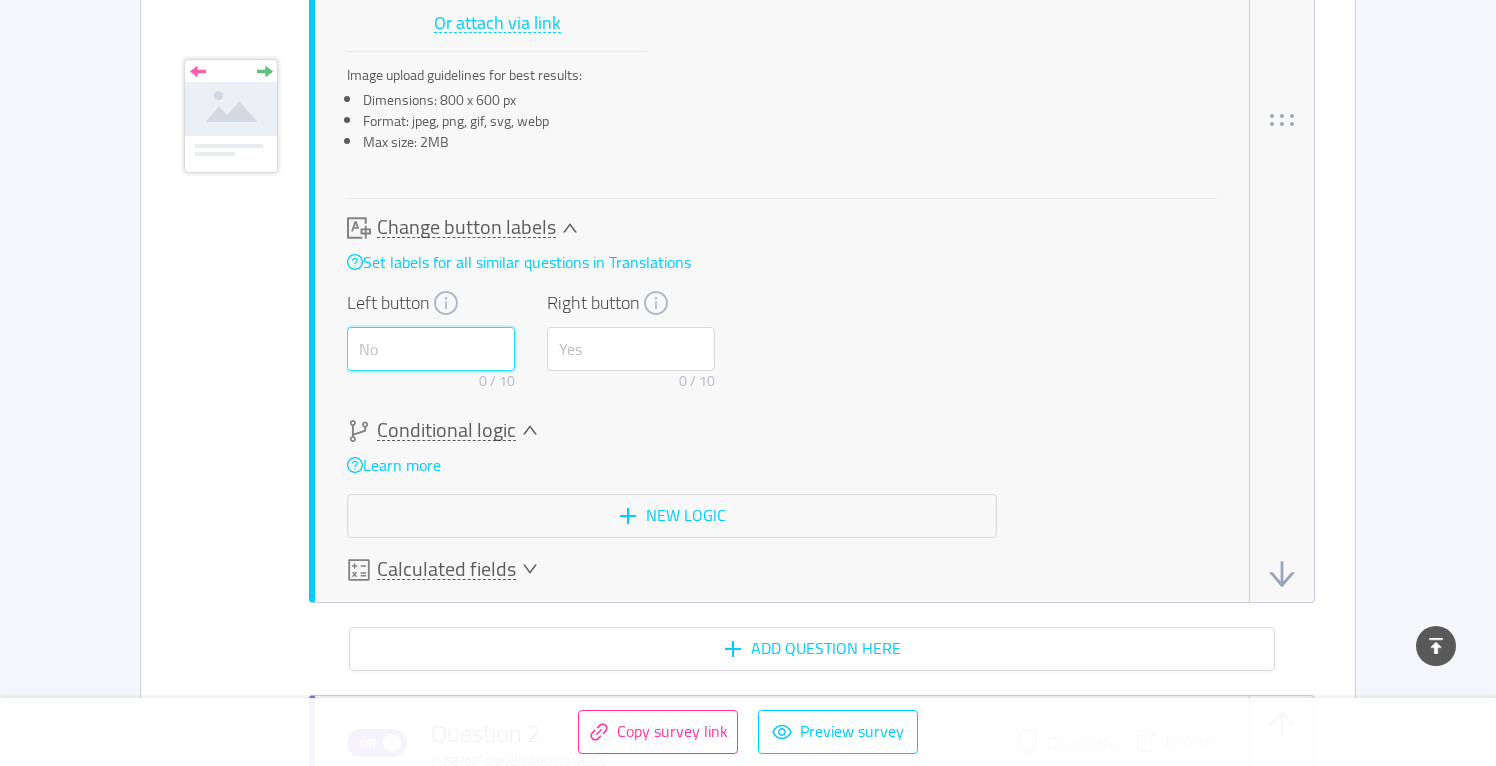 drag, startPoint x: 399, startPoint y: 356, endPoint x: 326, endPoint y: 347, distance: 73.552704 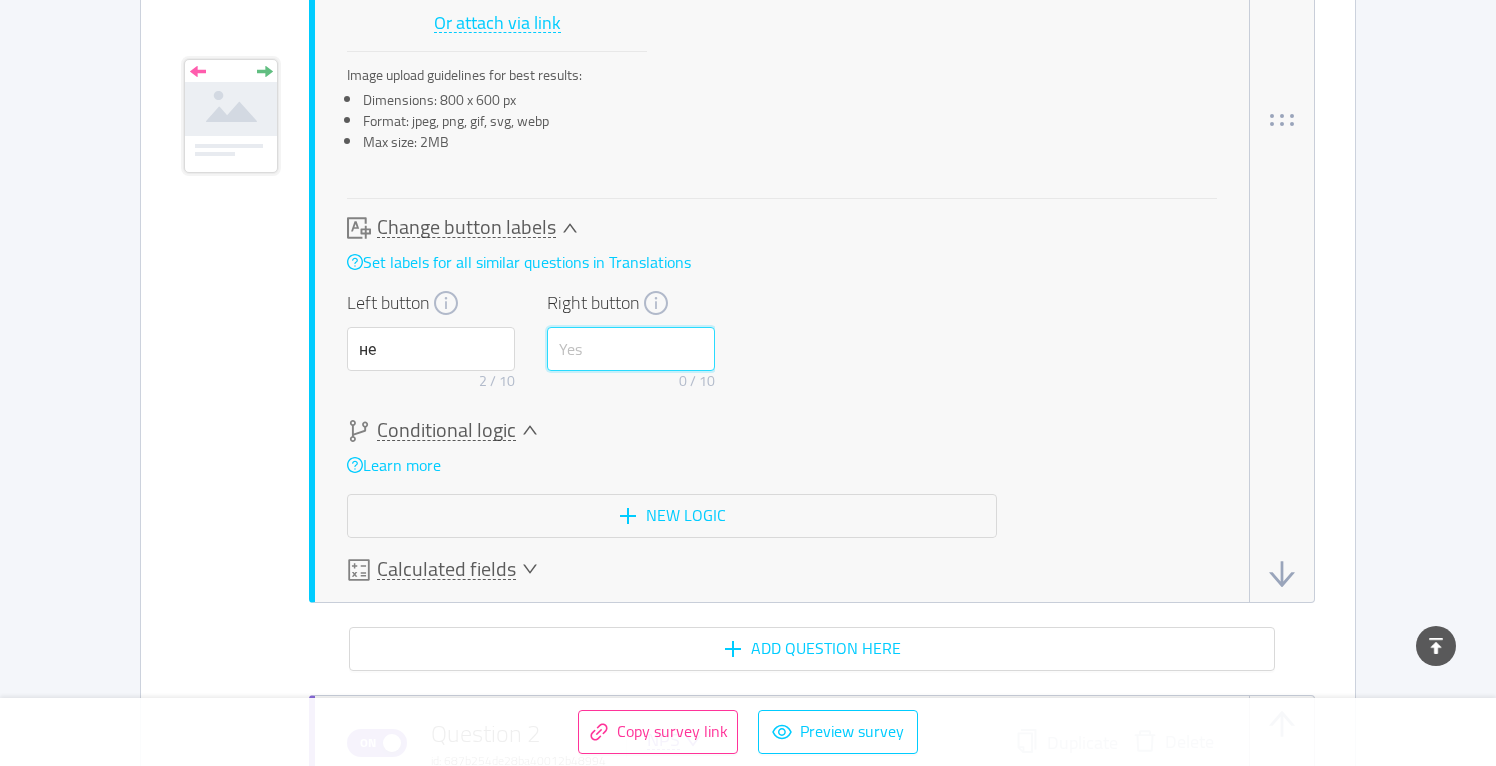click at bounding box center [631, 349] 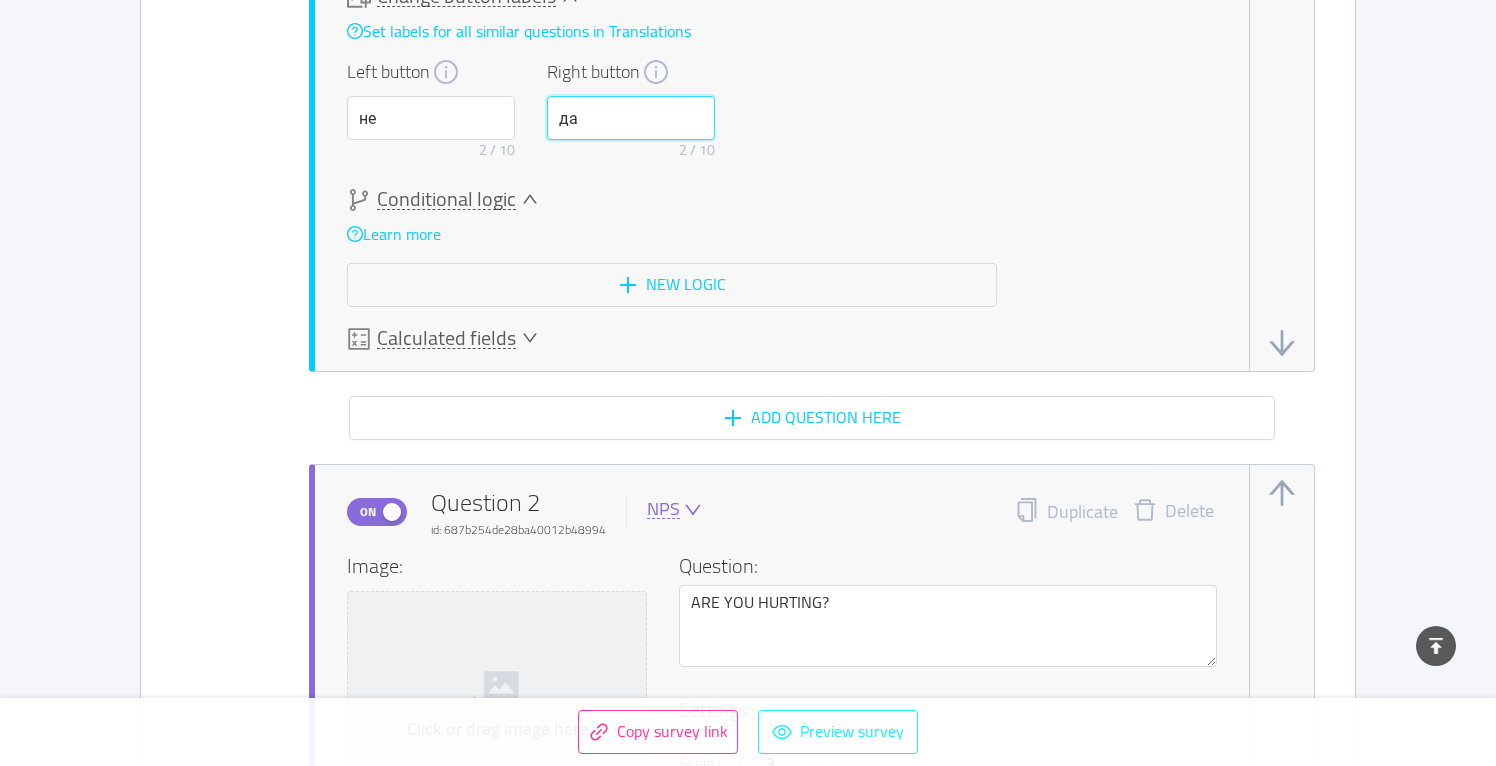 scroll, scrollTop: 1262, scrollLeft: 0, axis: vertical 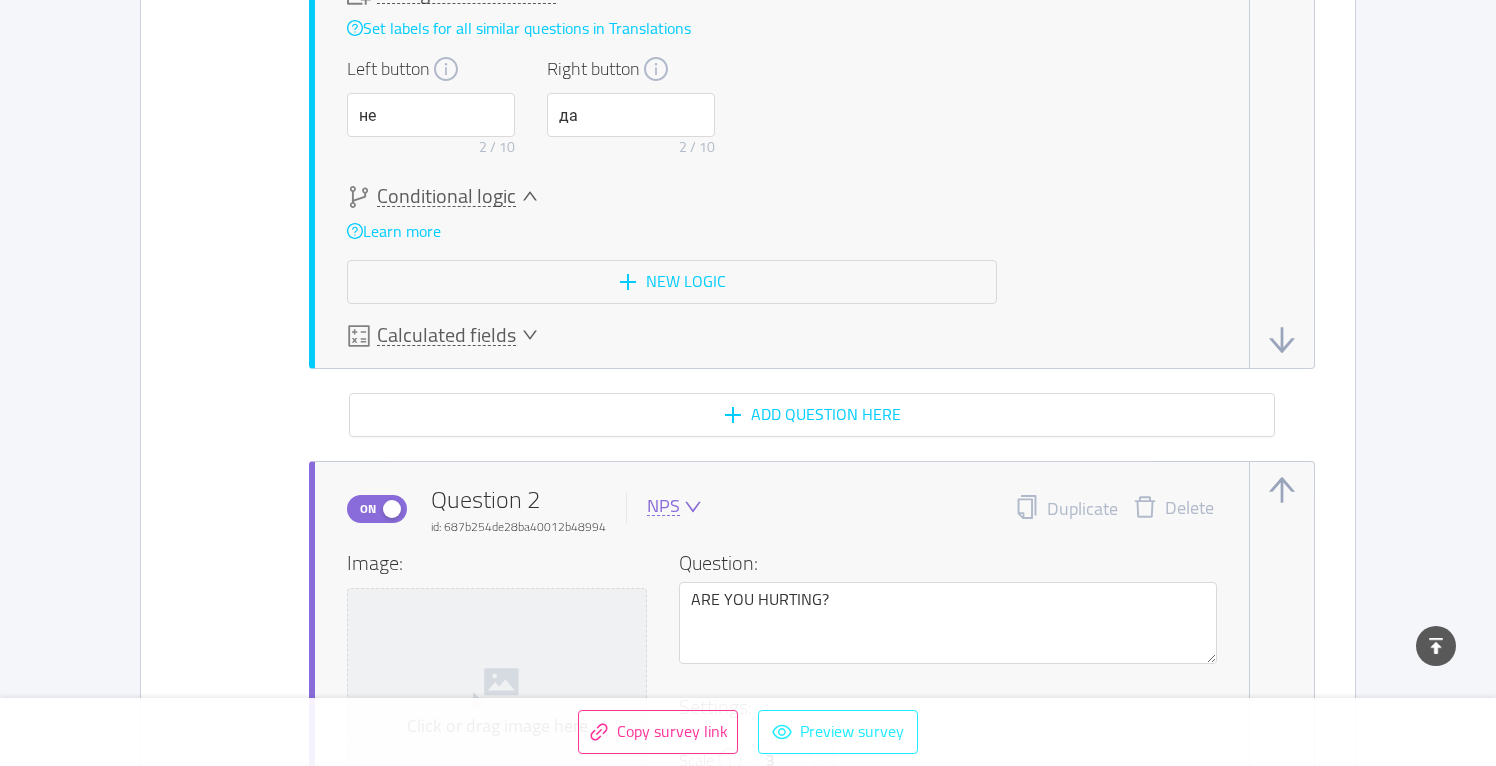 click on "Preview survey" at bounding box center (838, 732) 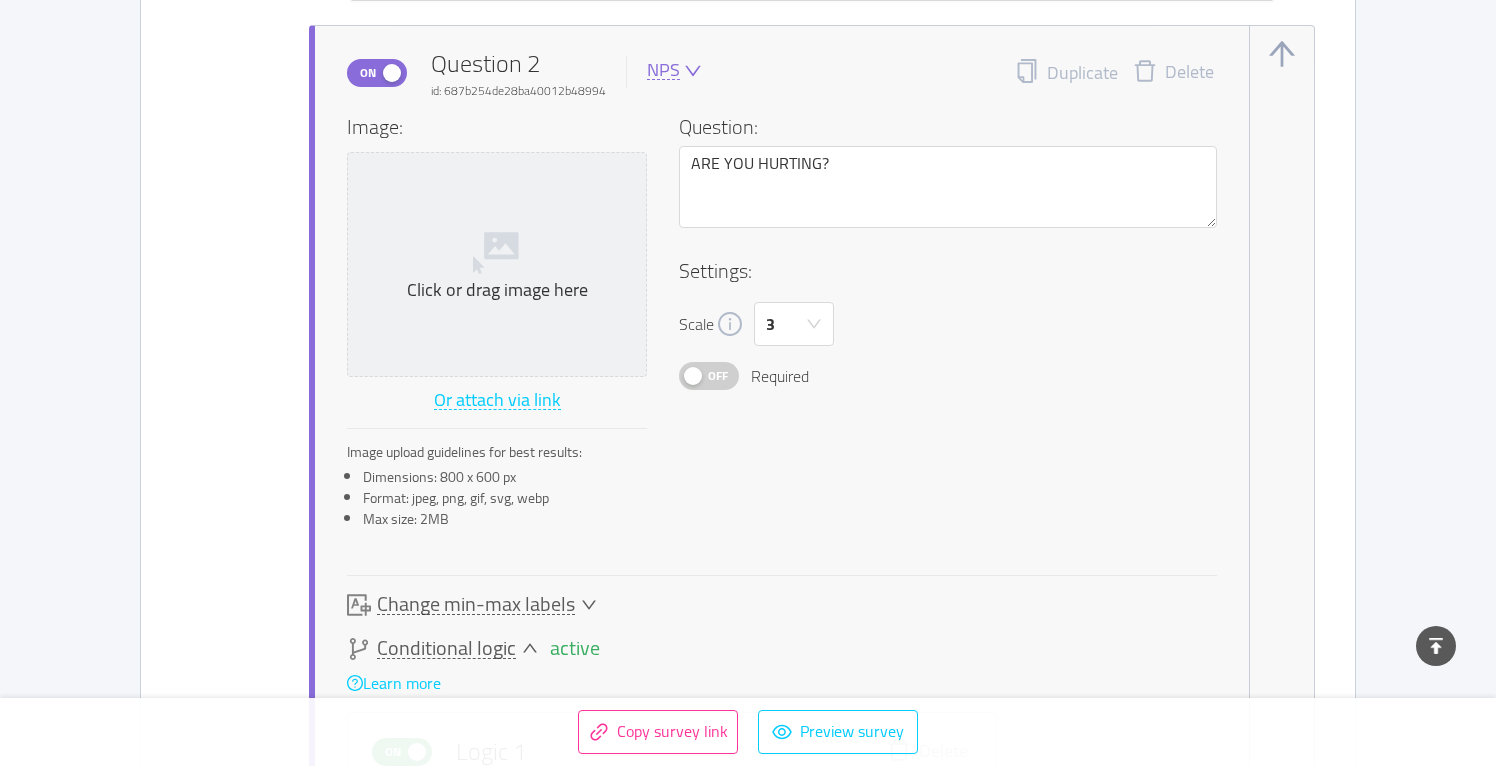 scroll, scrollTop: 1690, scrollLeft: 0, axis: vertical 